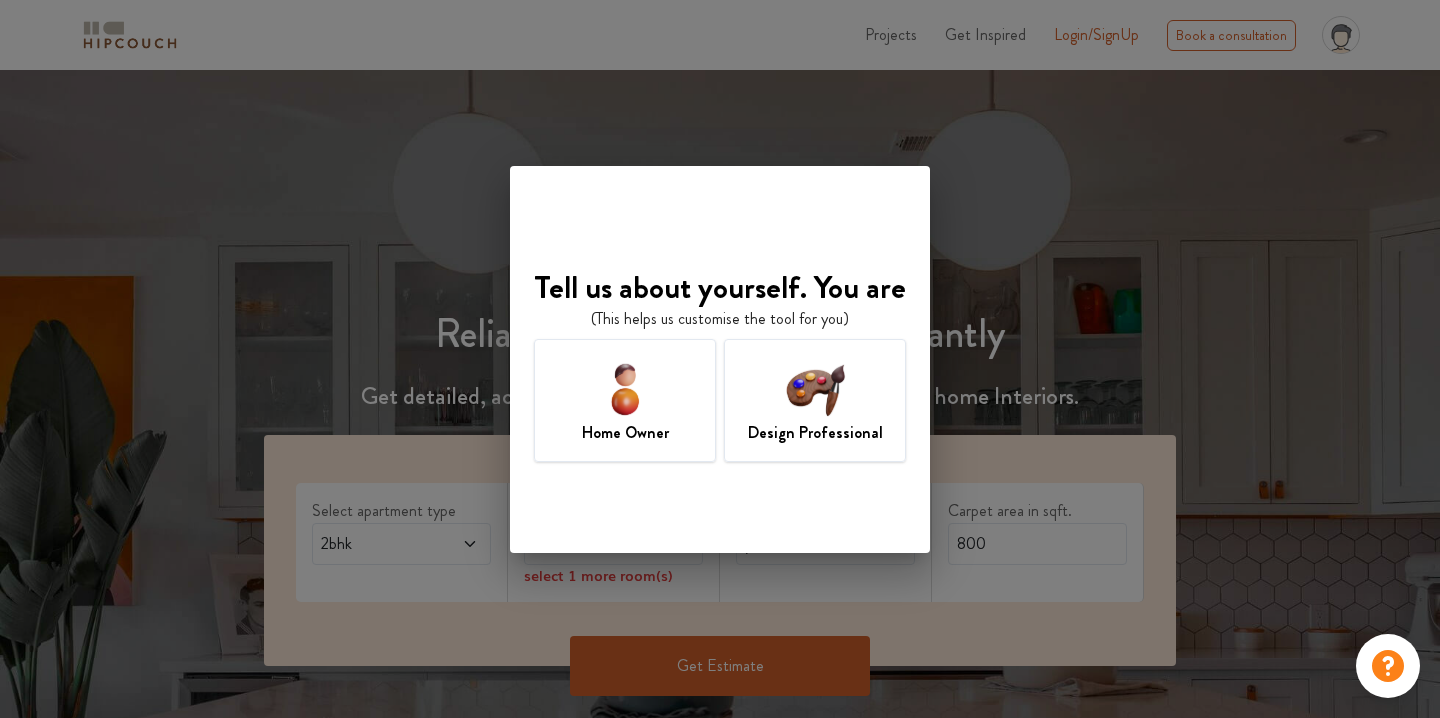 scroll, scrollTop: 0, scrollLeft: 0, axis: both 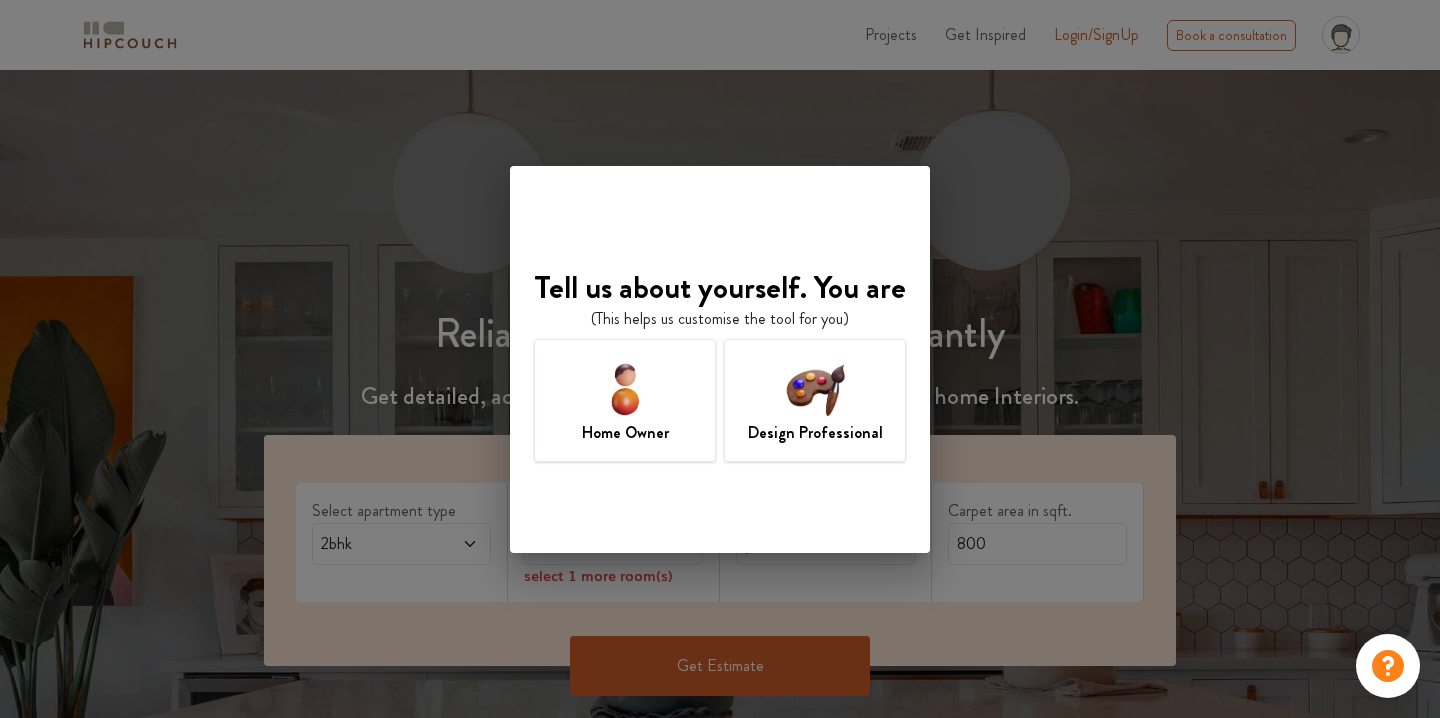 click on "Home Owner" at bounding box center (625, 433) 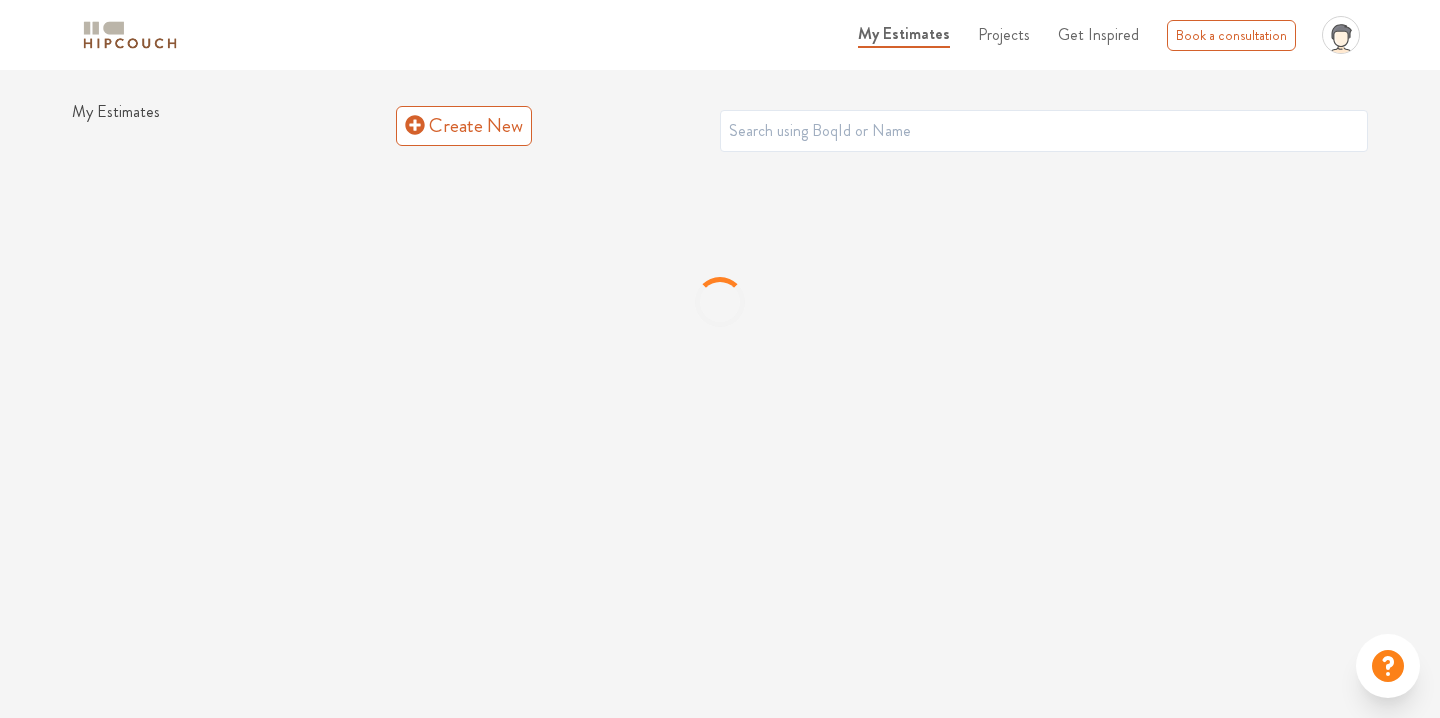 scroll, scrollTop: 0, scrollLeft: 0, axis: both 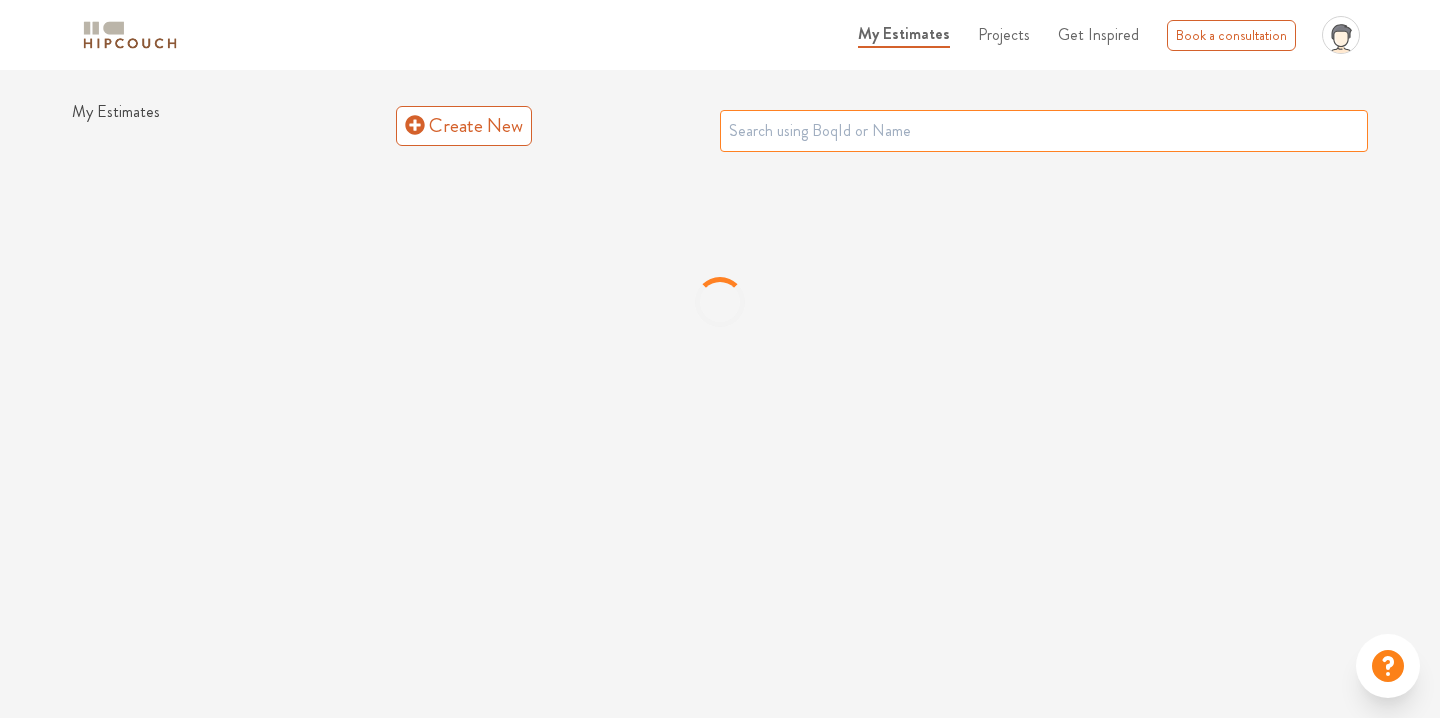 click at bounding box center (1044, 131) 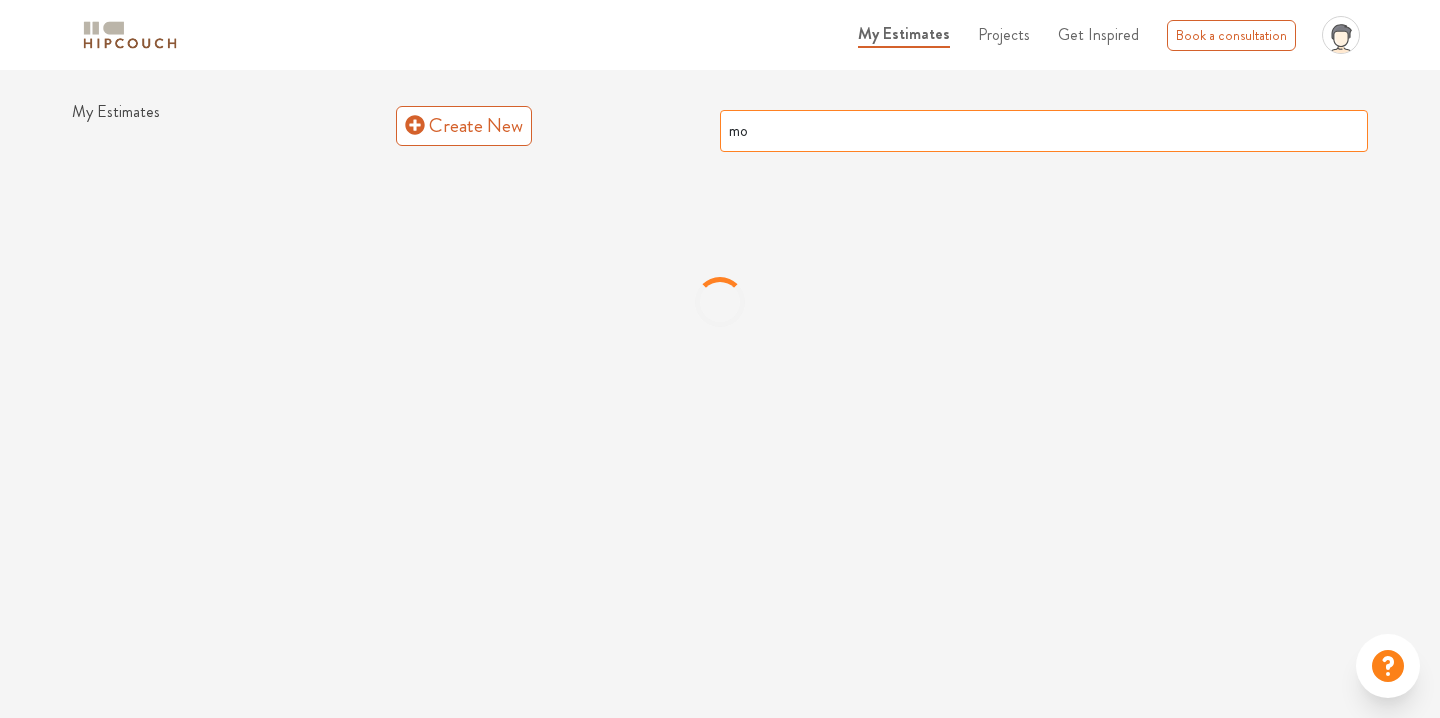 type on "m" 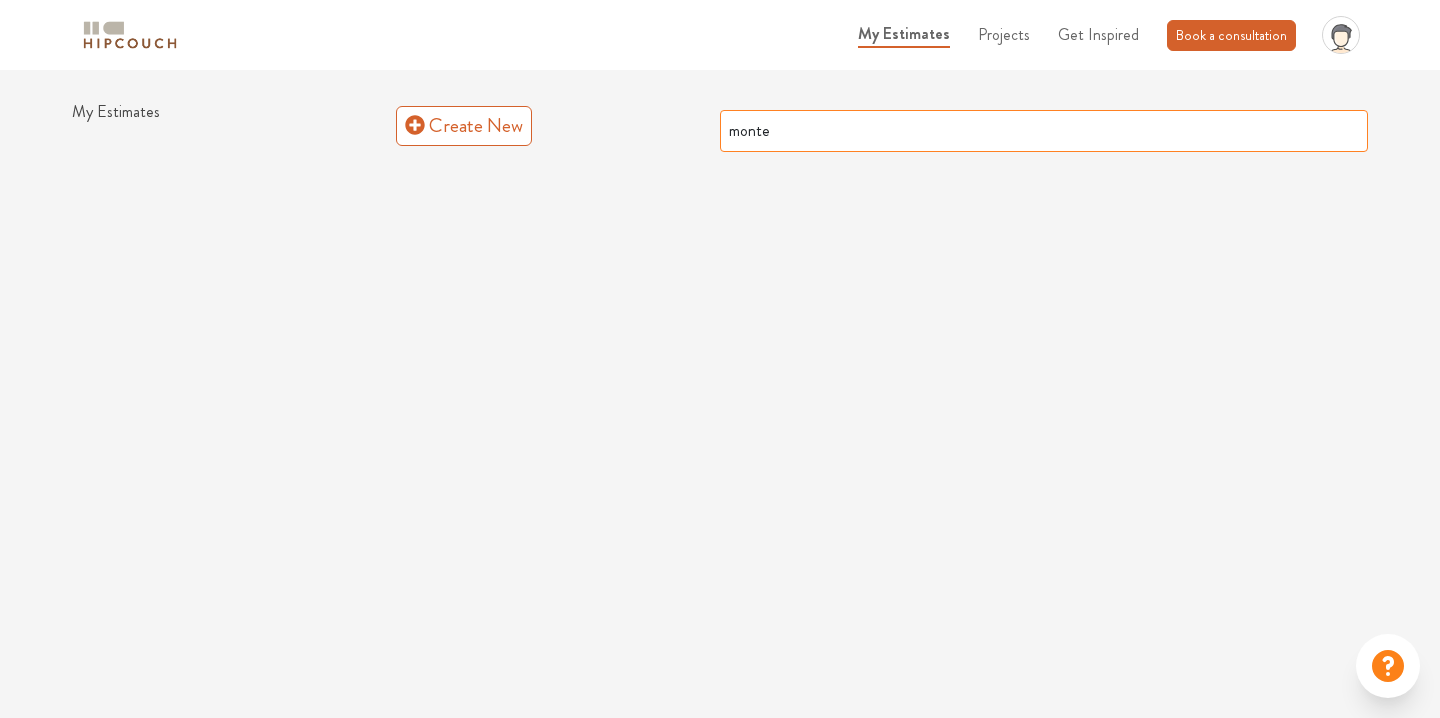 type on "monte" 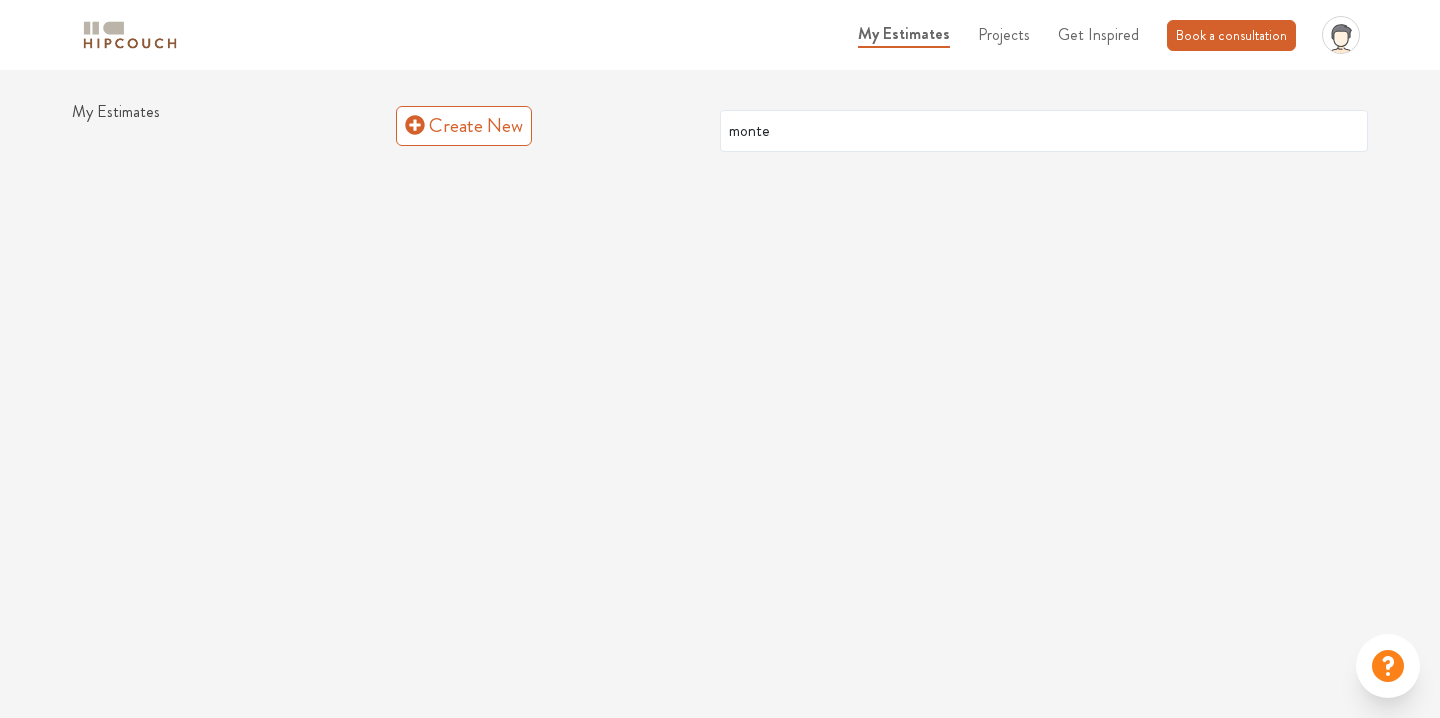 click on "Book a consultation" at bounding box center [1231, 35] 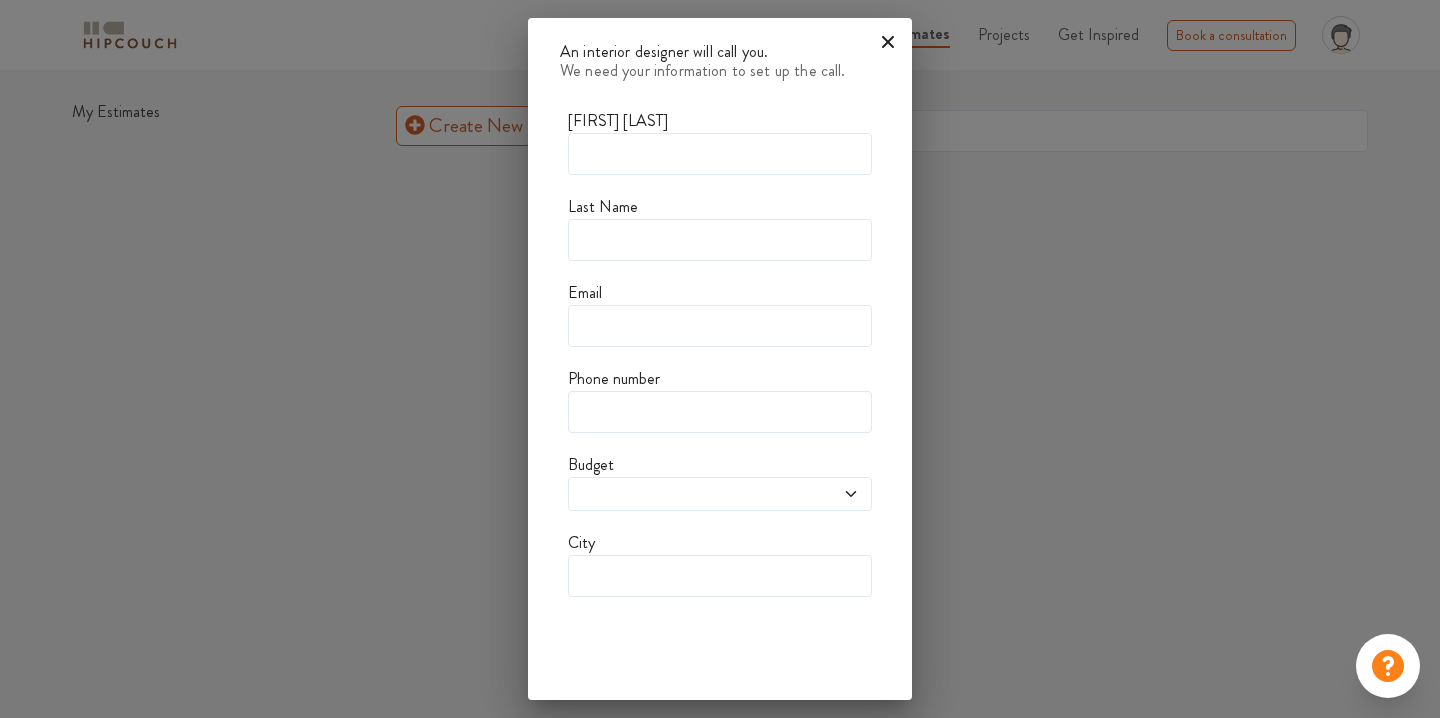 click 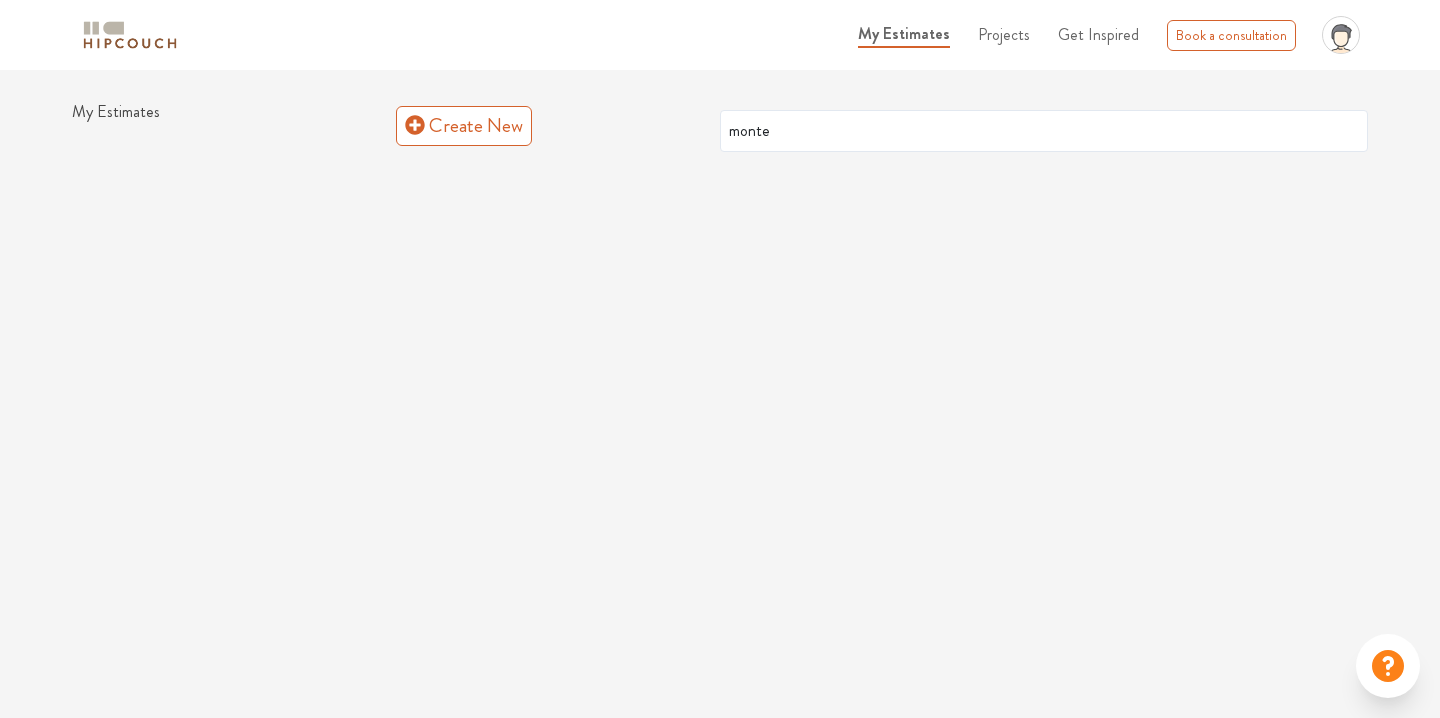 click on "Projects" at bounding box center (1004, 34) 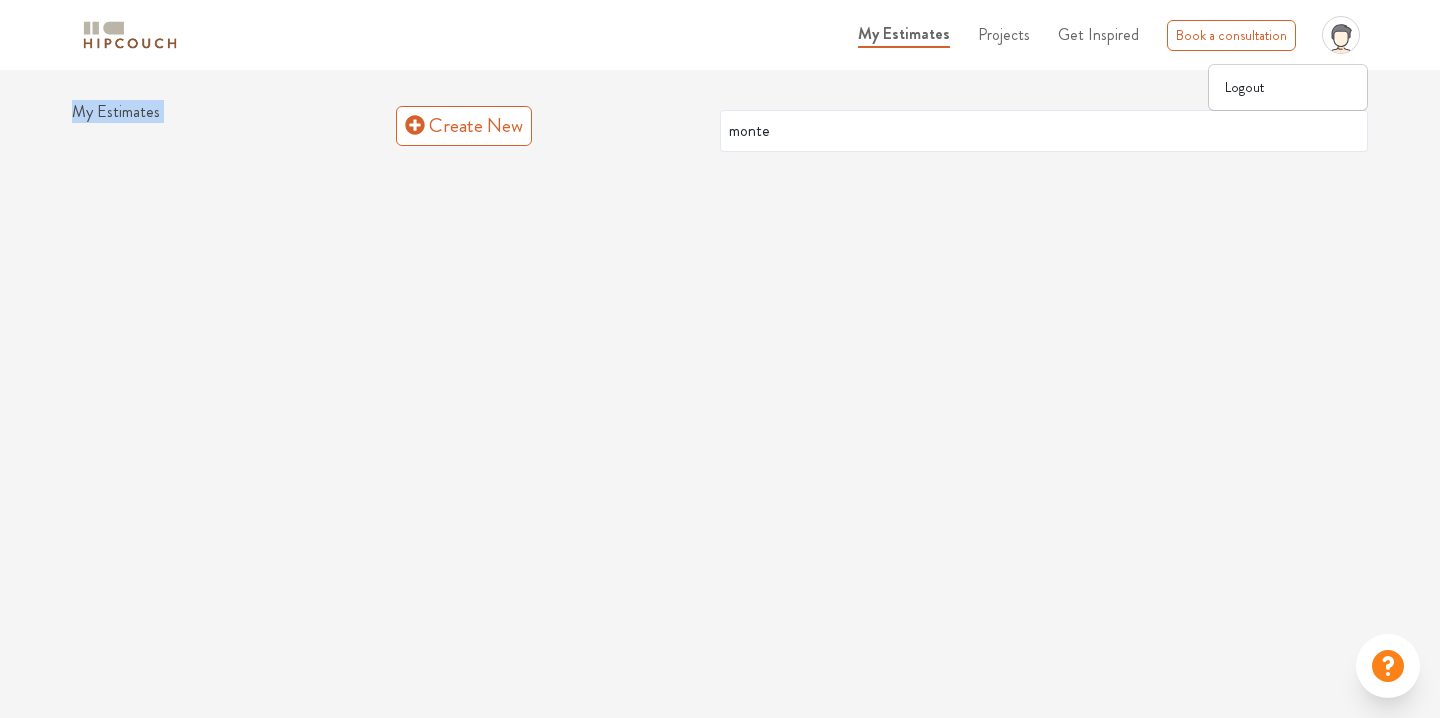 drag, startPoint x: 1279, startPoint y: 95, endPoint x: 1197, endPoint y: 282, distance: 204.18864 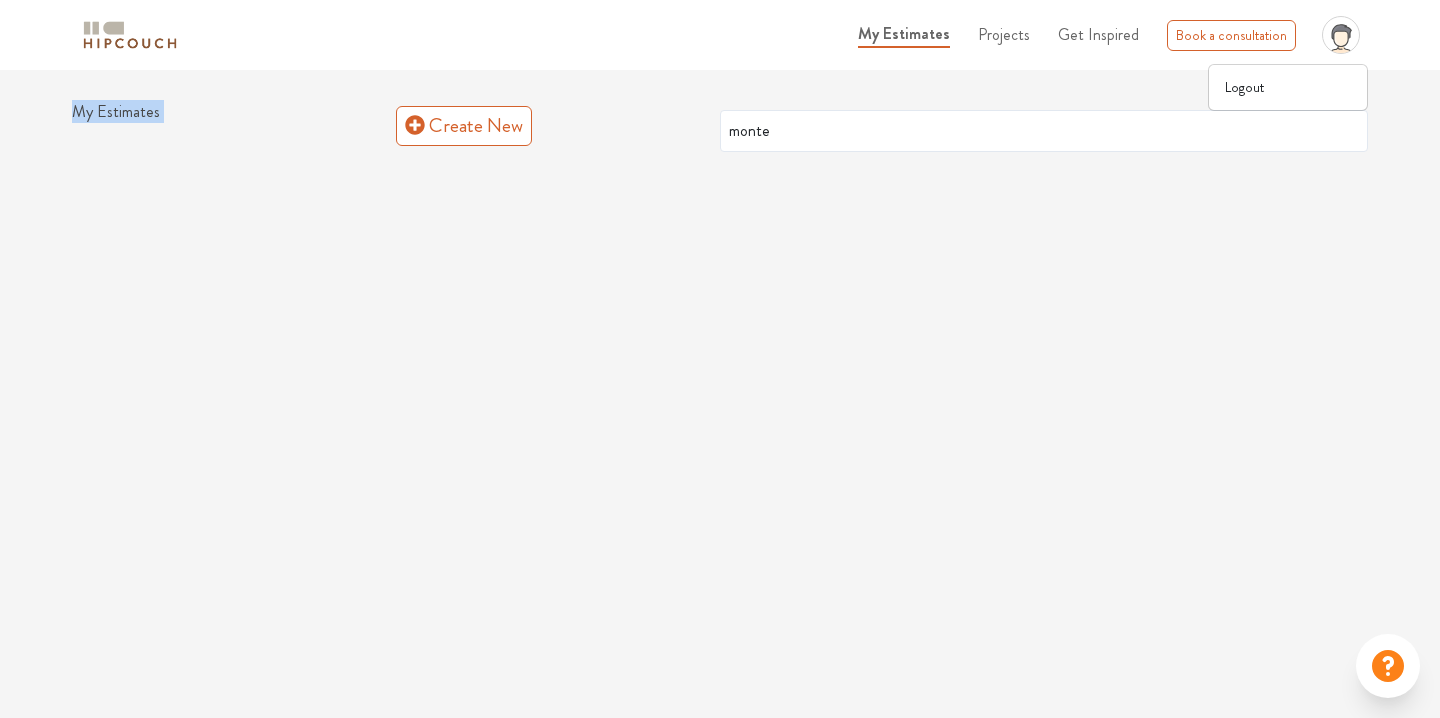 click on "My Estimates Projects Get Inspired Book a consultation profile pic Logout My Estimates  Create New monte" at bounding box center (720, 359) 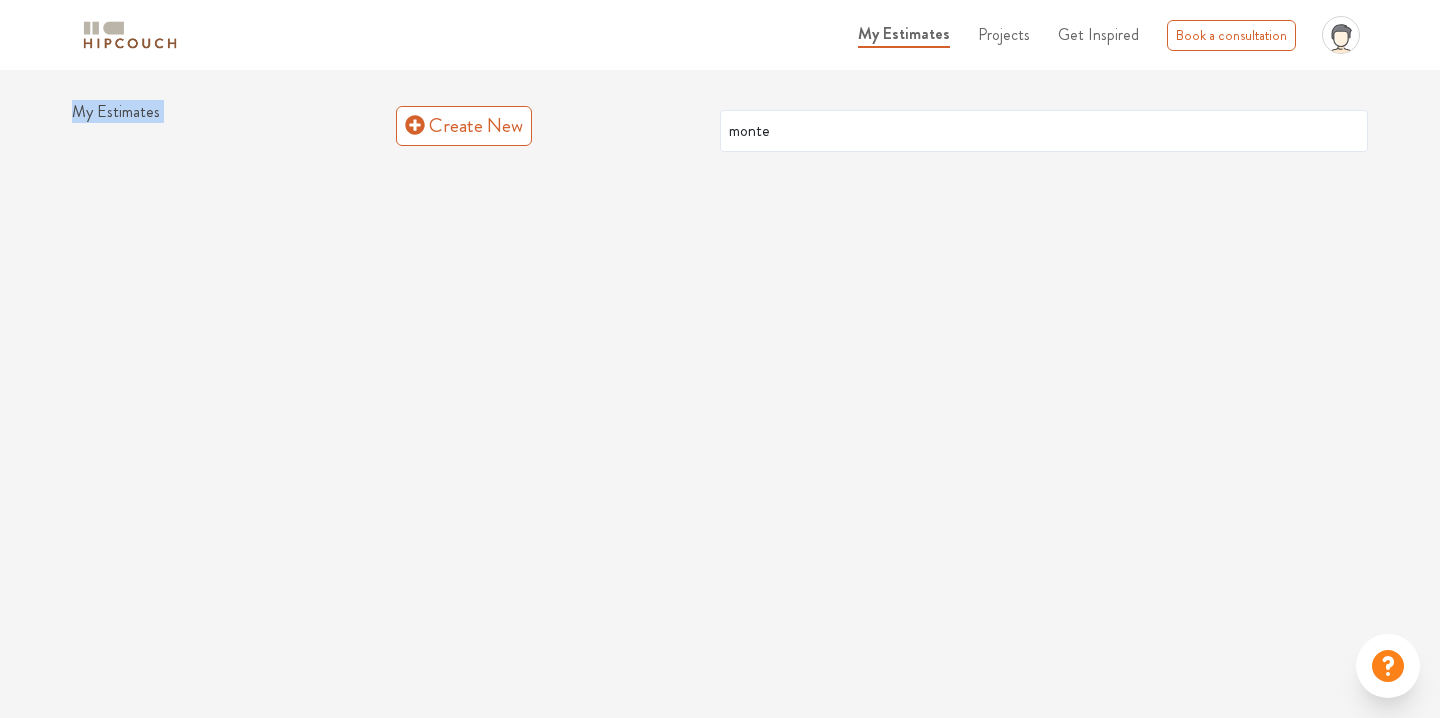 click on "My Estimates Projects Get Inspired Book a consultation profile pic Logout My Estimates  Create New monte" at bounding box center (720, 359) 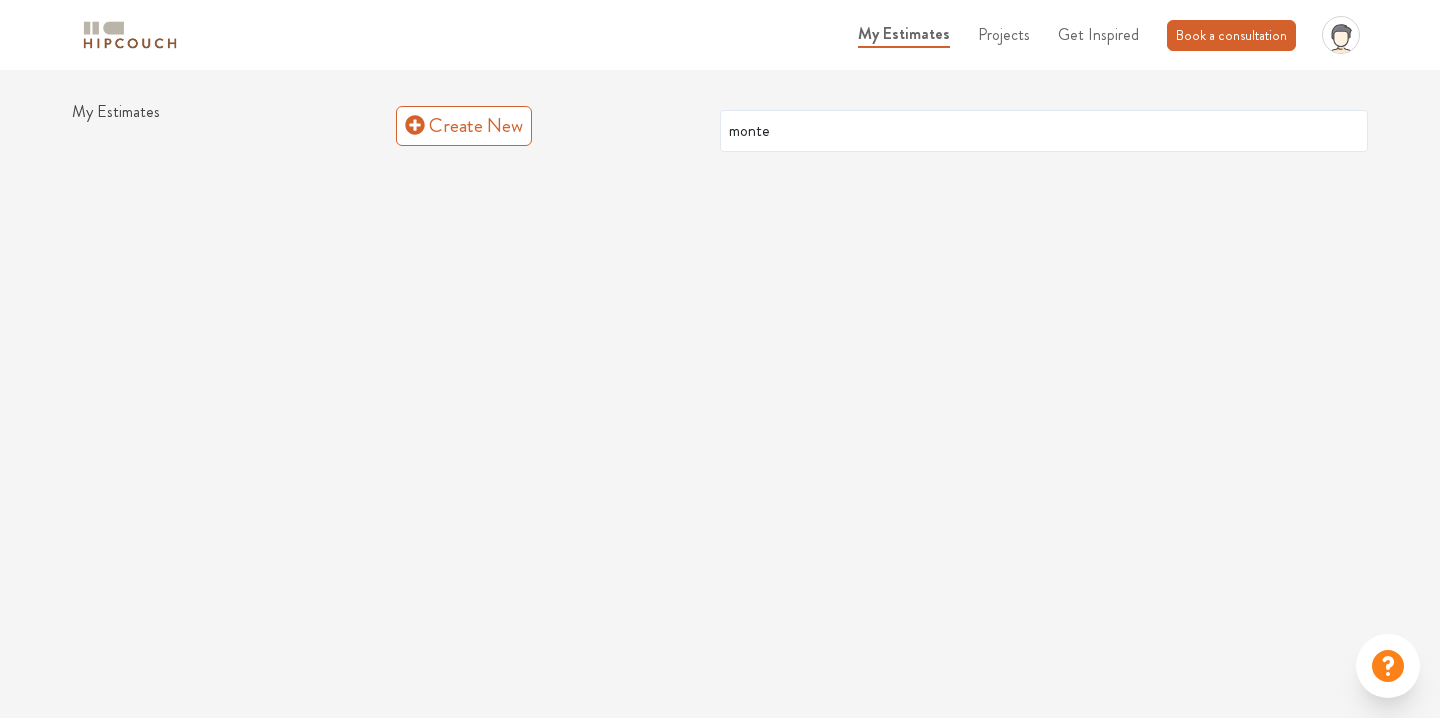 click on "Book a consultation" at bounding box center [1231, 35] 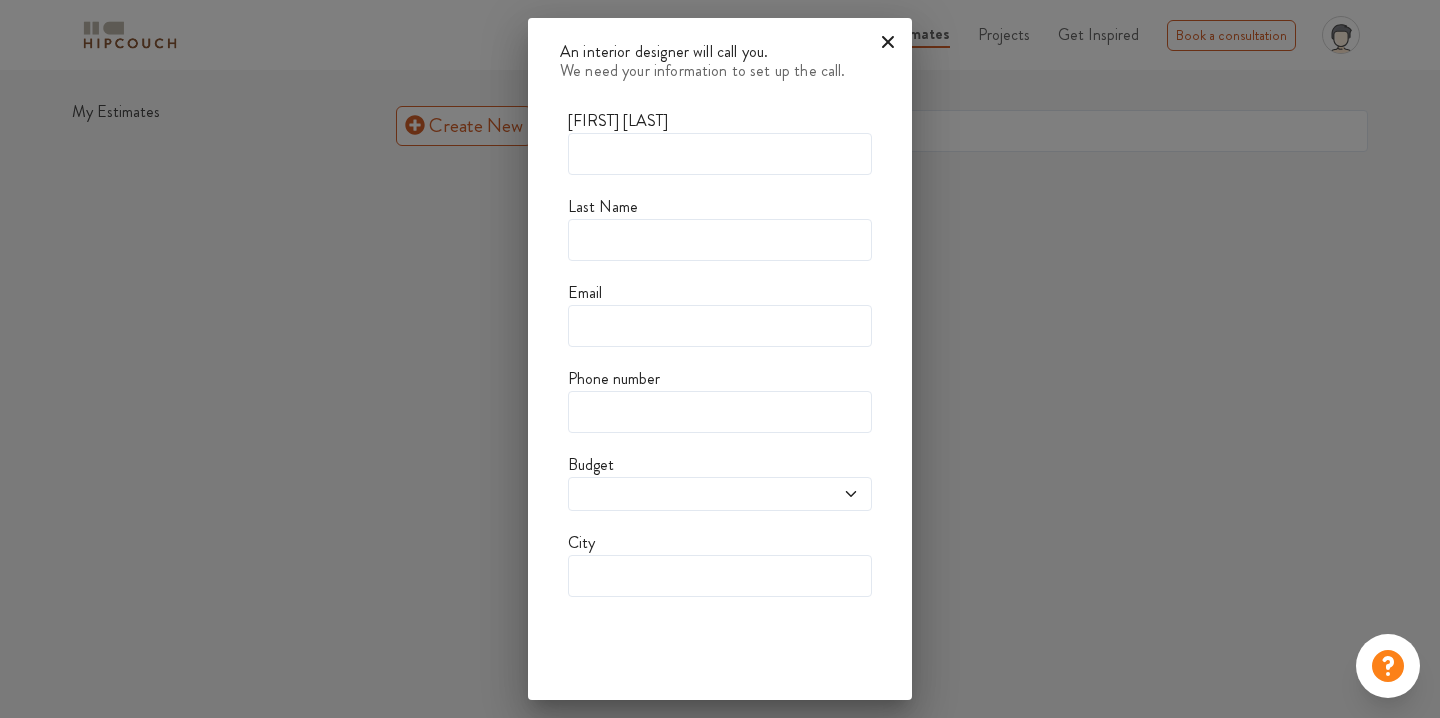 click 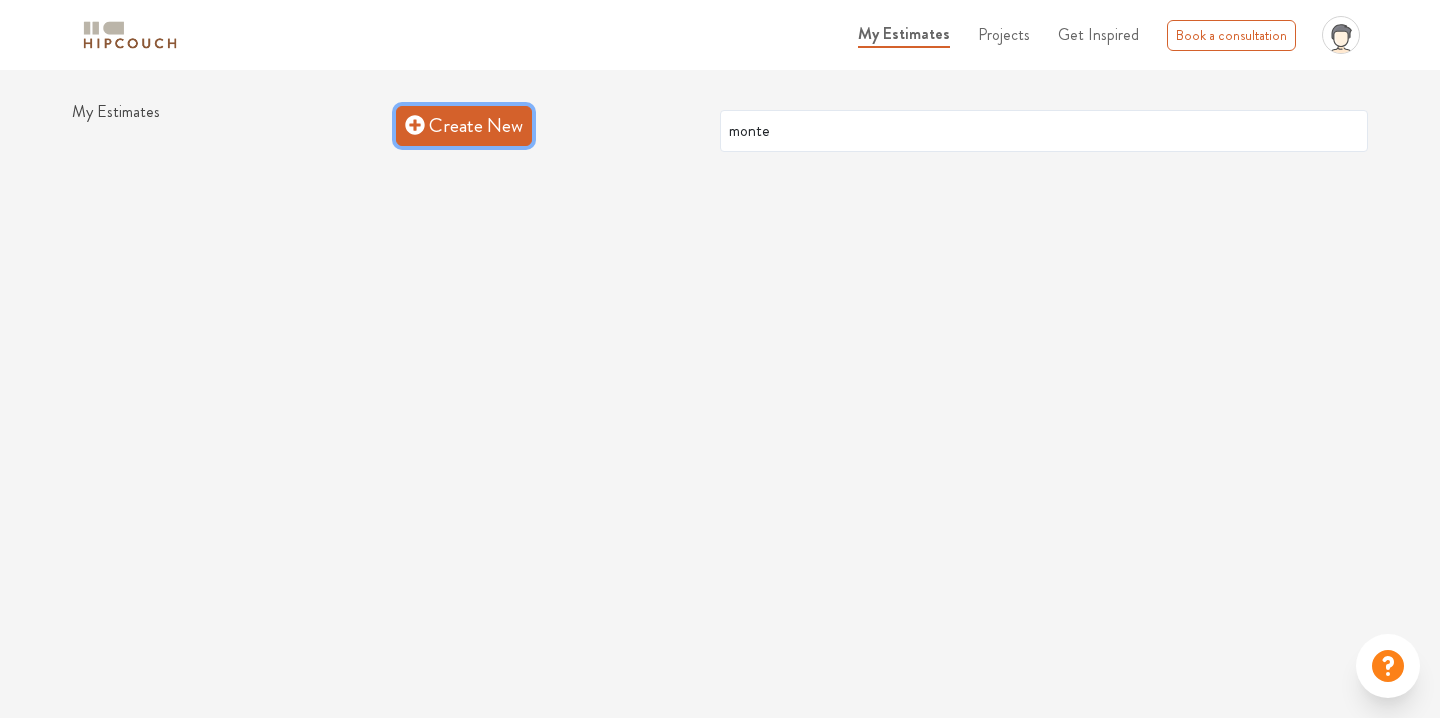 click on "Create New" at bounding box center (464, 126) 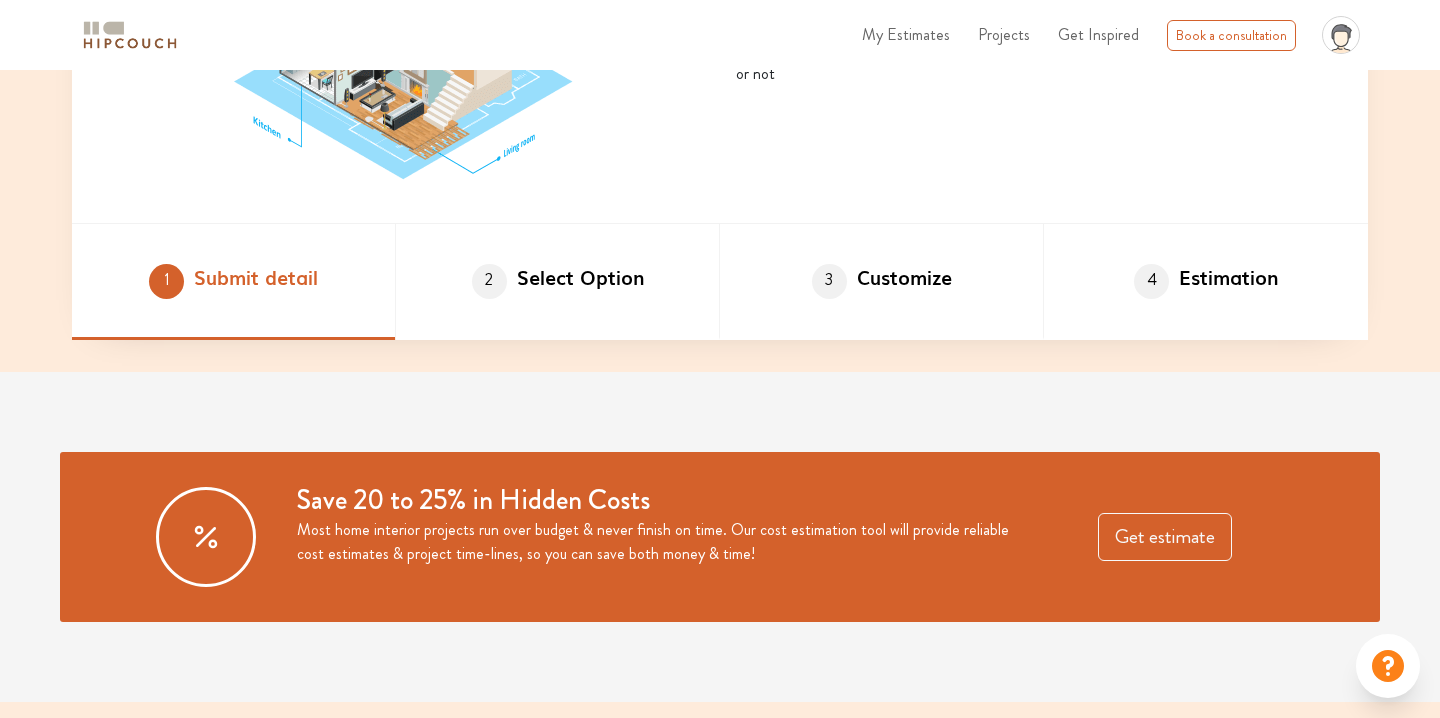 scroll, scrollTop: 1158, scrollLeft: 0, axis: vertical 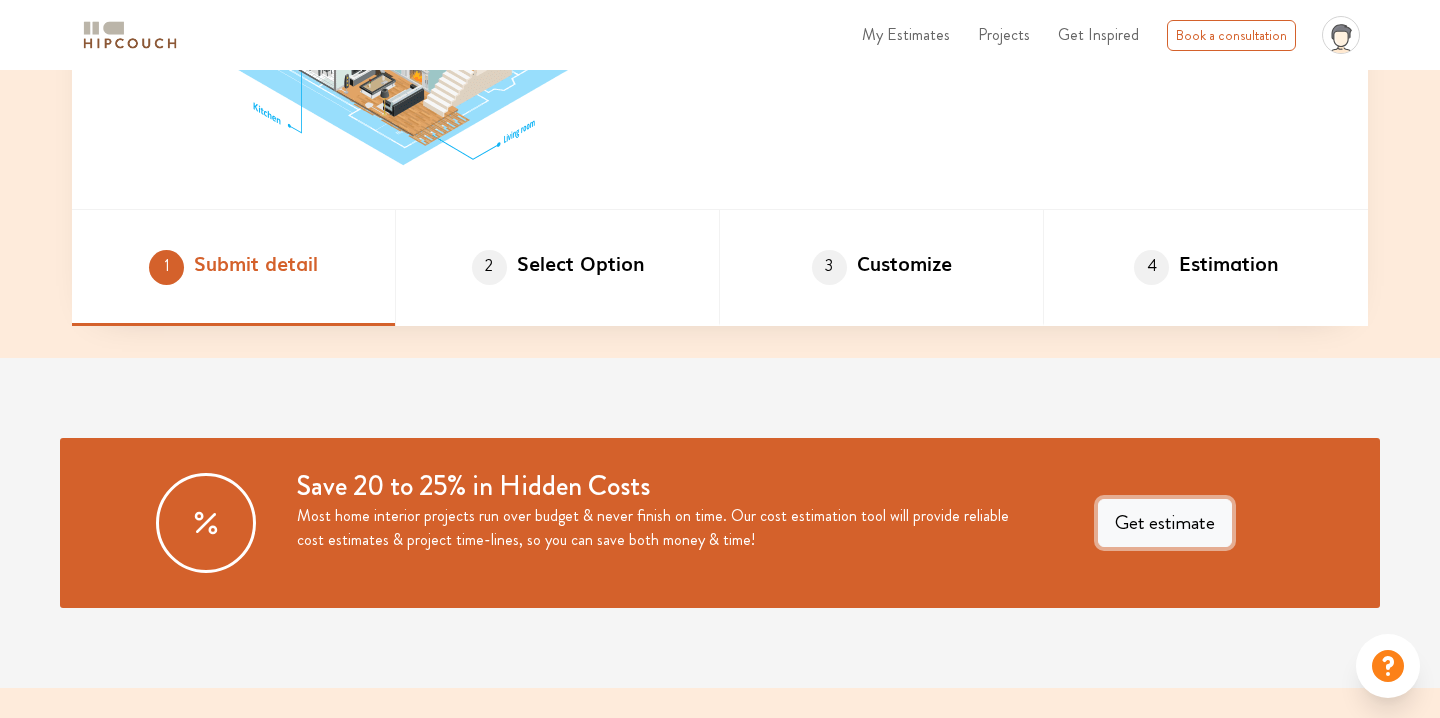 click on "Get estimate" at bounding box center [1165, 523] 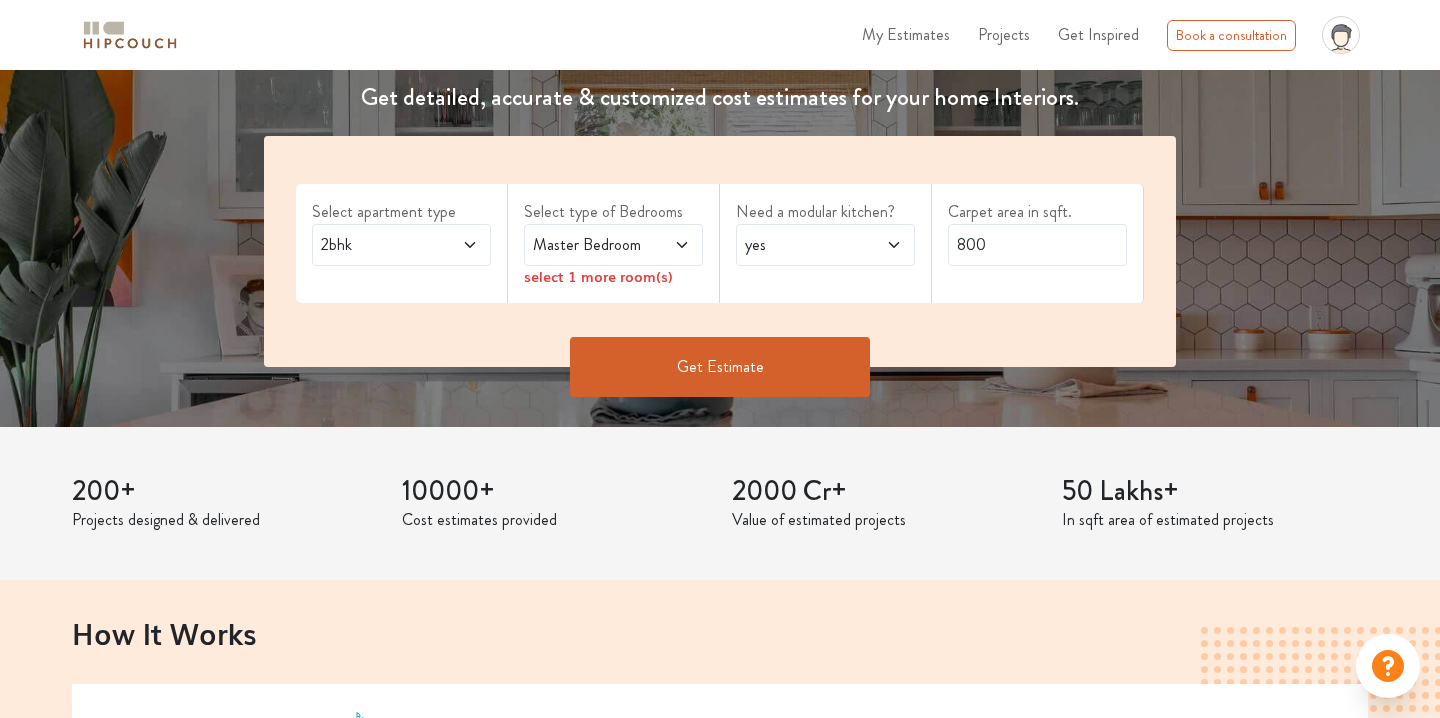 scroll, scrollTop: 243, scrollLeft: 0, axis: vertical 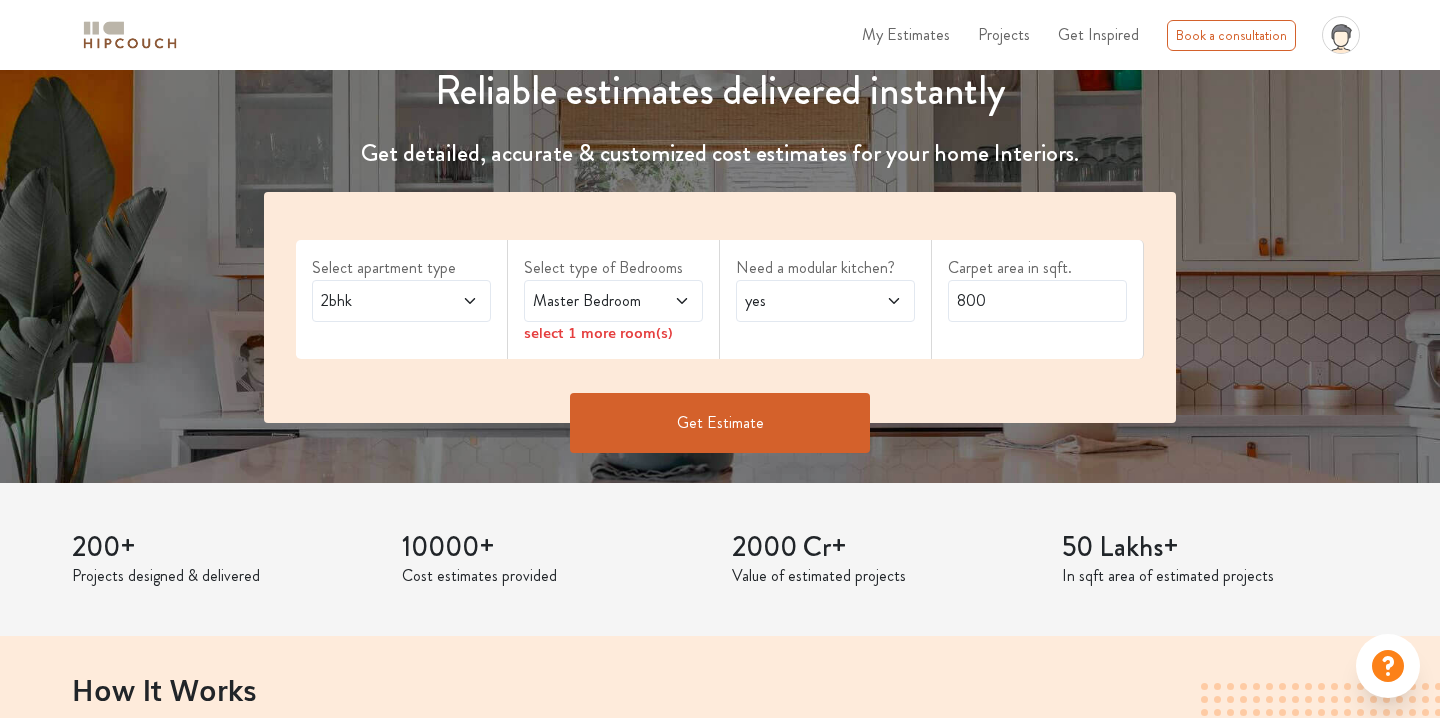 click on "2bhk" at bounding box center [401, 301] 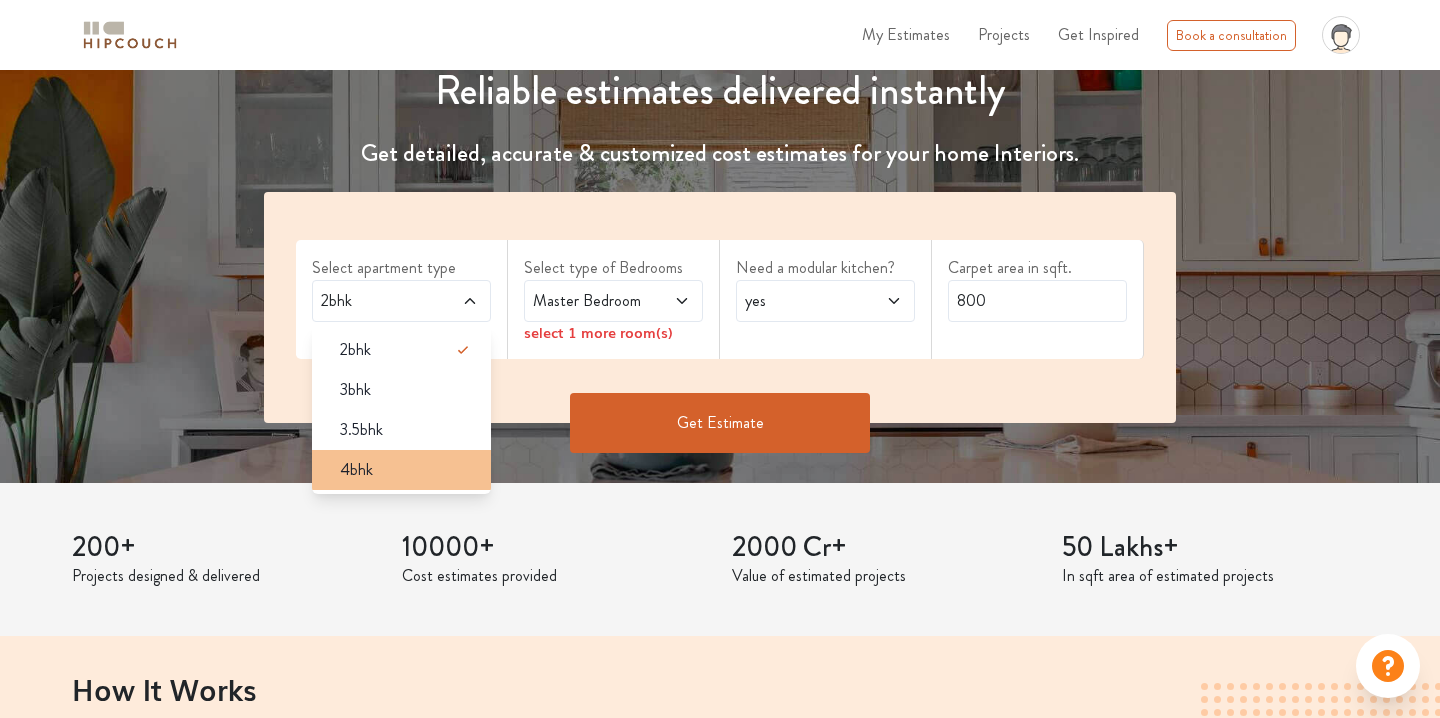 click on "4bhk" at bounding box center [407, 470] 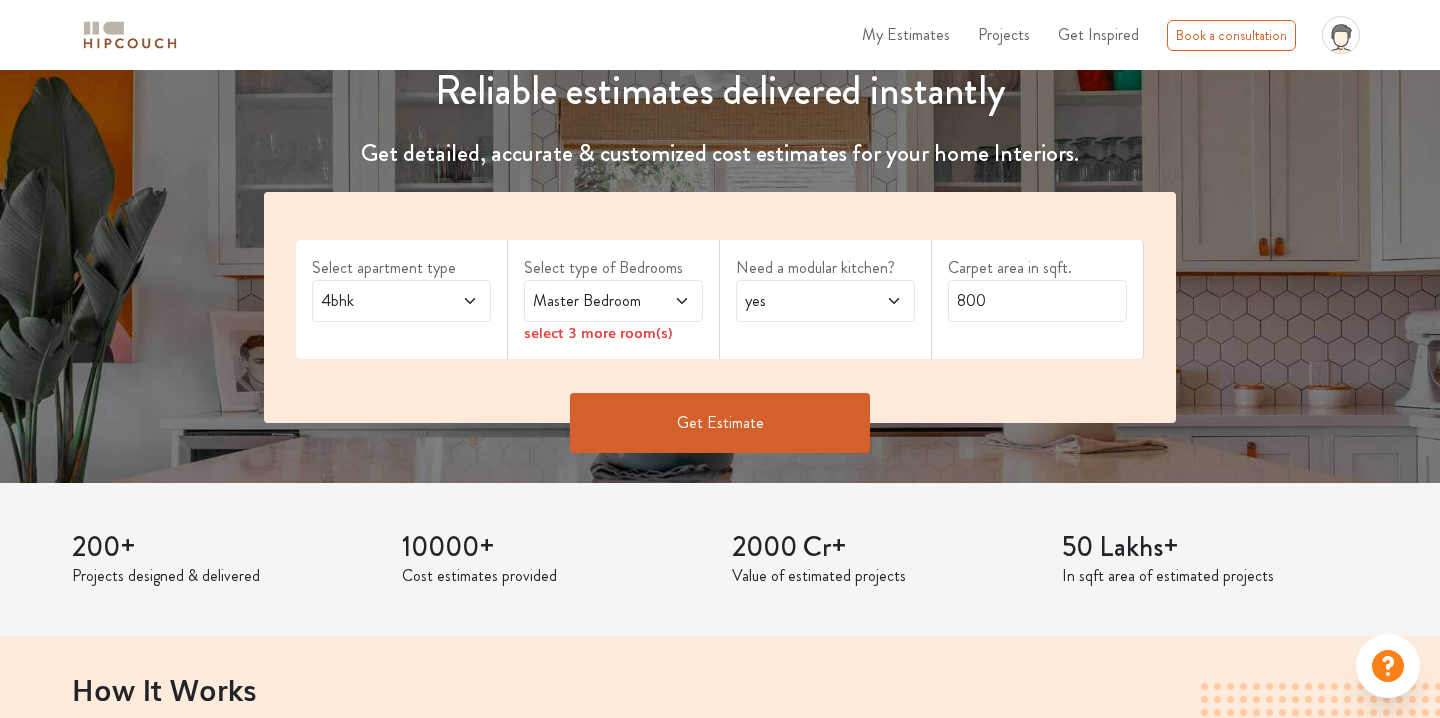 click on "Master Bedroom" at bounding box center [589, 301] 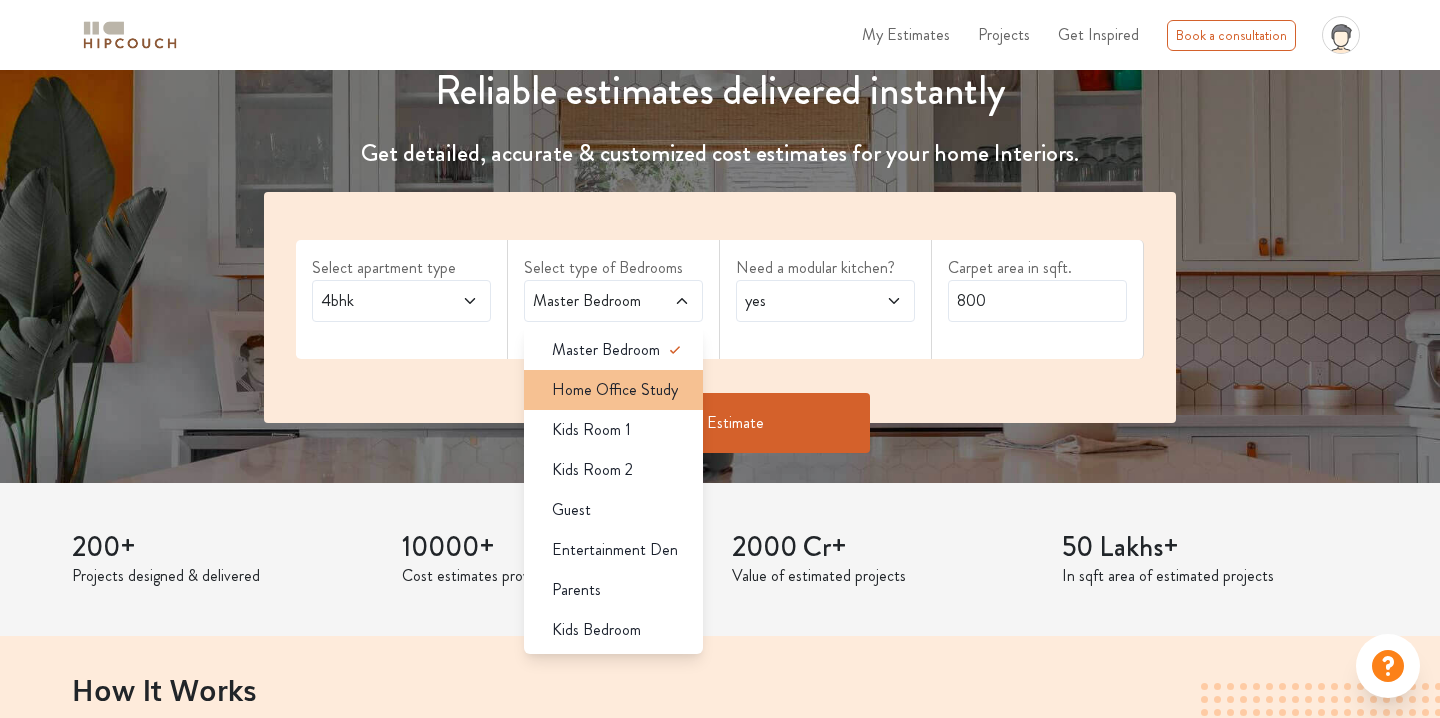 click on "Home Office Study" at bounding box center [615, 390] 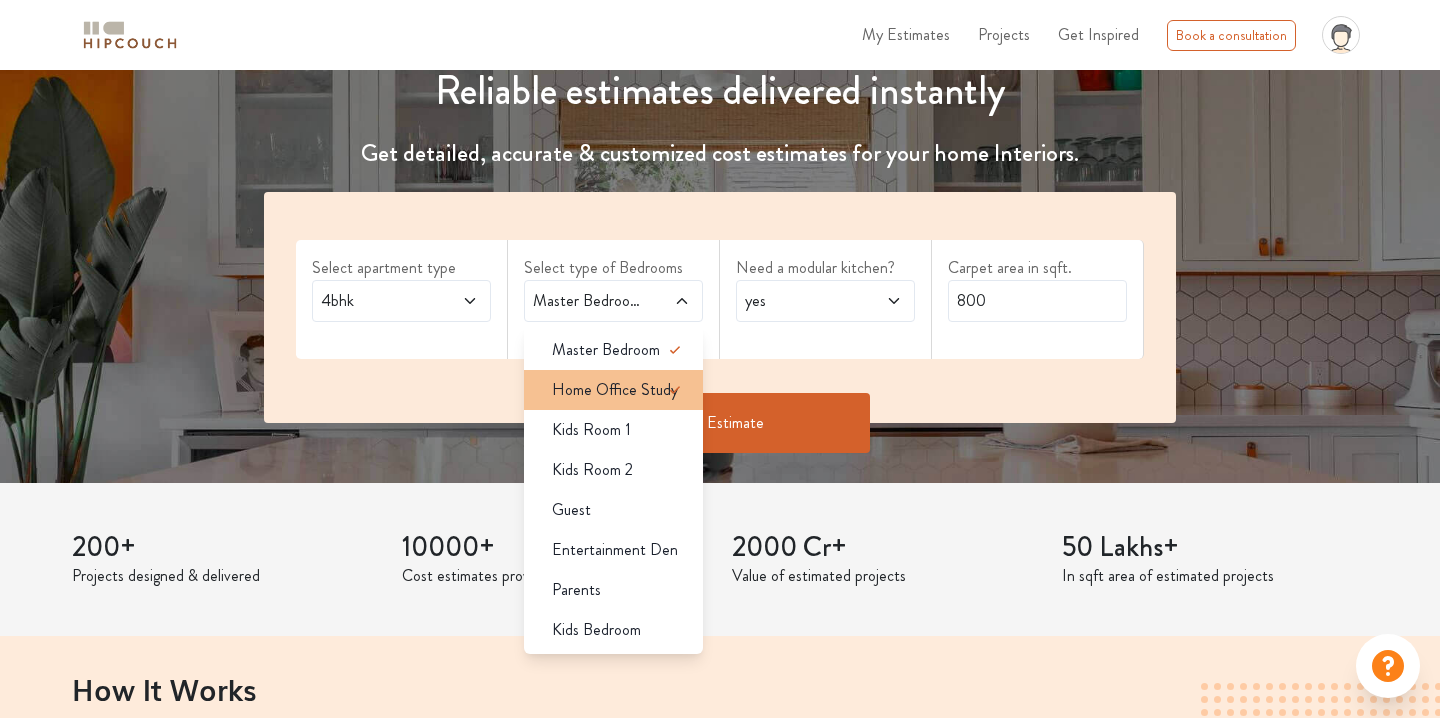 click on "Home Office Study" at bounding box center [615, 390] 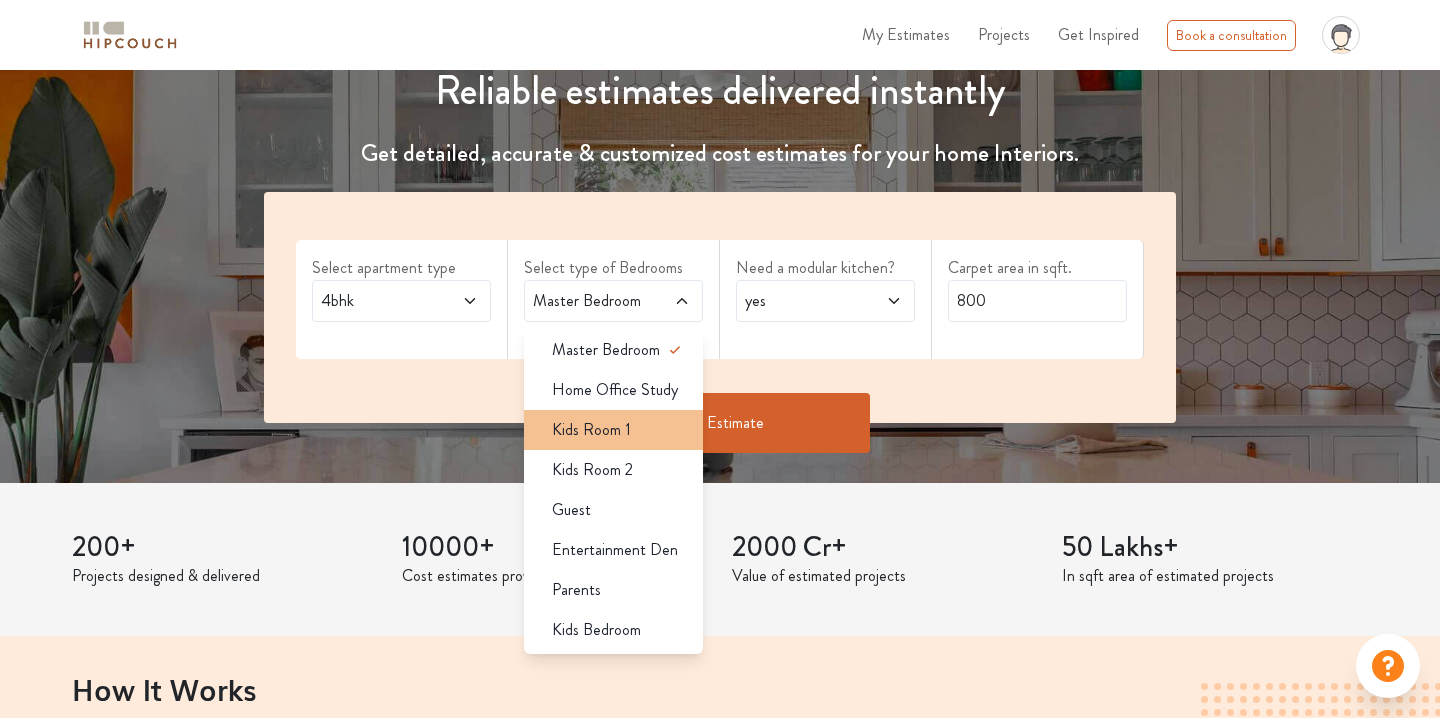 click on "Kids Room 1" at bounding box center (619, 430) 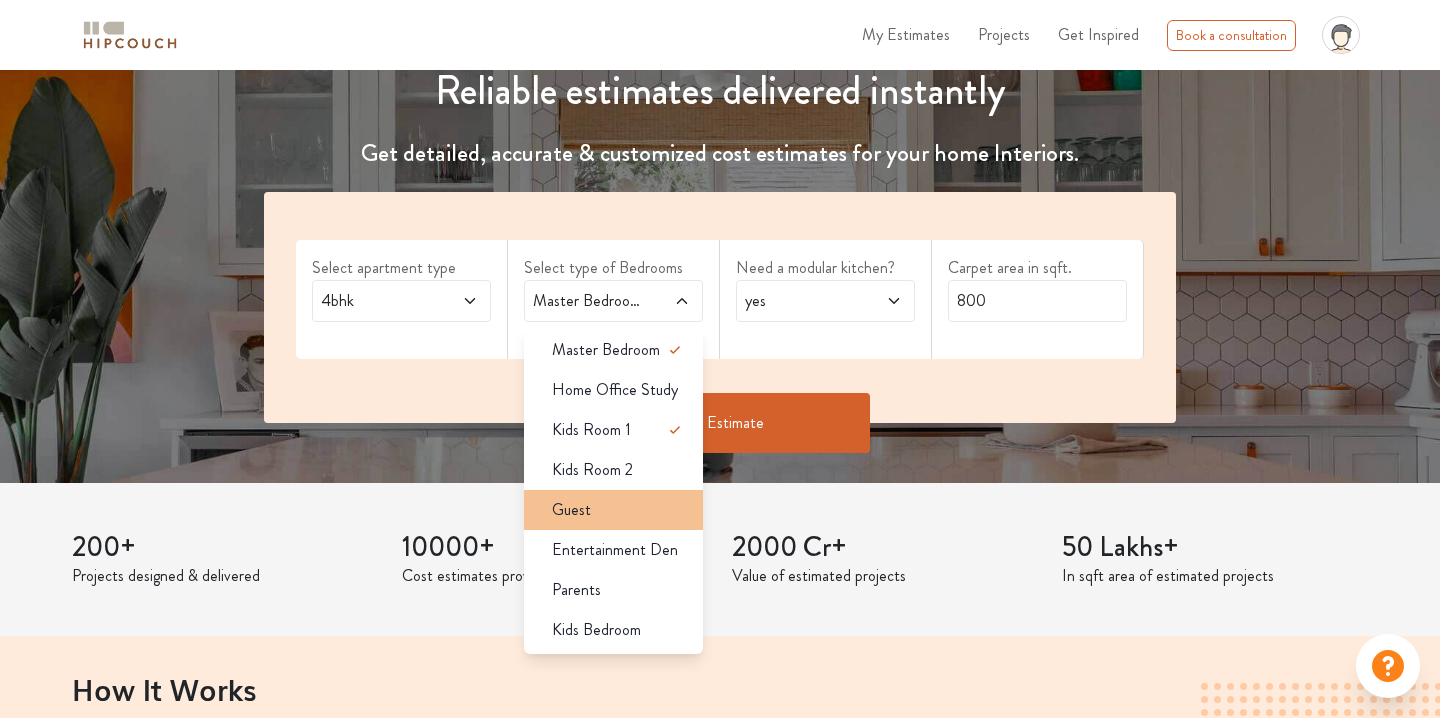click on "Guest" at bounding box center [619, 510] 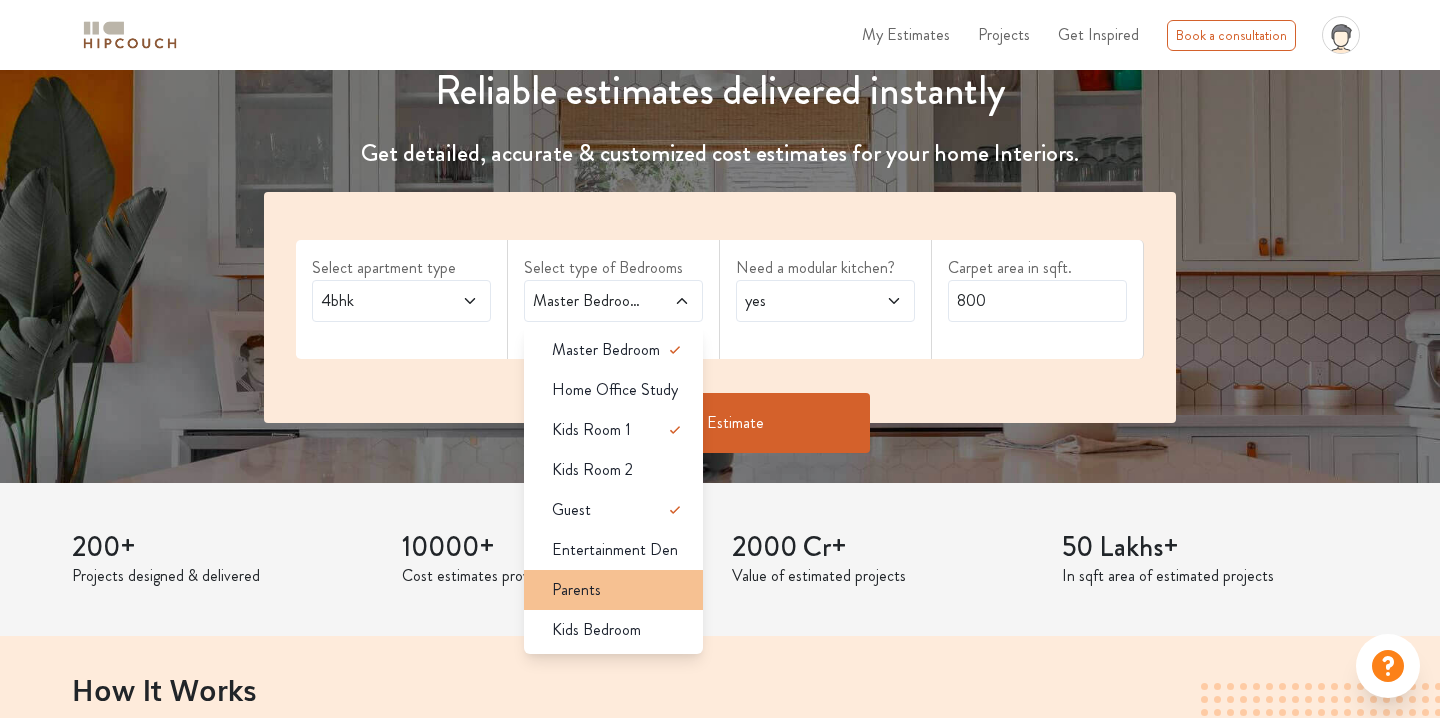 click on "Parents" at bounding box center (619, 590) 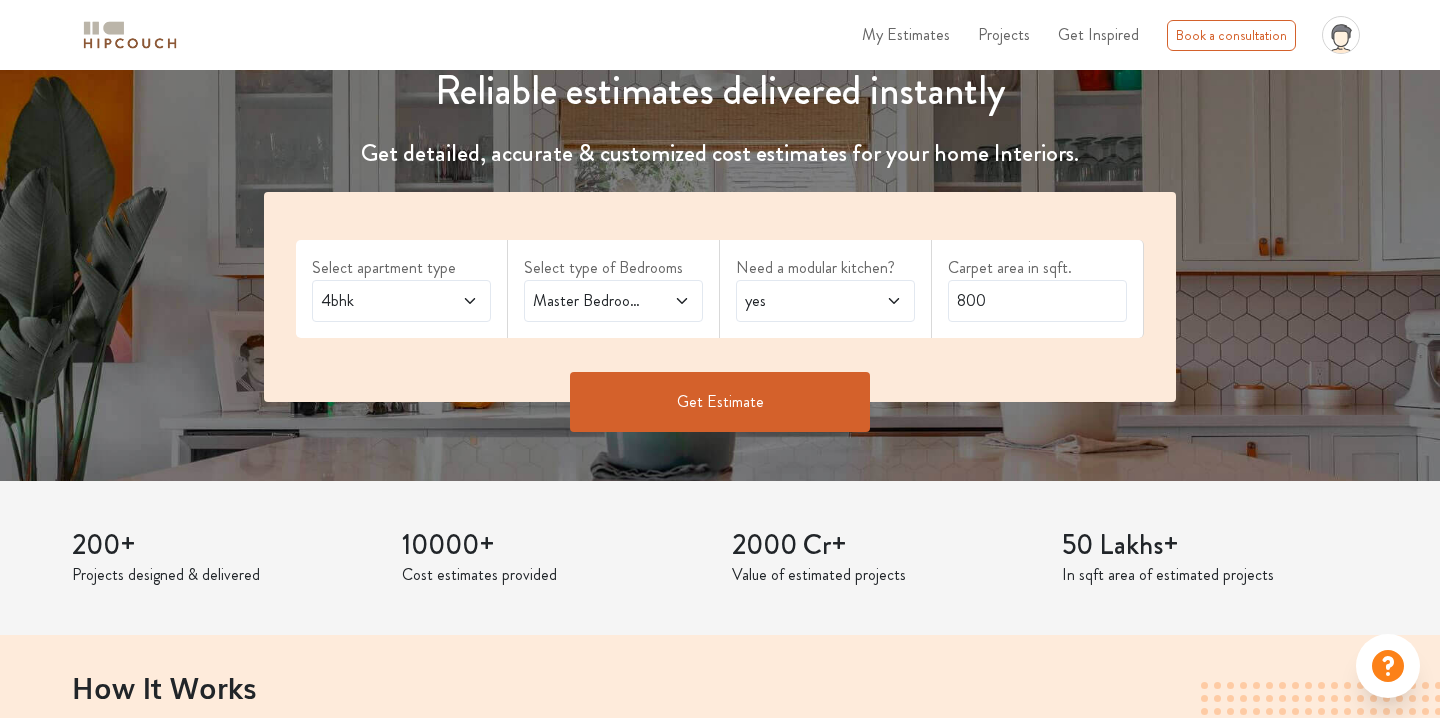 click at bounding box center (670, 301) 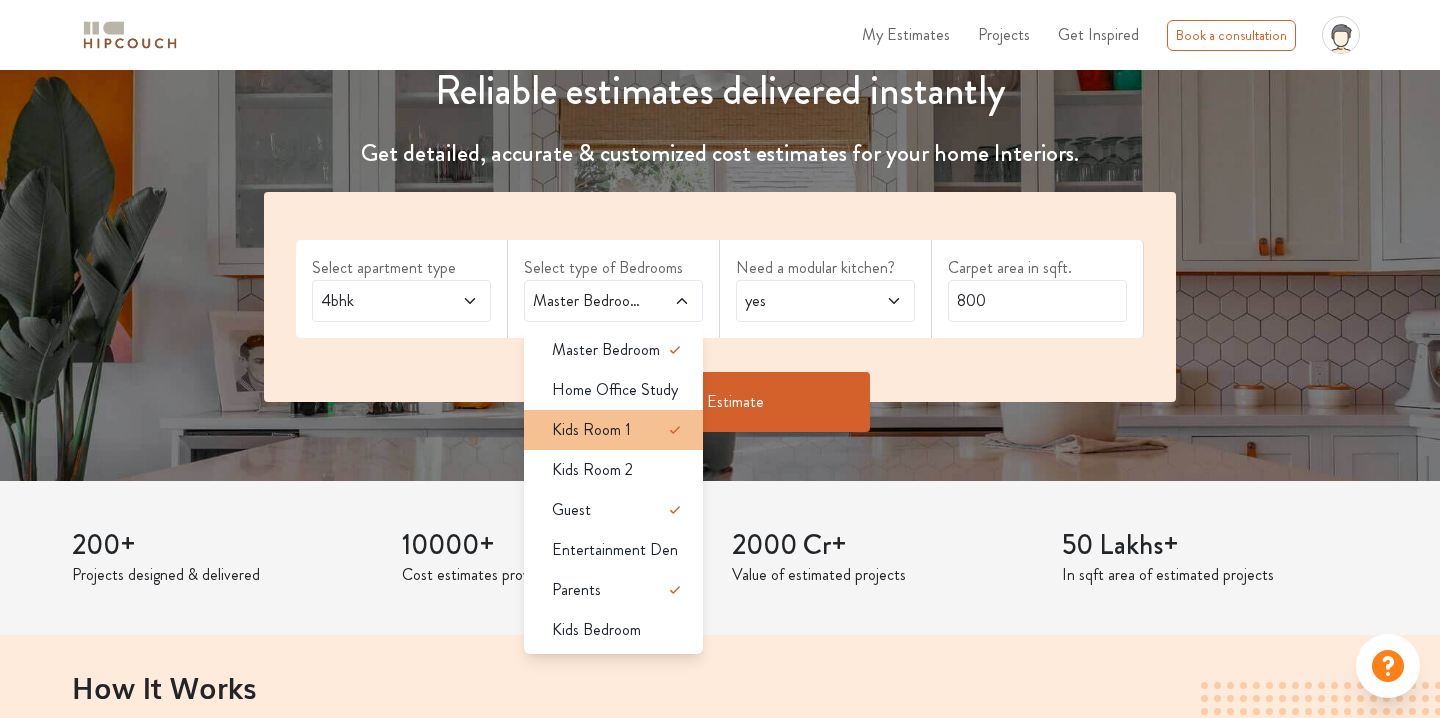 click 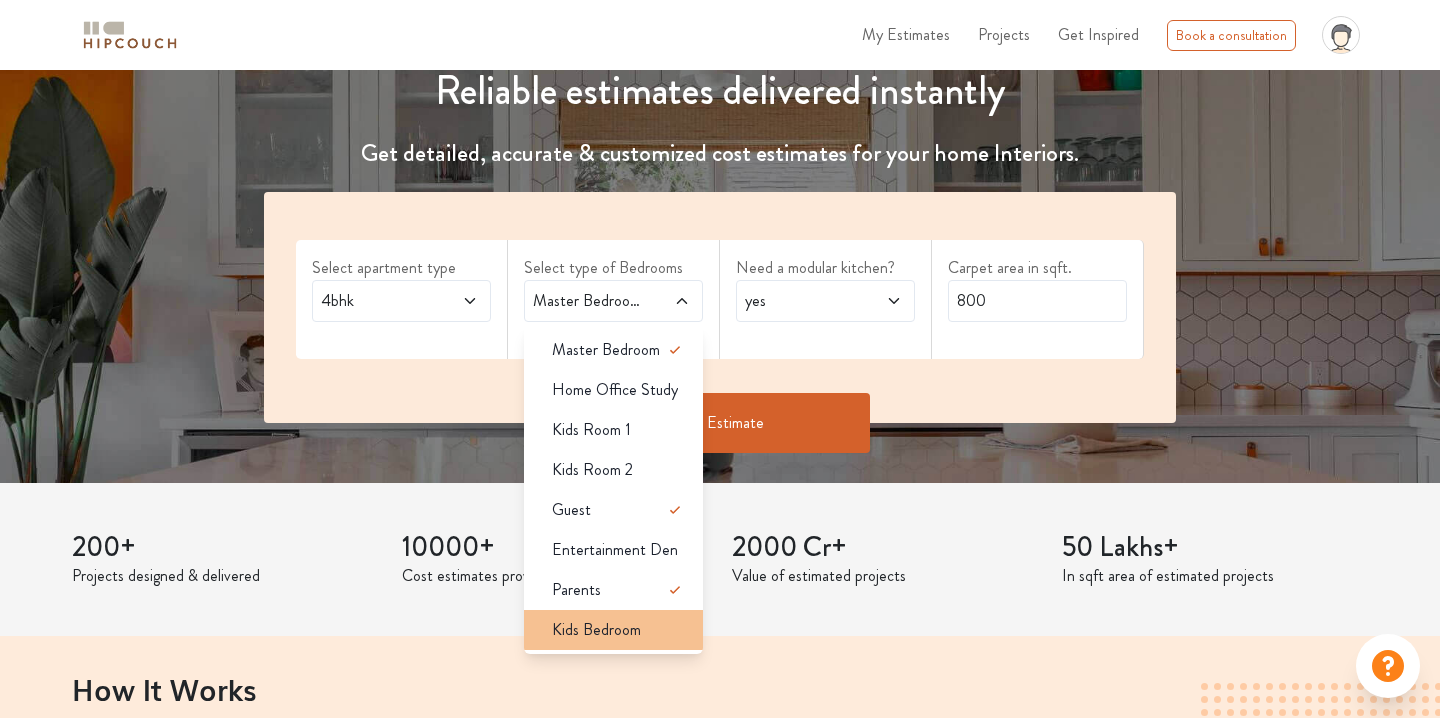 click on "Kids Bedroom" at bounding box center [613, 630] 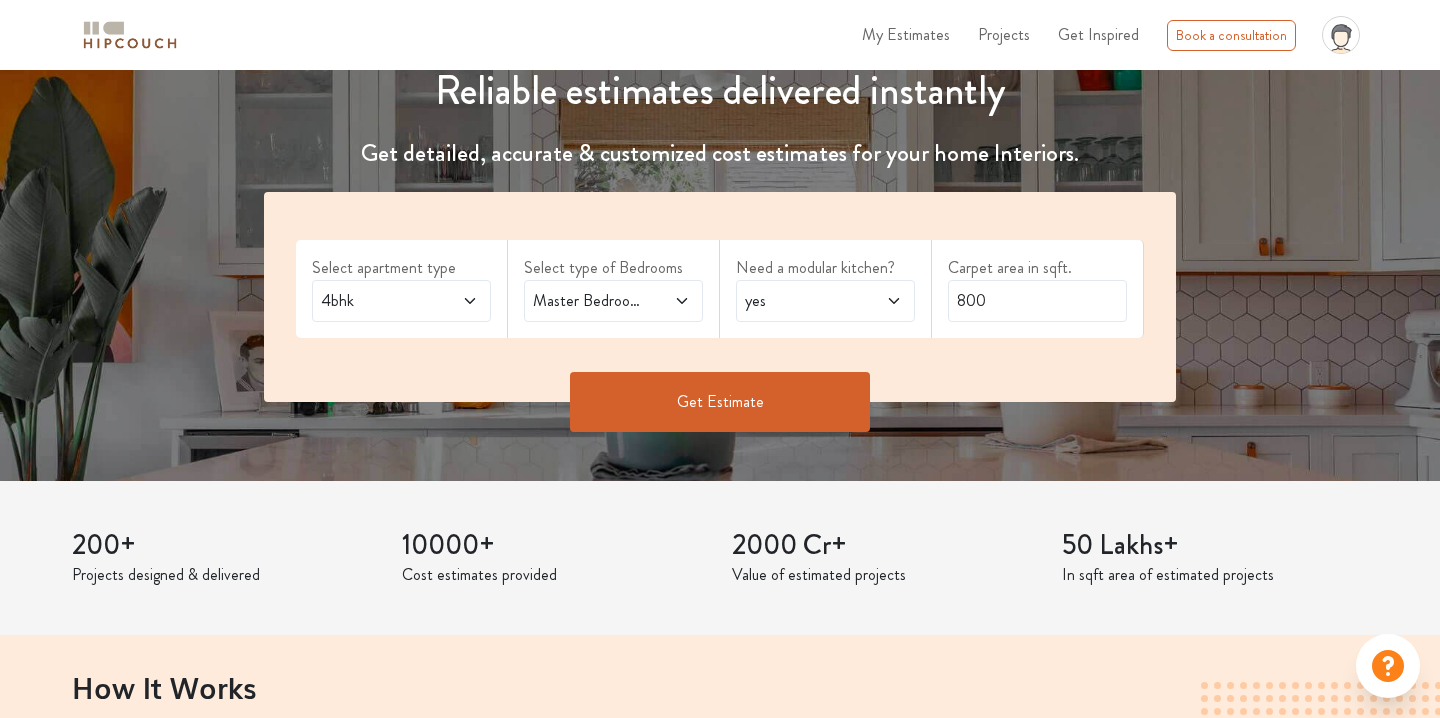 click on "Master Bedroom,Guest,Parents,Kids Bedroom" at bounding box center (613, 301) 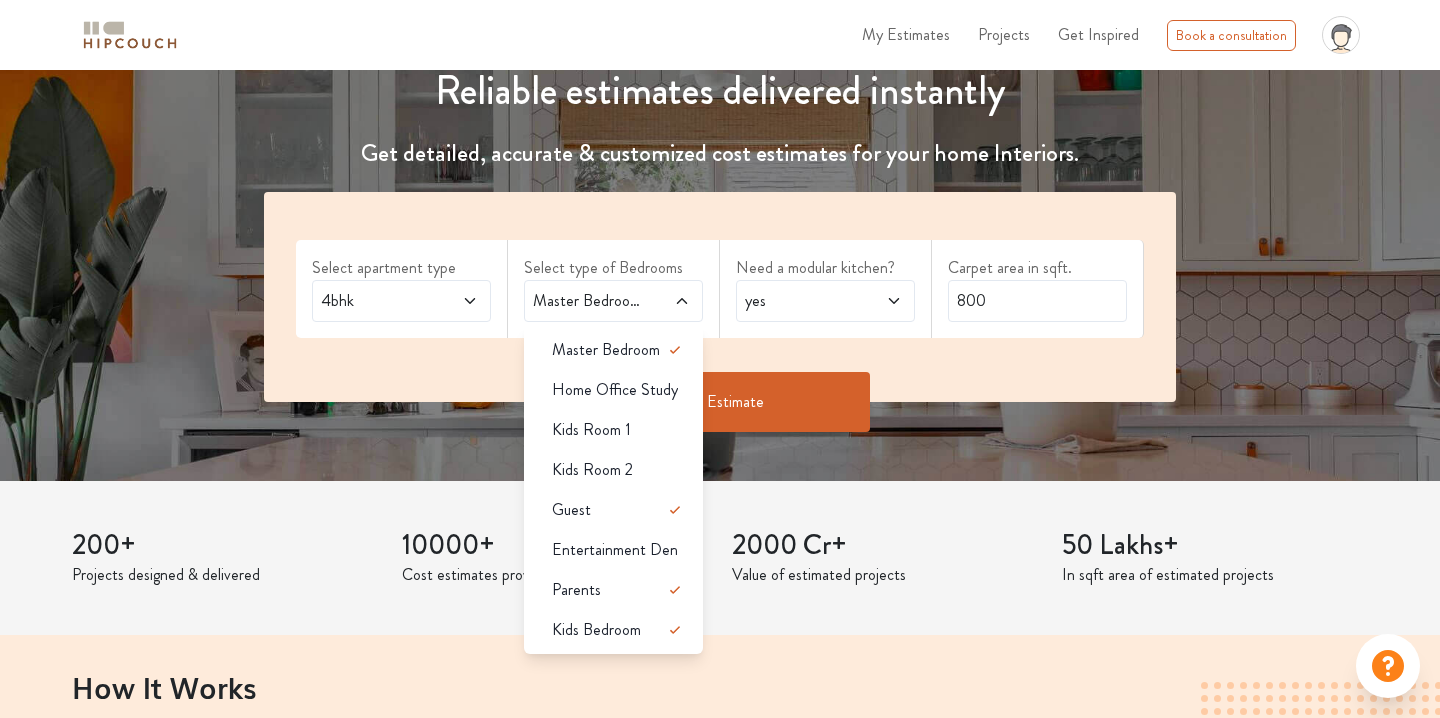 click on "yes" at bounding box center (825, 301) 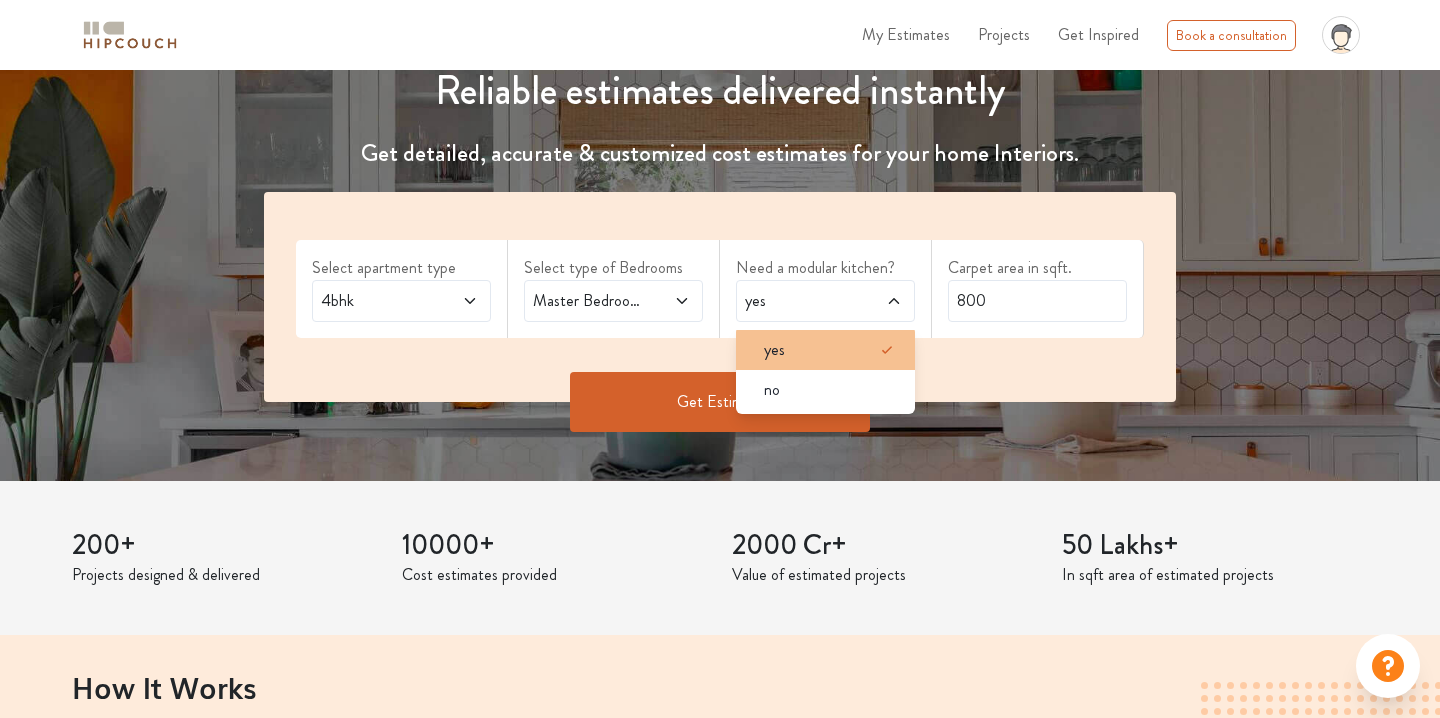 click on "yes" at bounding box center (831, 350) 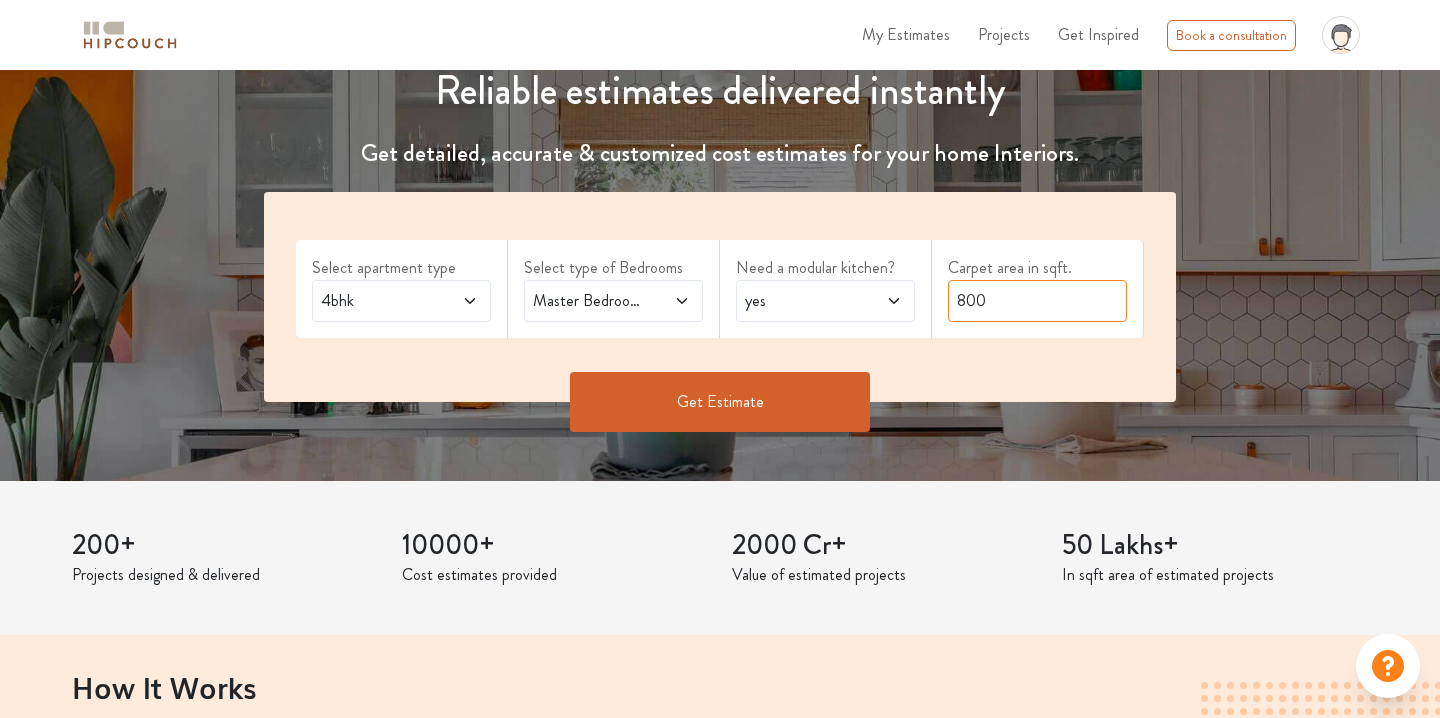 drag, startPoint x: 1022, startPoint y: 307, endPoint x: 884, endPoint y: 315, distance: 138.23169 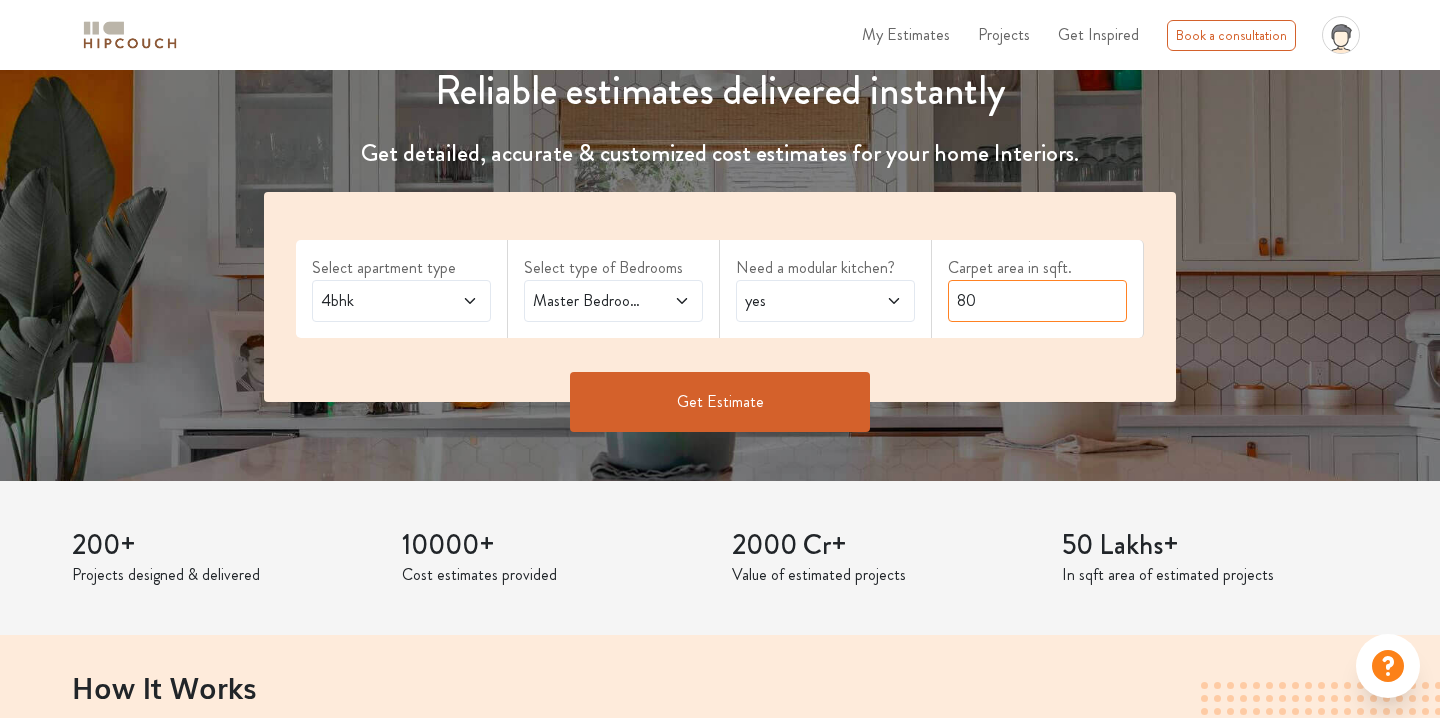 type on "8" 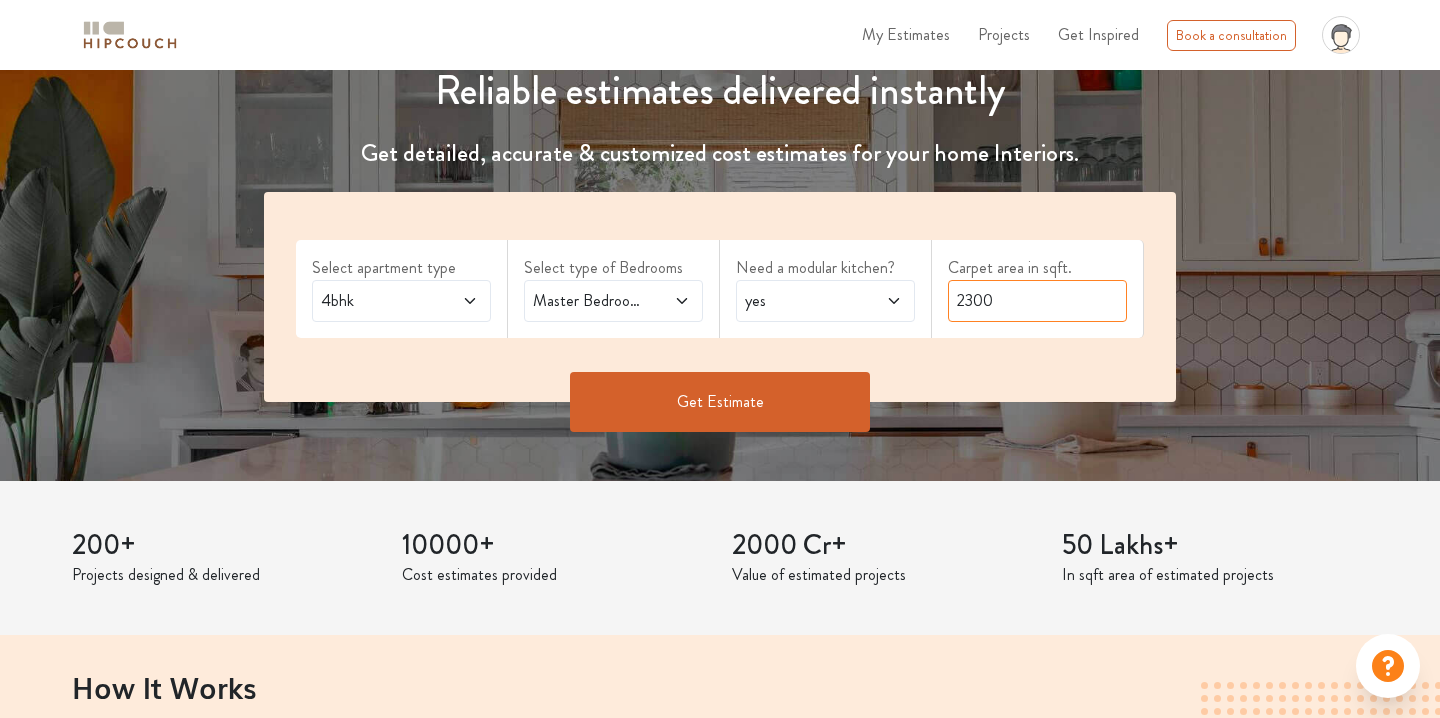 type on "2300" 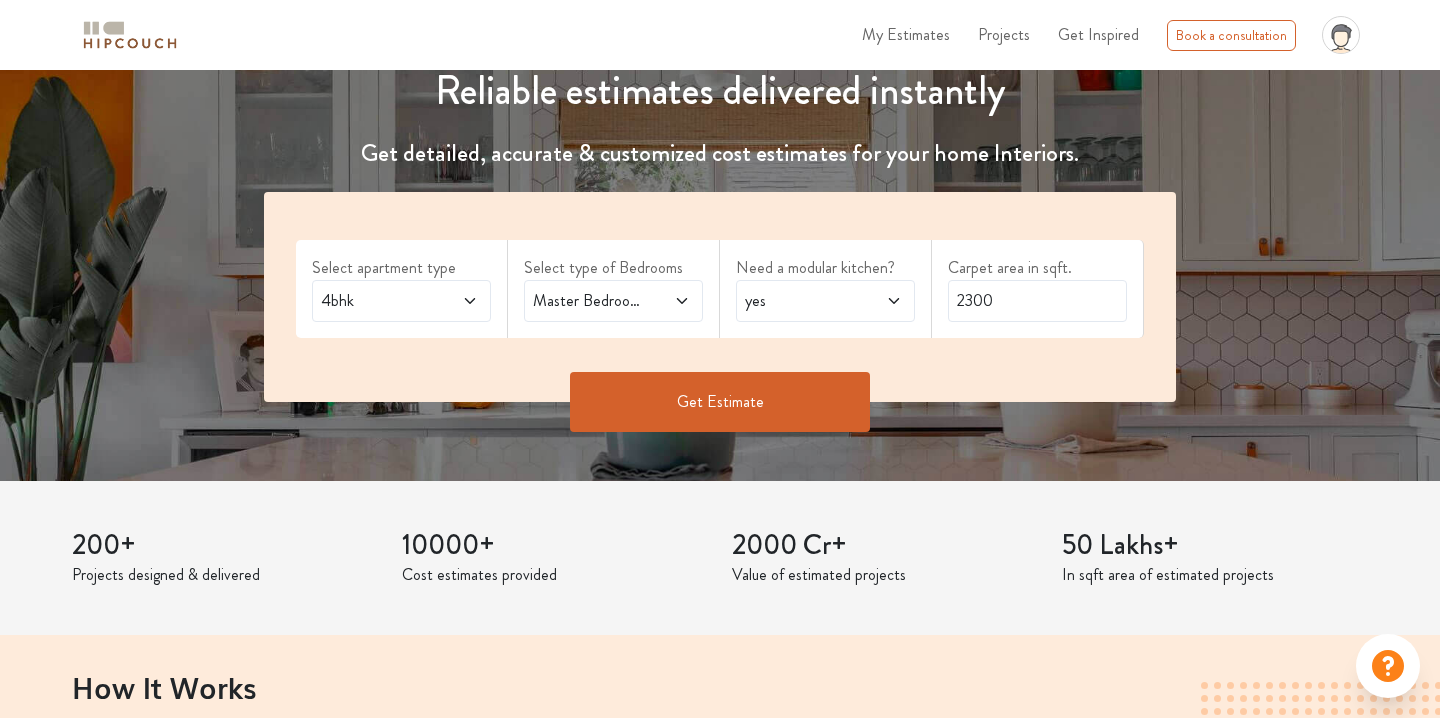 click on "Get Estimate" at bounding box center [720, 402] 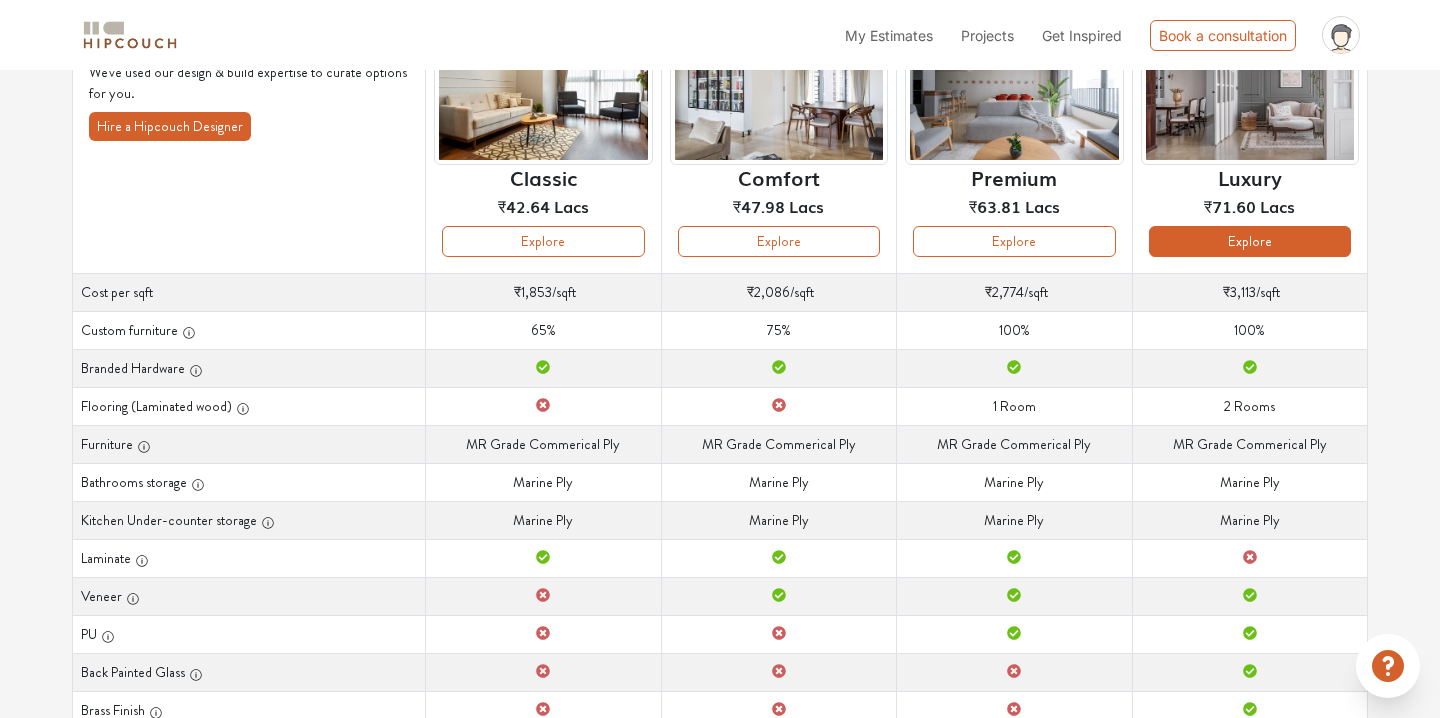 scroll, scrollTop: 87, scrollLeft: 0, axis: vertical 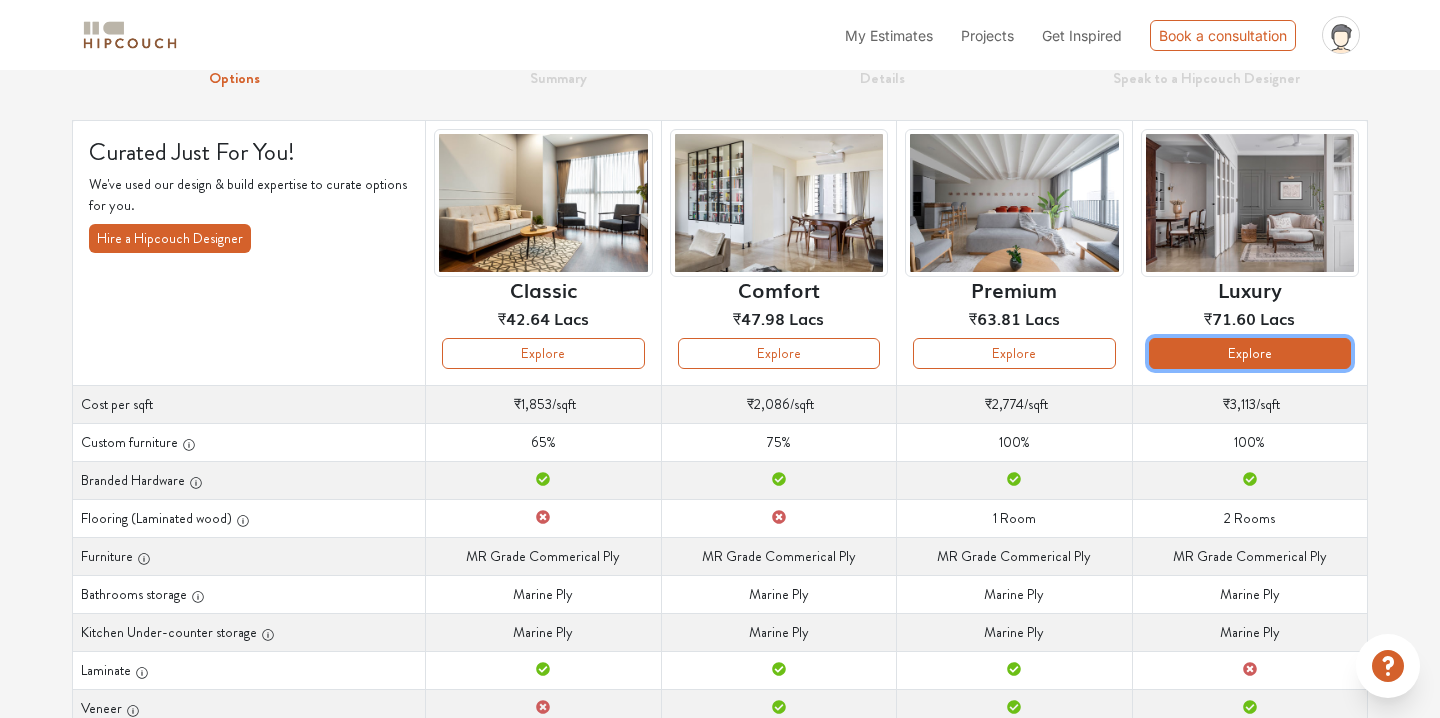 click on "Explore" at bounding box center [1250, 353] 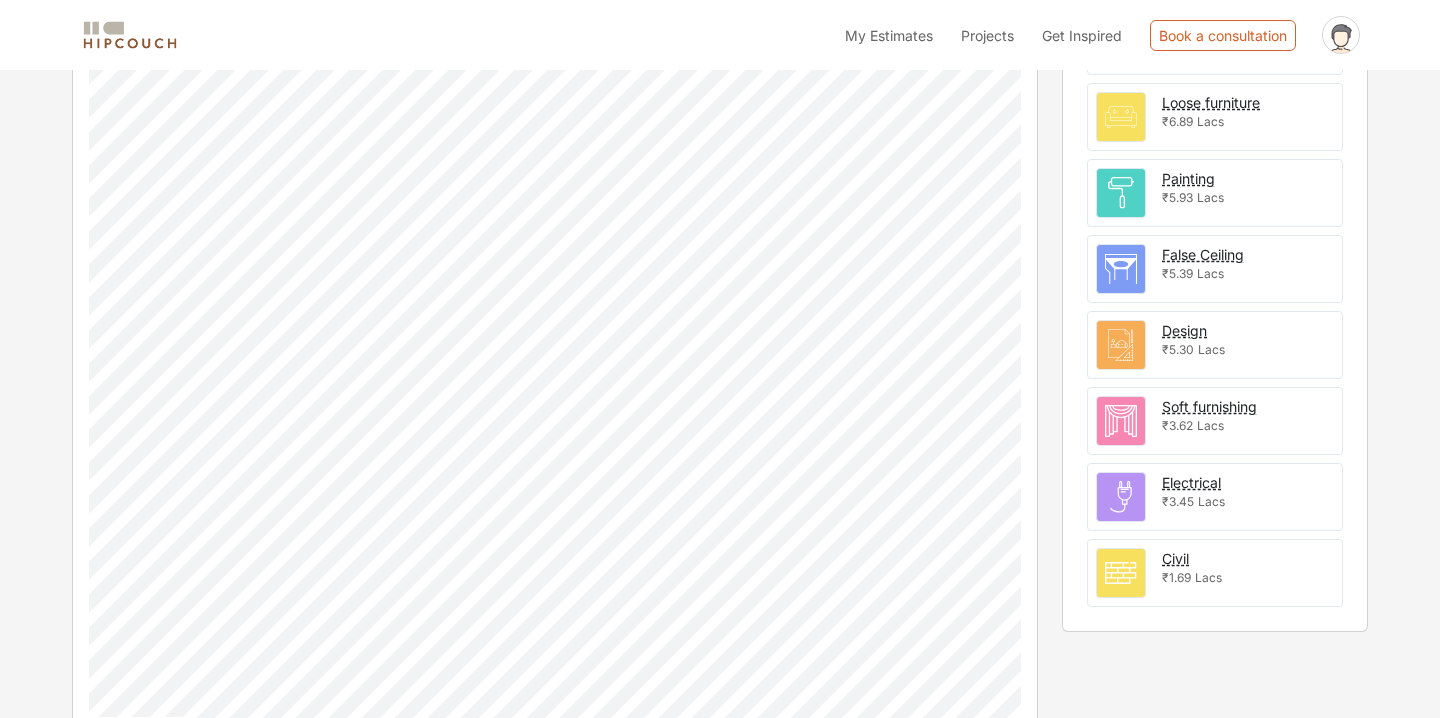 scroll, scrollTop: 705, scrollLeft: 0, axis: vertical 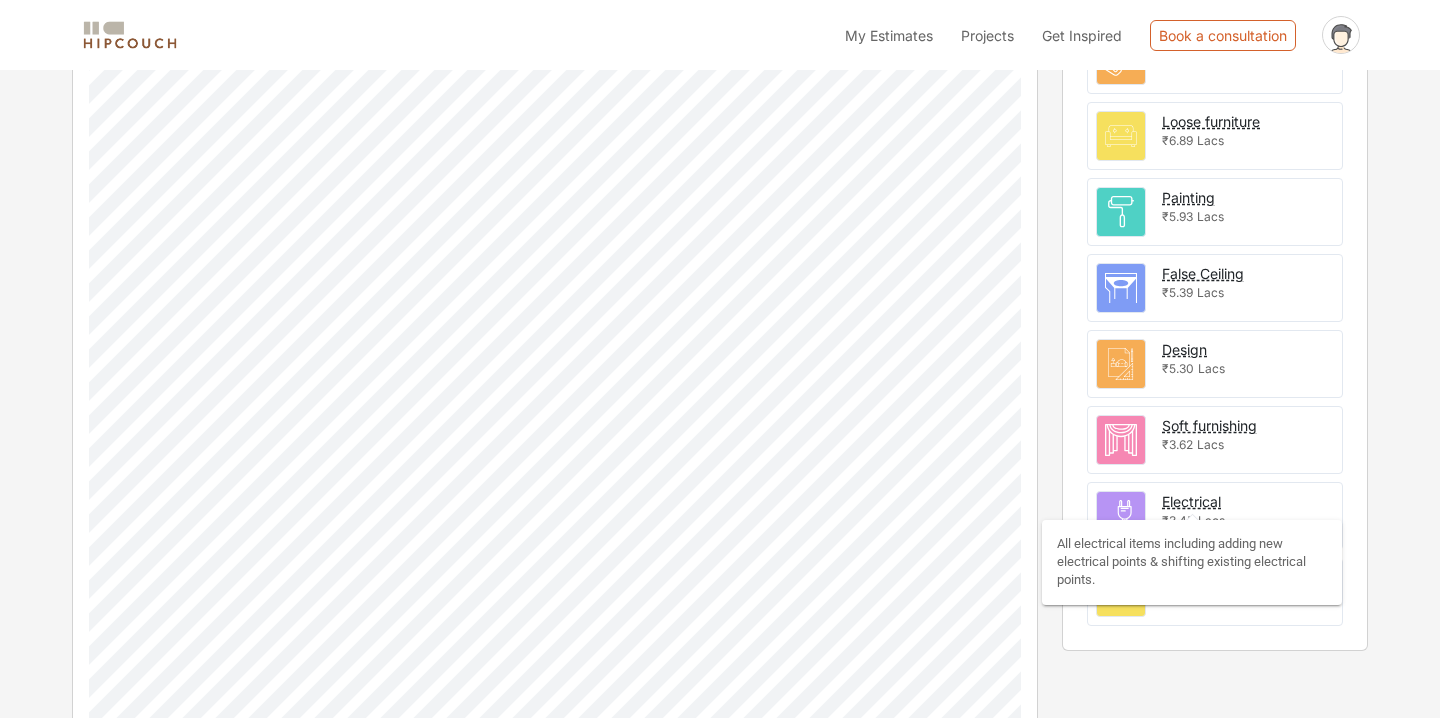 click on "Electrical" at bounding box center (1191, 501) 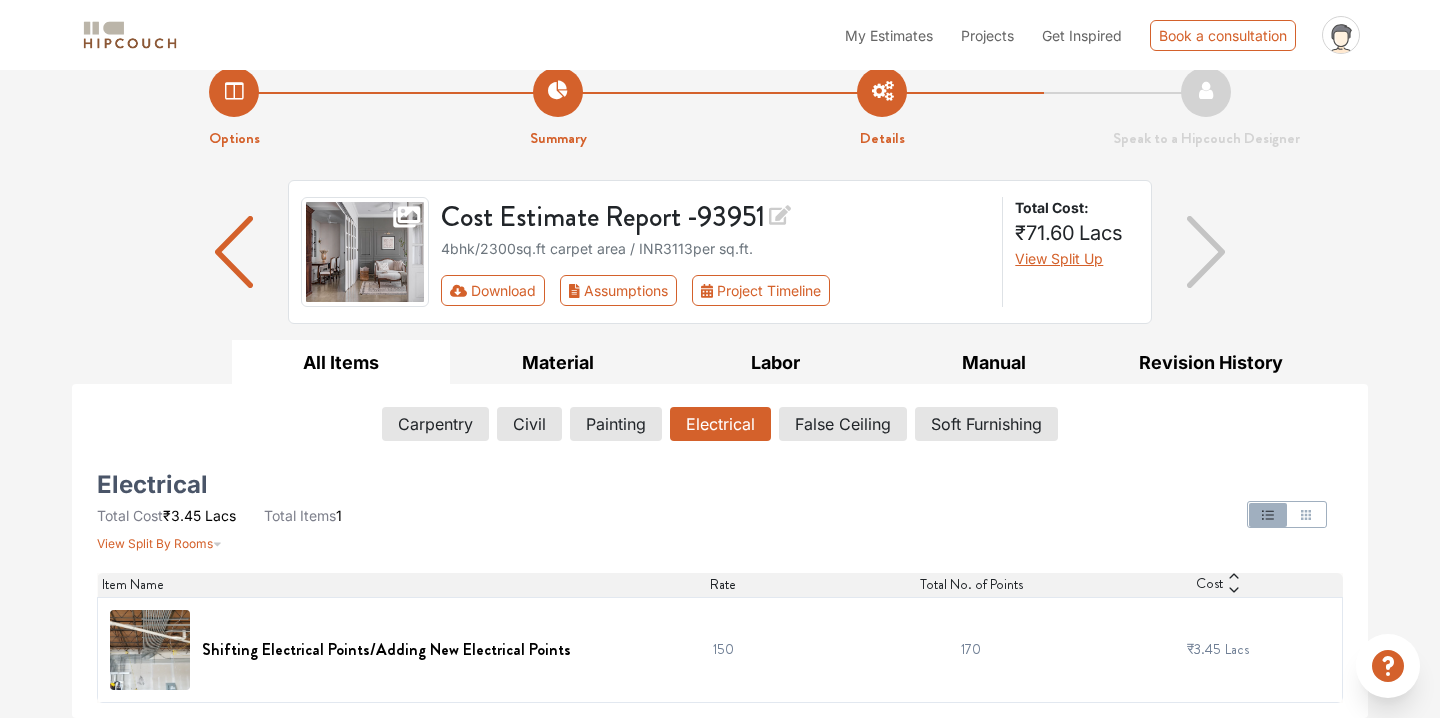 scroll, scrollTop: 28, scrollLeft: 0, axis: vertical 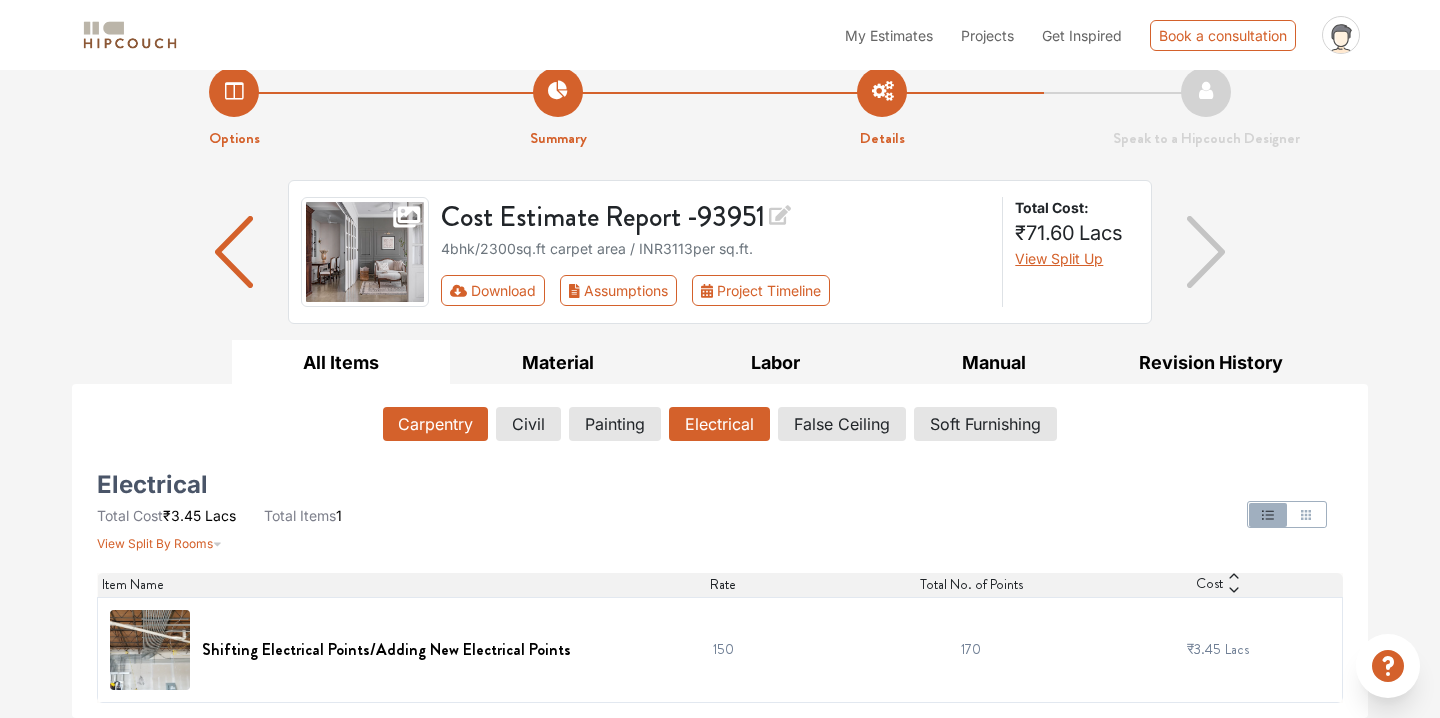 click on "Carpentry" at bounding box center [435, 424] 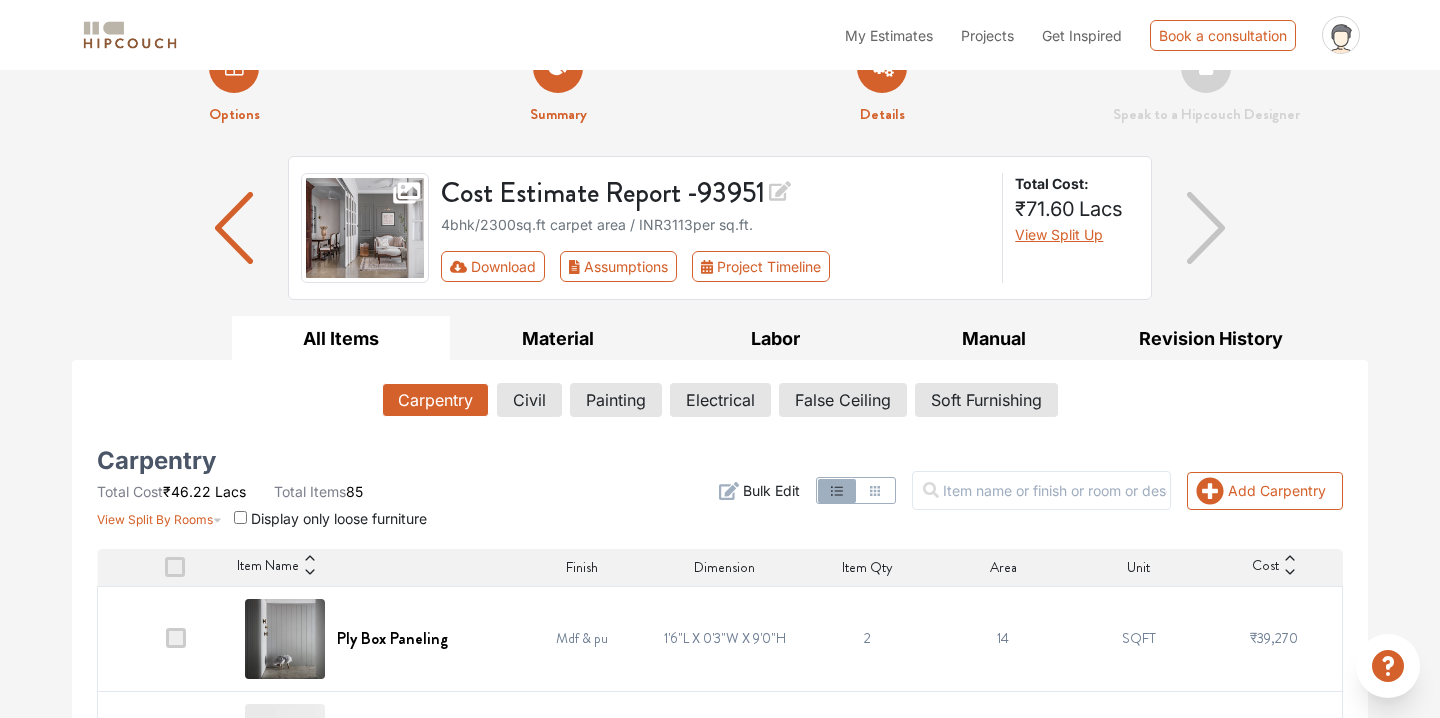 scroll, scrollTop: 0, scrollLeft: 0, axis: both 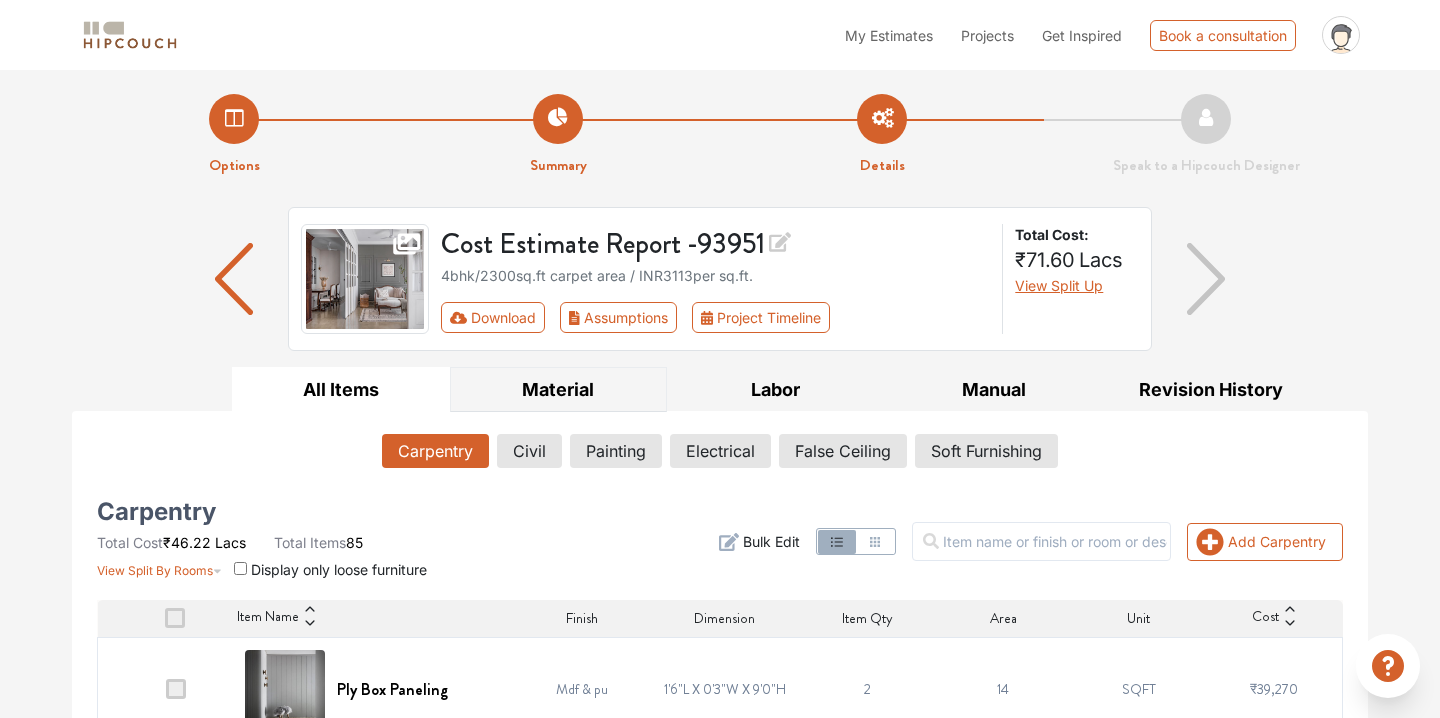 click on "Material" at bounding box center (559, 389) 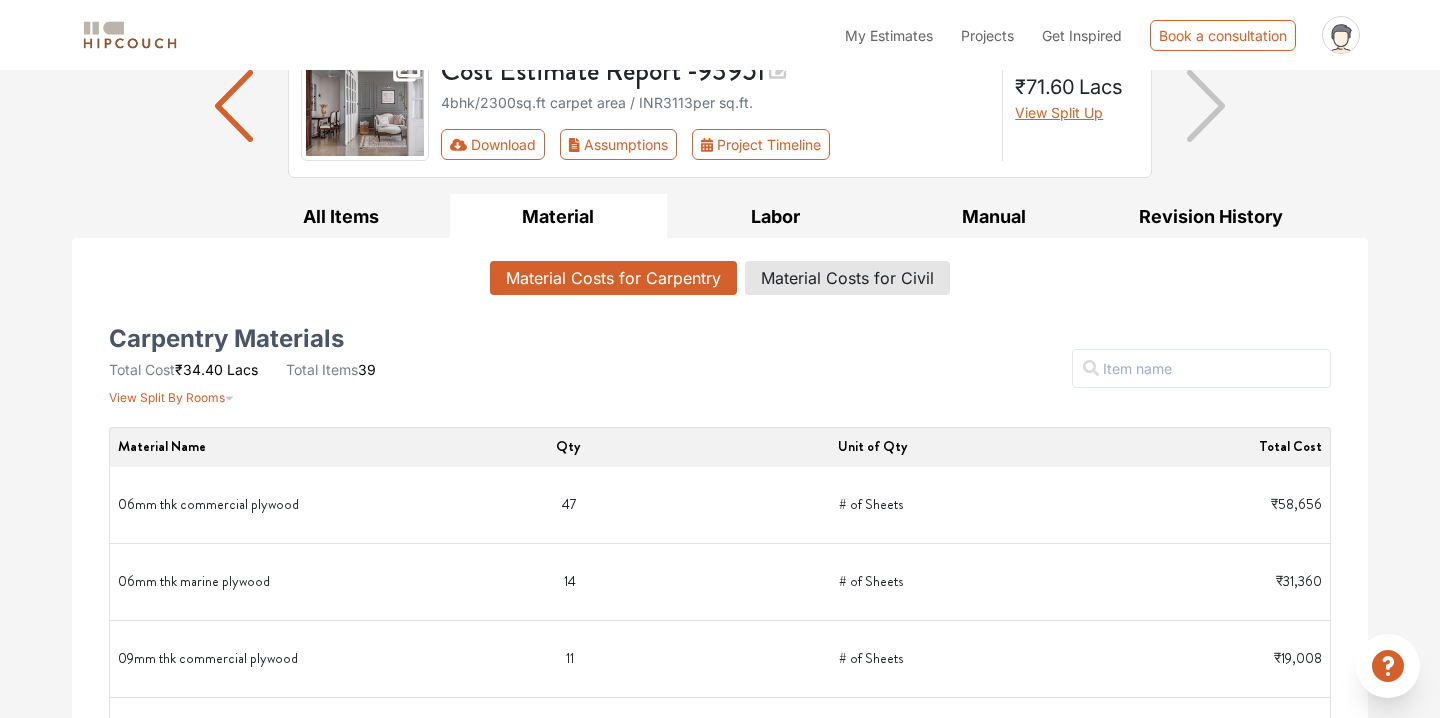 scroll, scrollTop: 175, scrollLeft: 0, axis: vertical 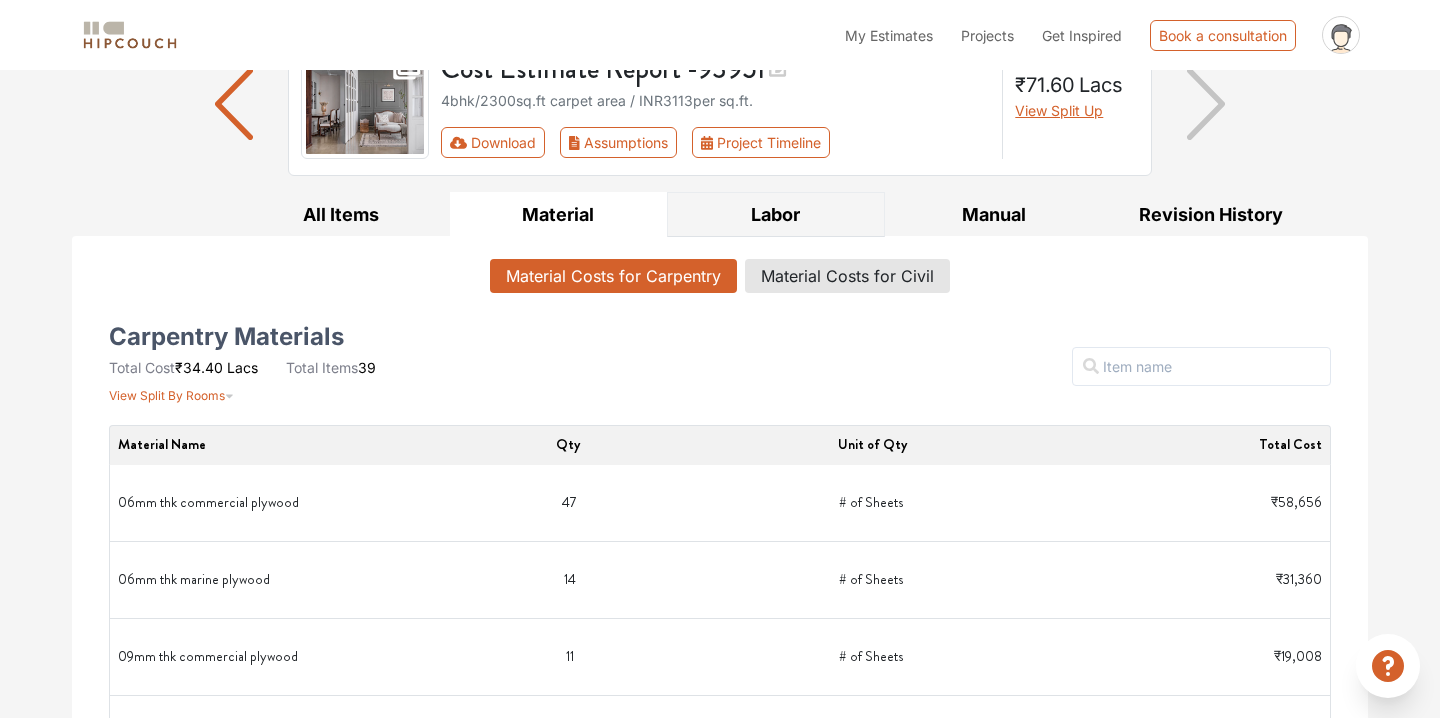 click on "Labor" at bounding box center [776, 214] 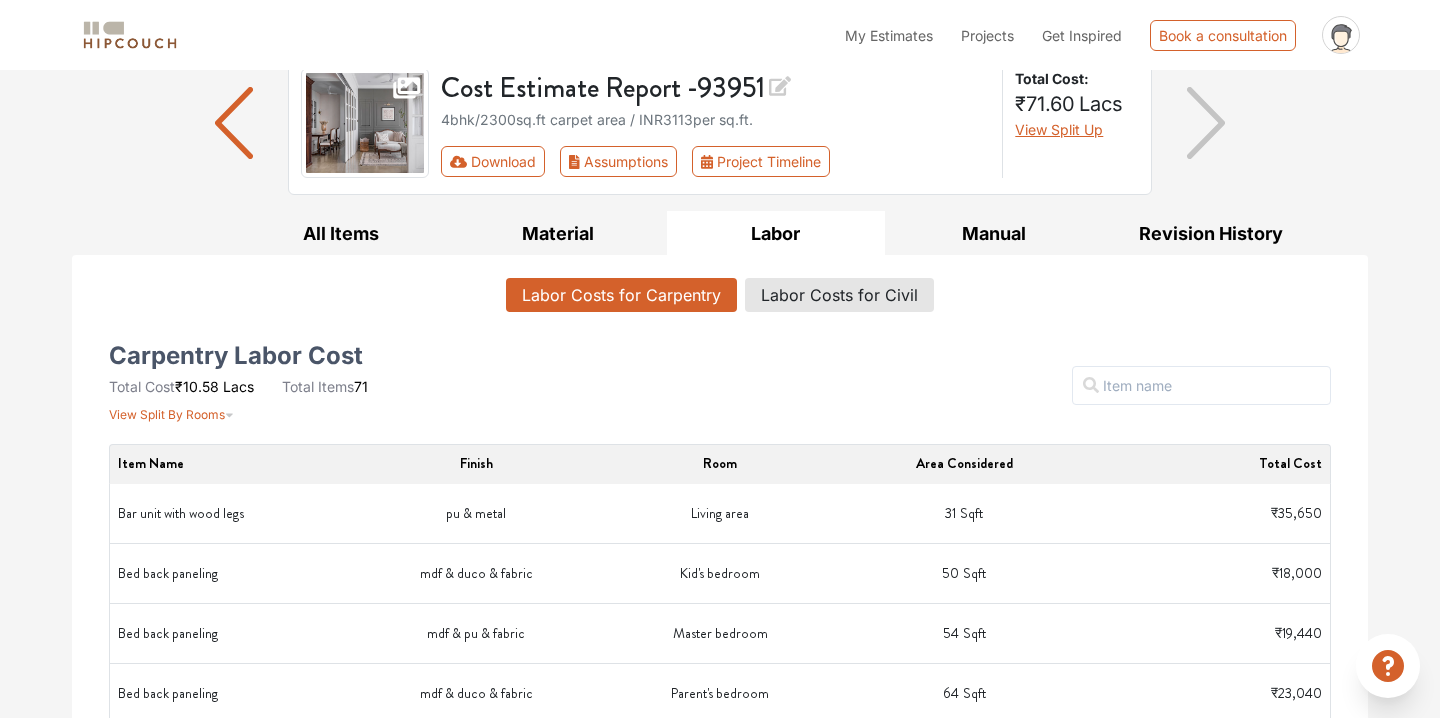 scroll, scrollTop: 0, scrollLeft: 0, axis: both 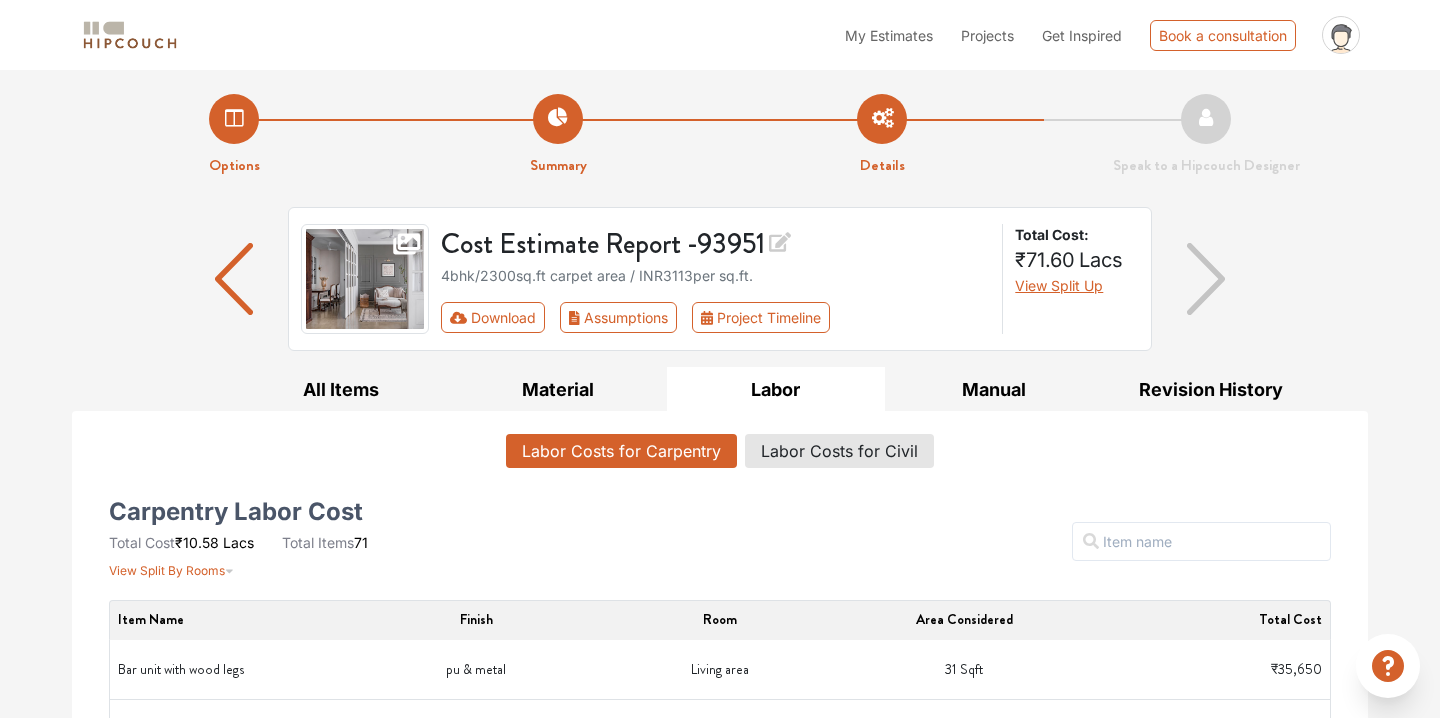 click on "Details" at bounding box center [882, 135] 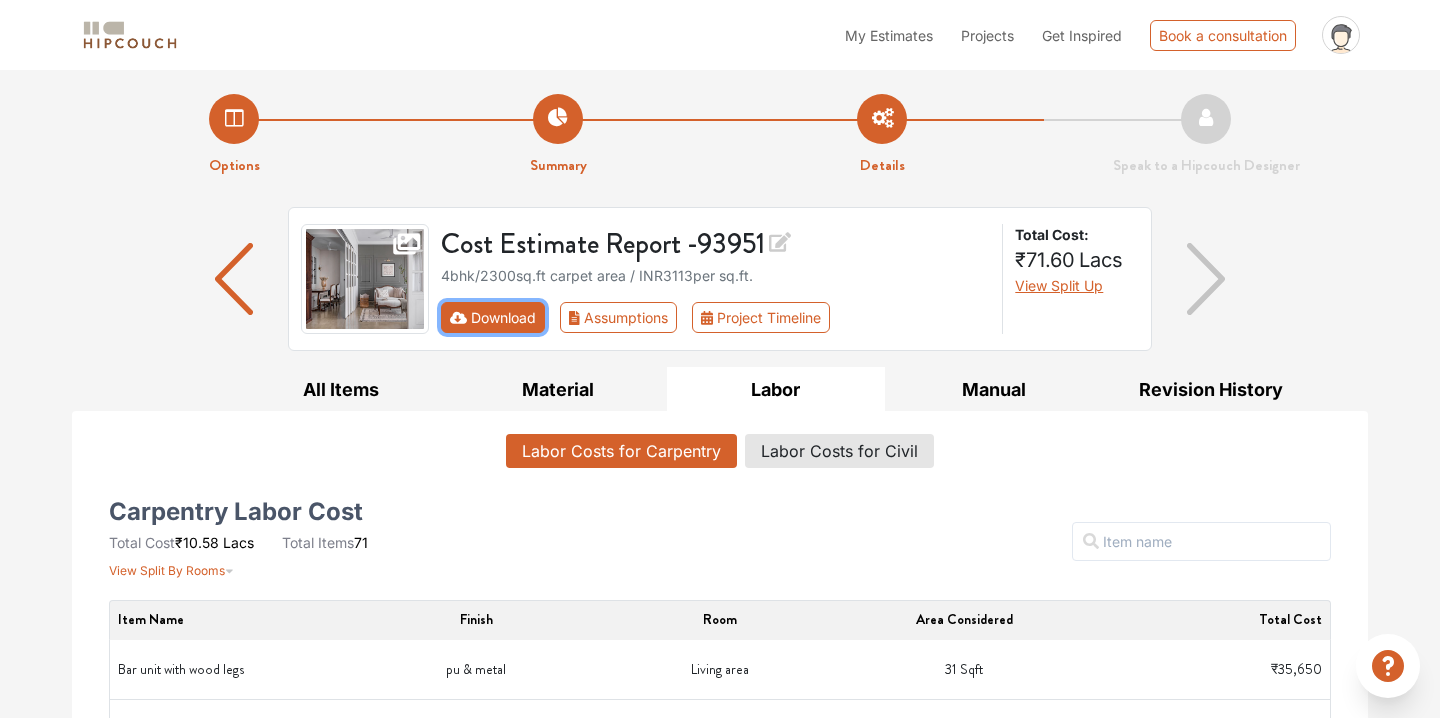 click on "Download" at bounding box center (493, 317) 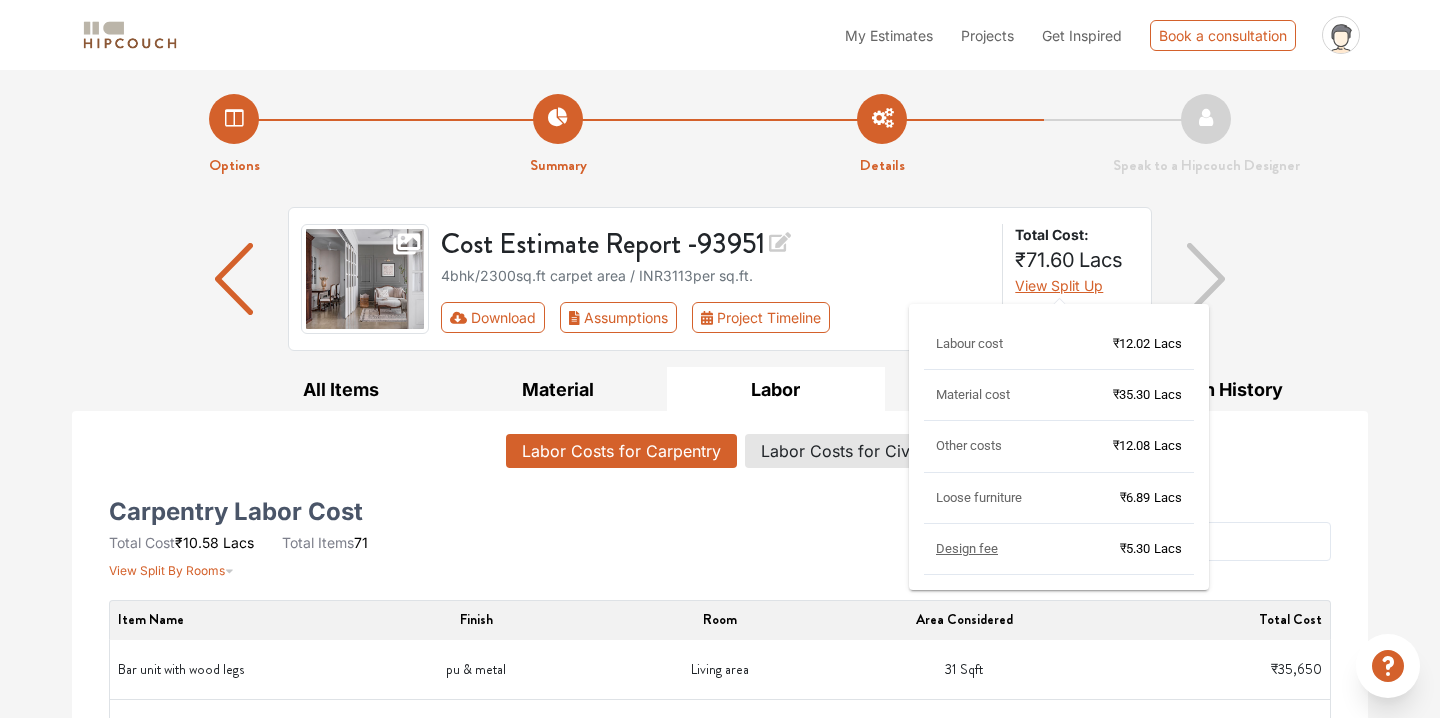 click on "View Split Up" at bounding box center (1059, 285) 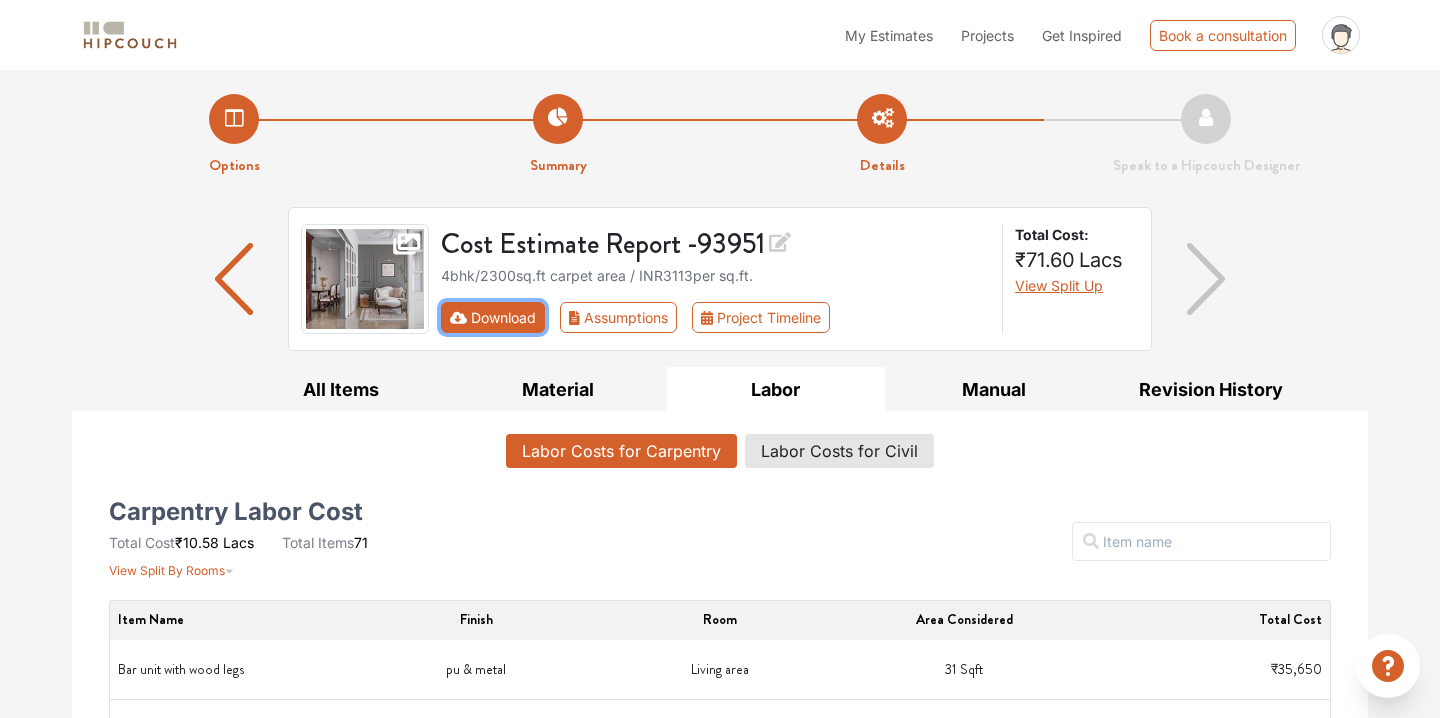 click on "Download" at bounding box center (493, 317) 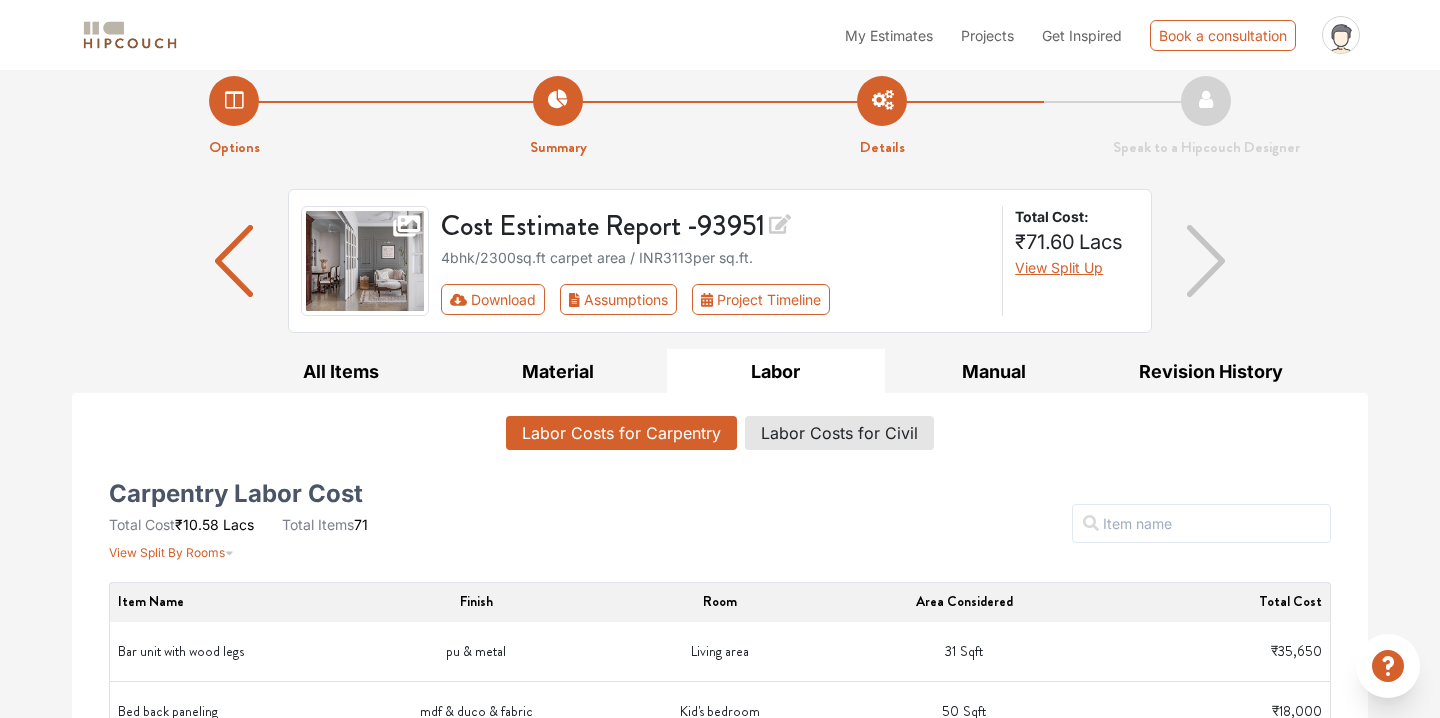 scroll, scrollTop: 0, scrollLeft: 0, axis: both 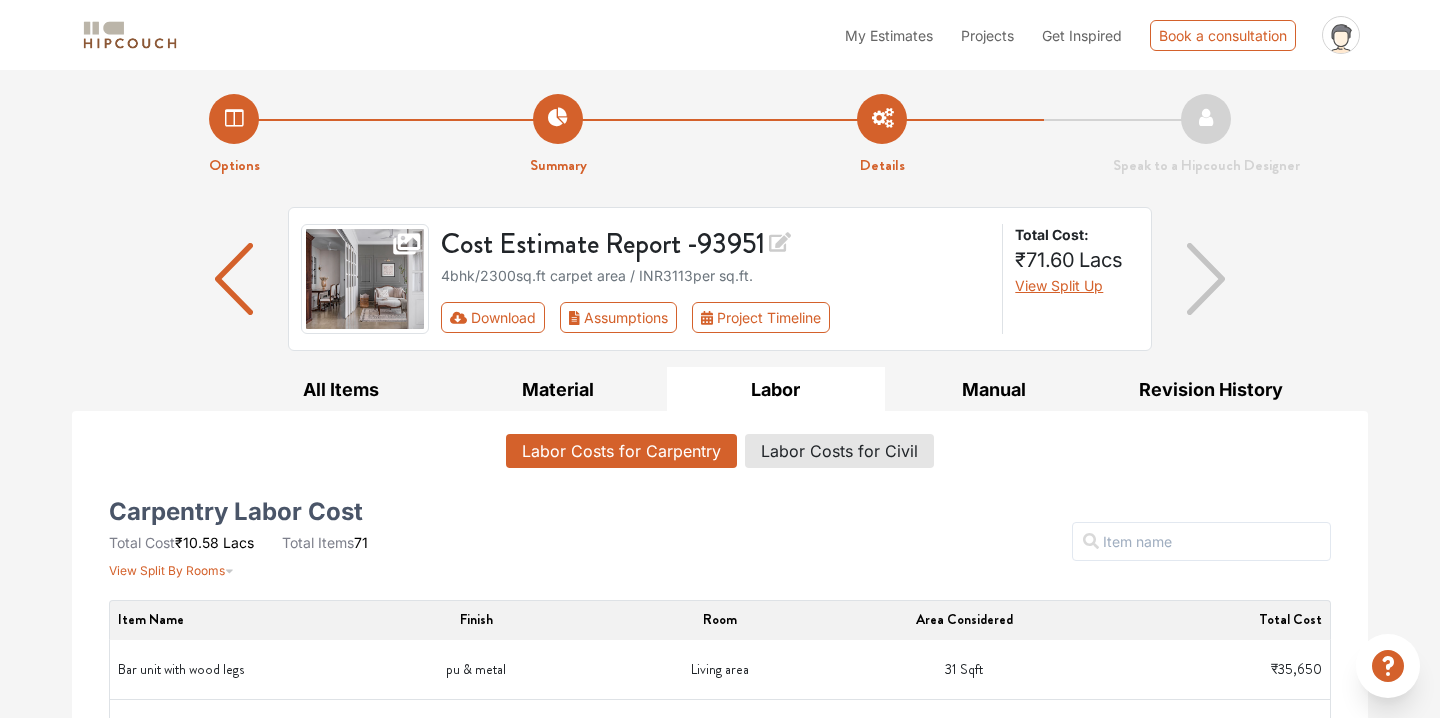click at bounding box center (1206, 279) 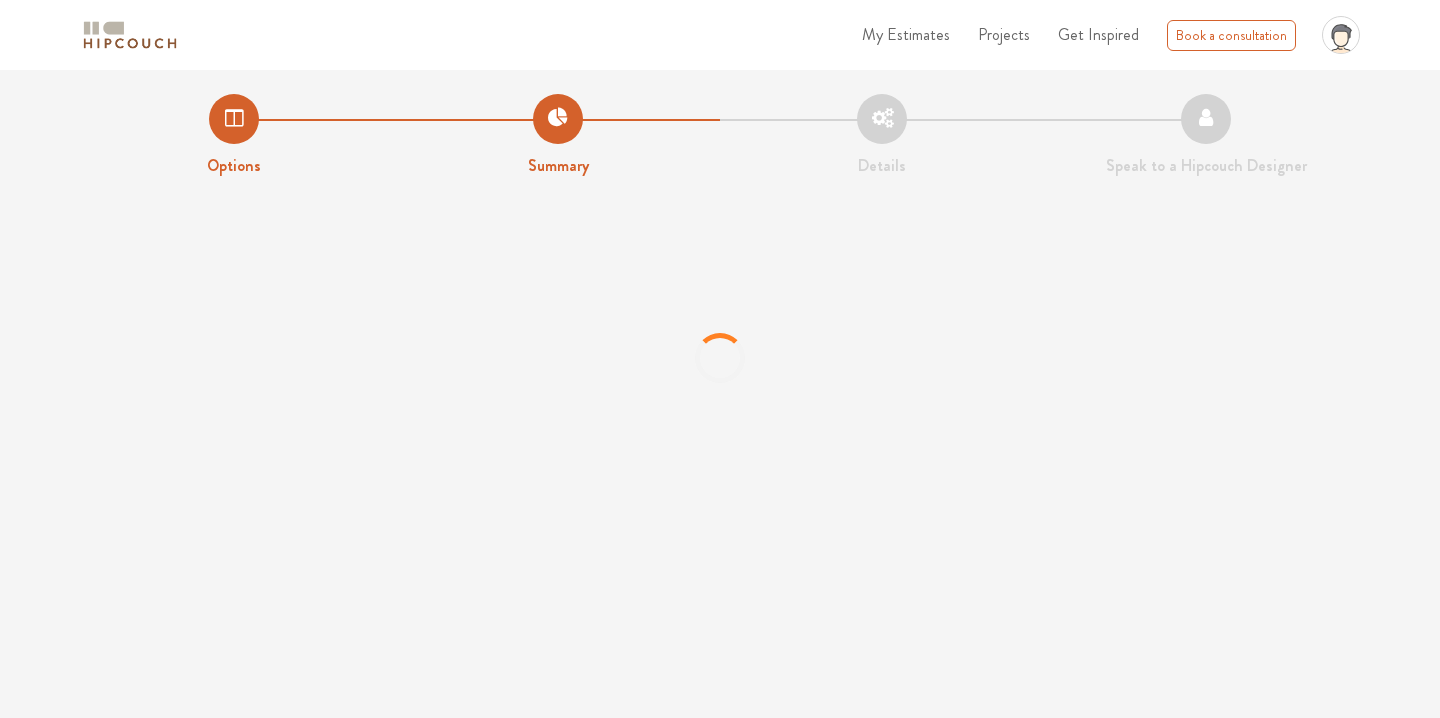 scroll, scrollTop: 0, scrollLeft: 0, axis: both 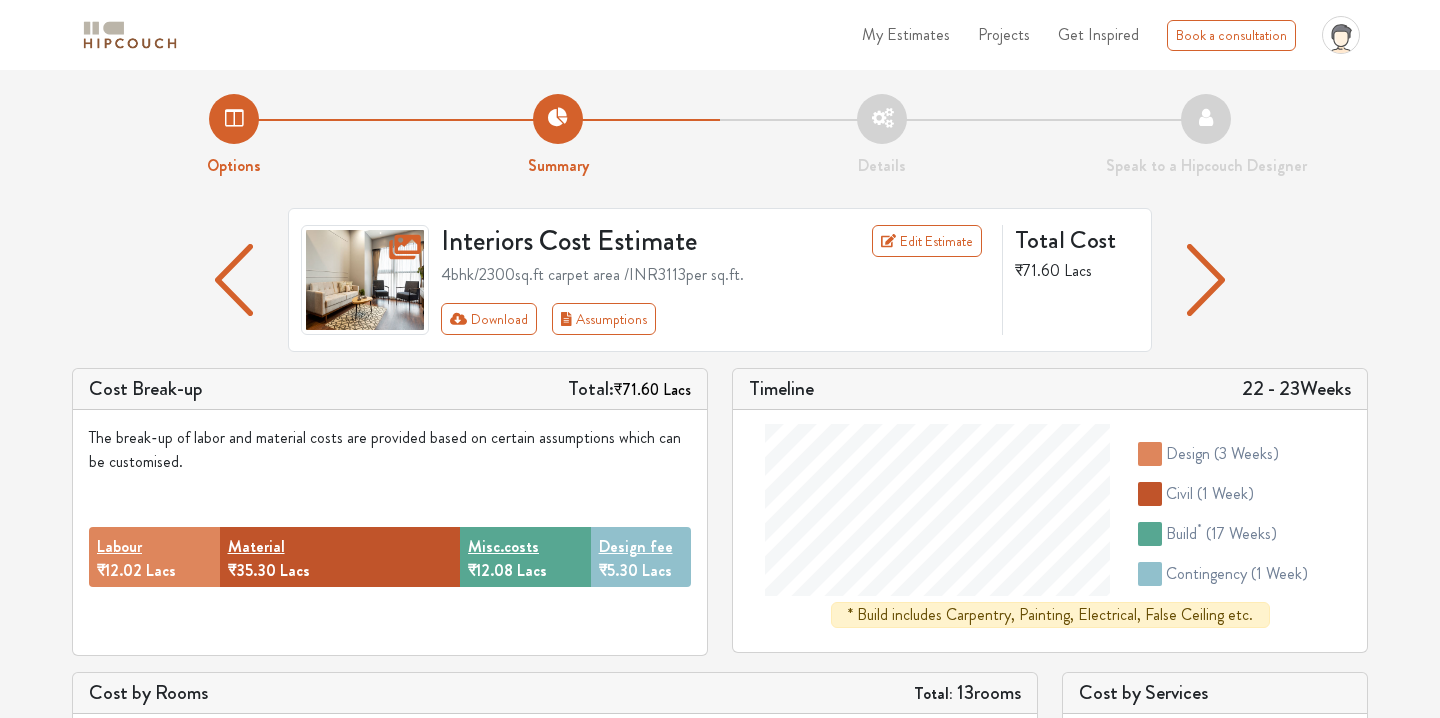 click at bounding box center [1206, 280] 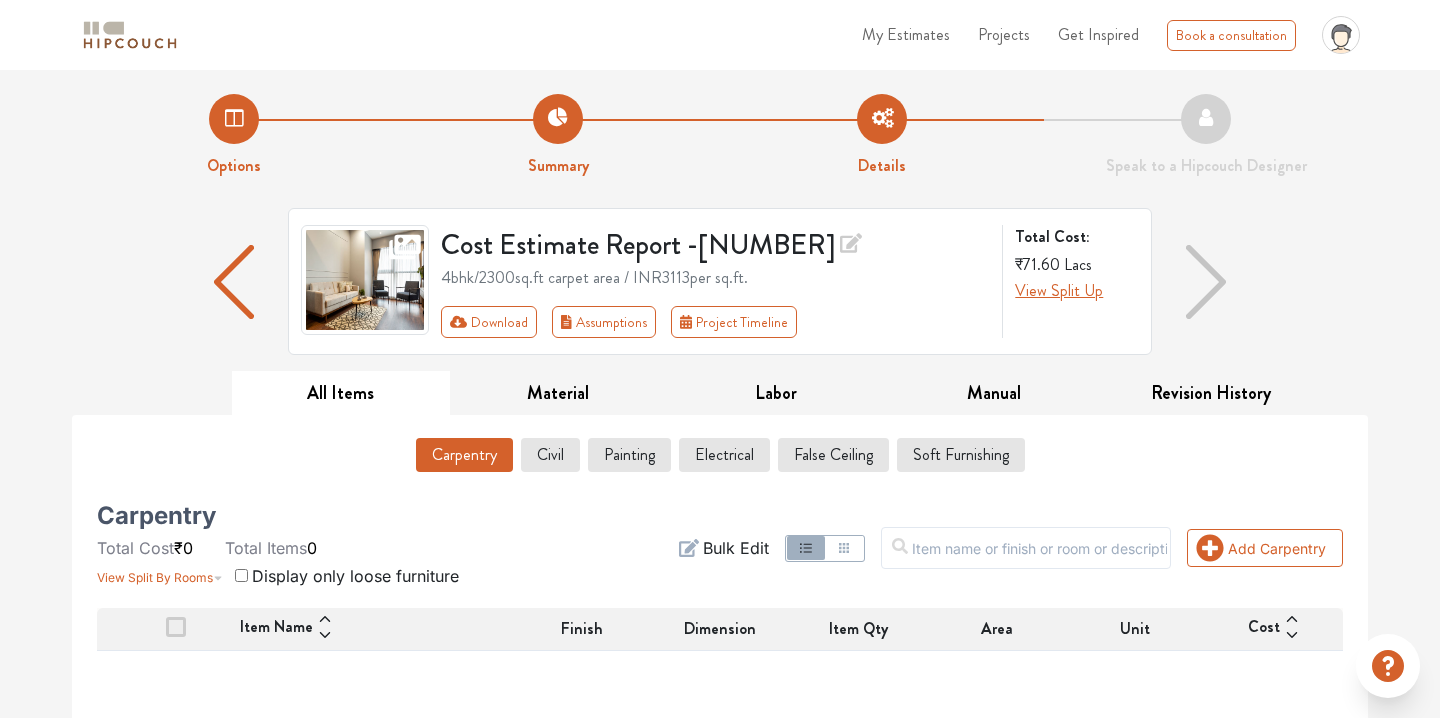 click at bounding box center [1206, 282] 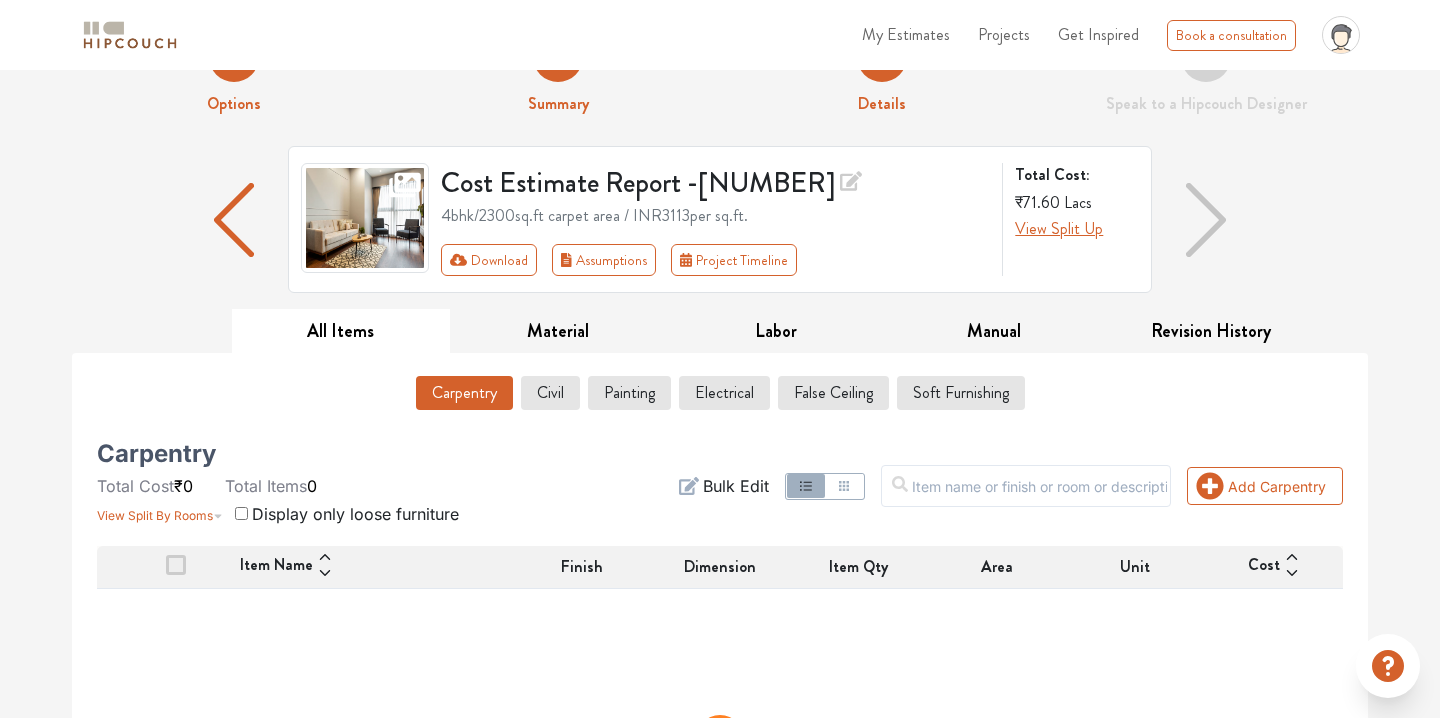 scroll, scrollTop: 64, scrollLeft: 0, axis: vertical 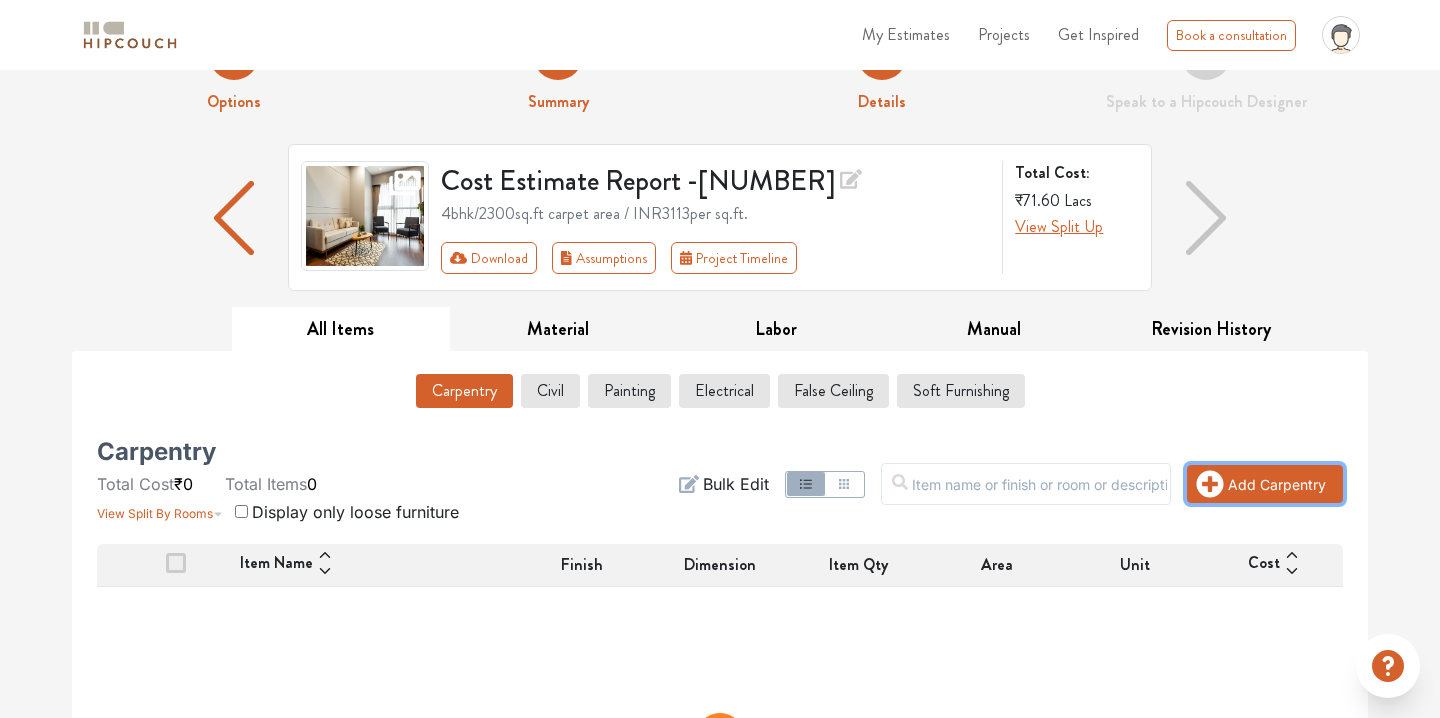 click on "Add Carpentry" at bounding box center [1265, 484] 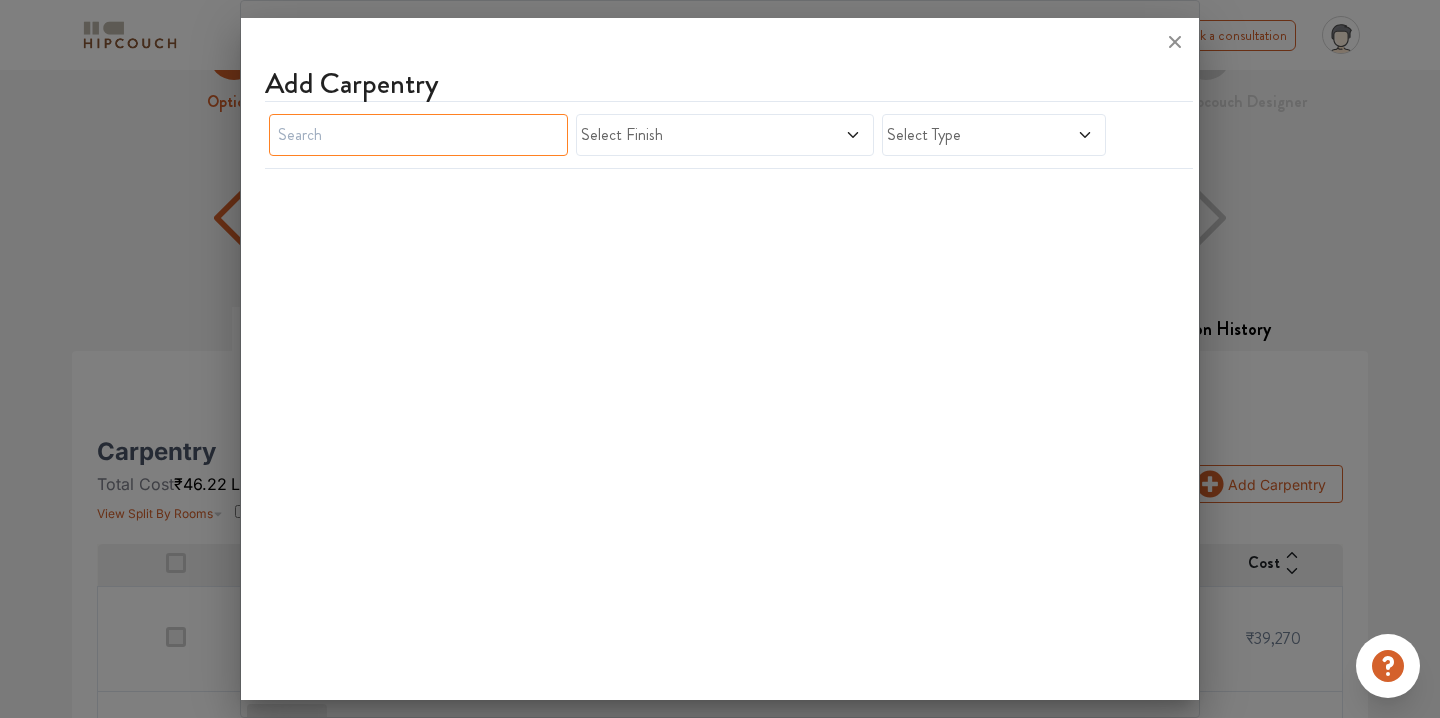 click at bounding box center (418, 135) 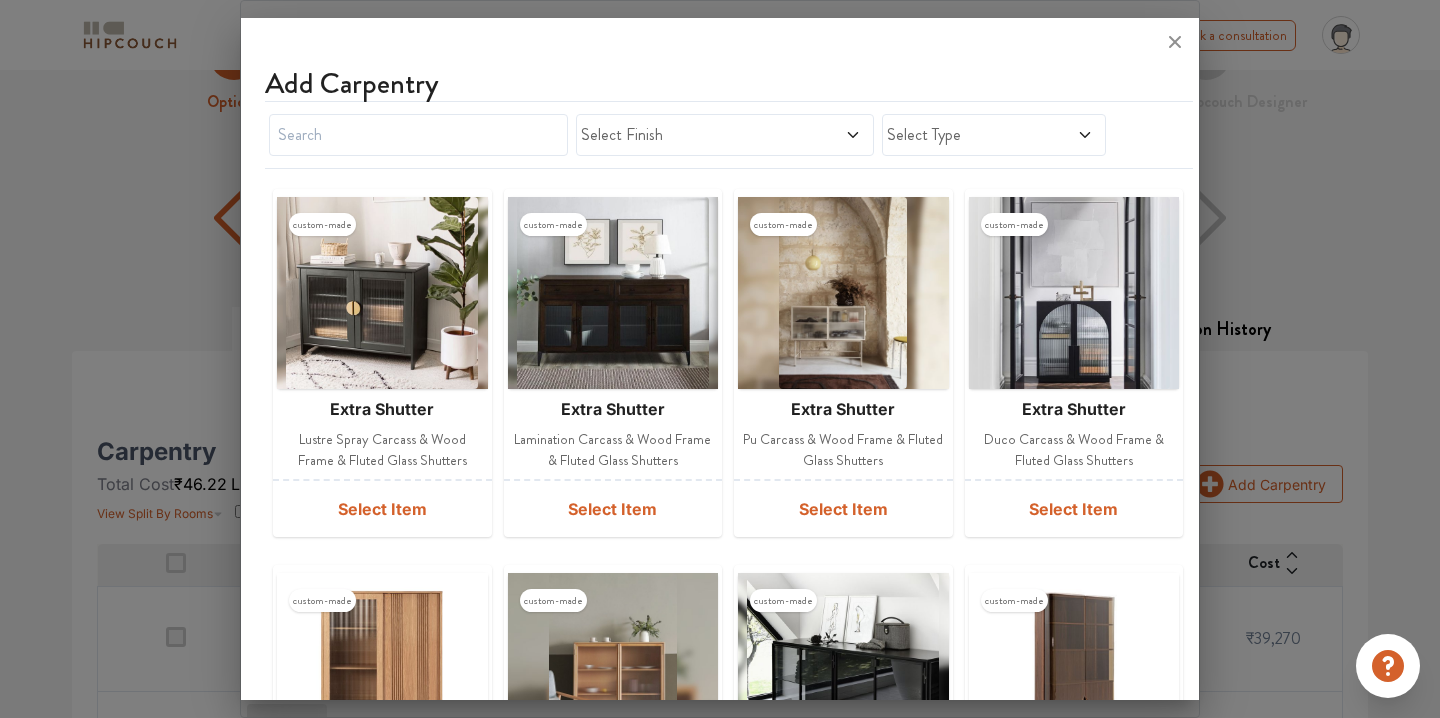 click on "Select Finish" at bounding box center [686, 135] 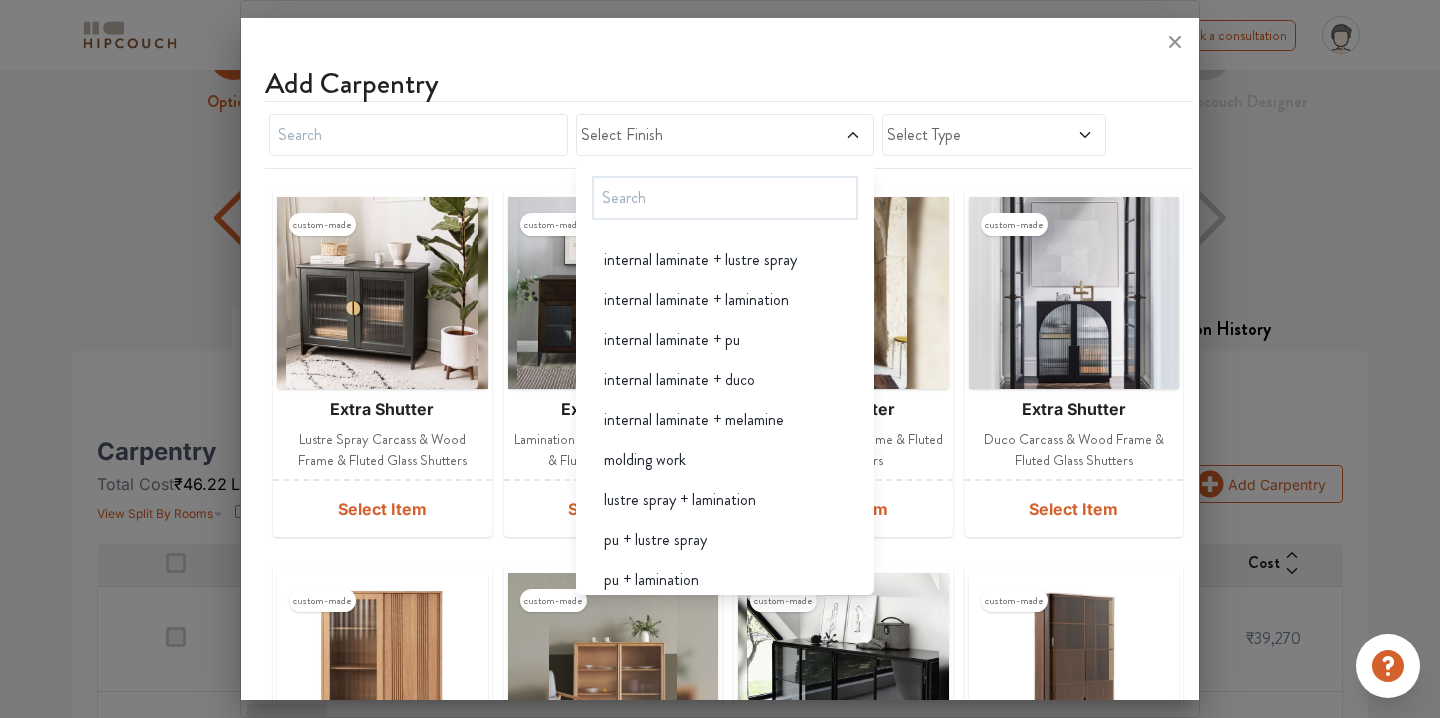 click on "Add Carpentry" at bounding box center [729, 83] 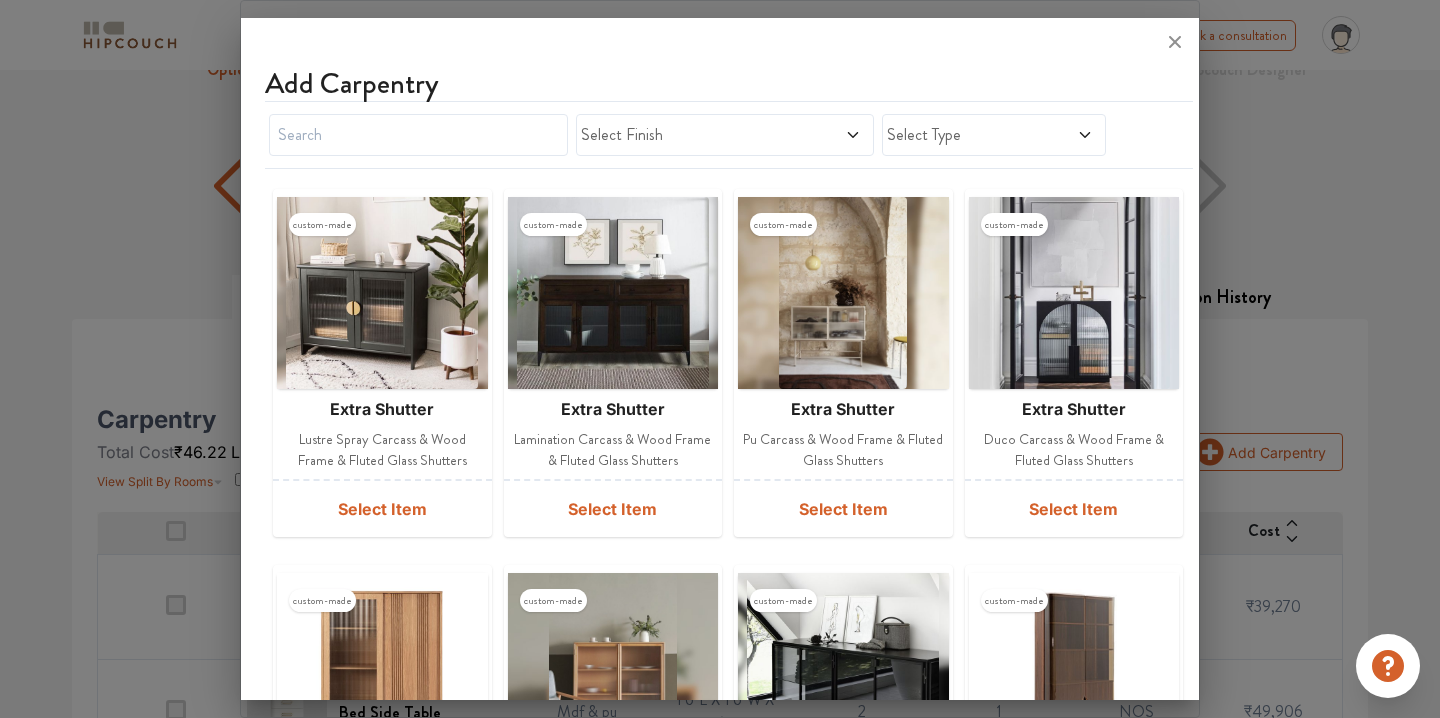 scroll, scrollTop: 119, scrollLeft: 0, axis: vertical 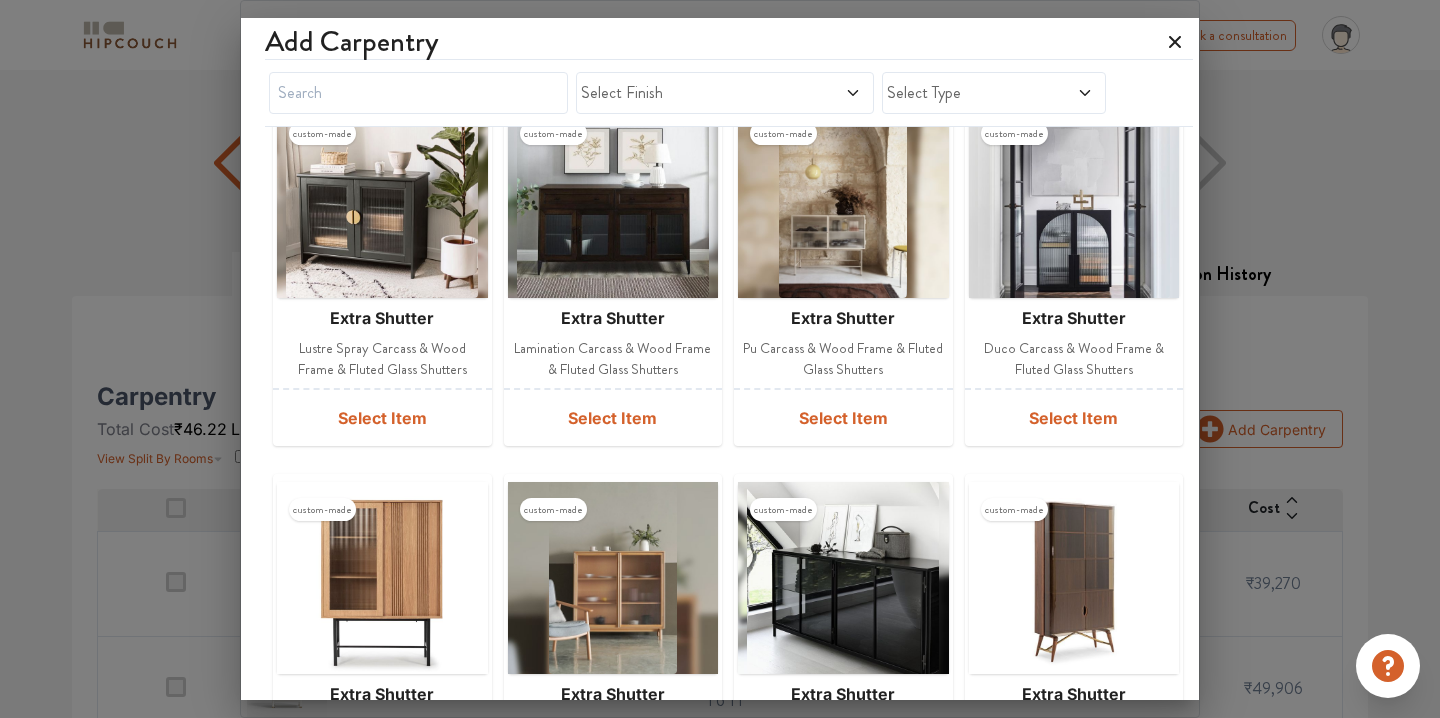 click 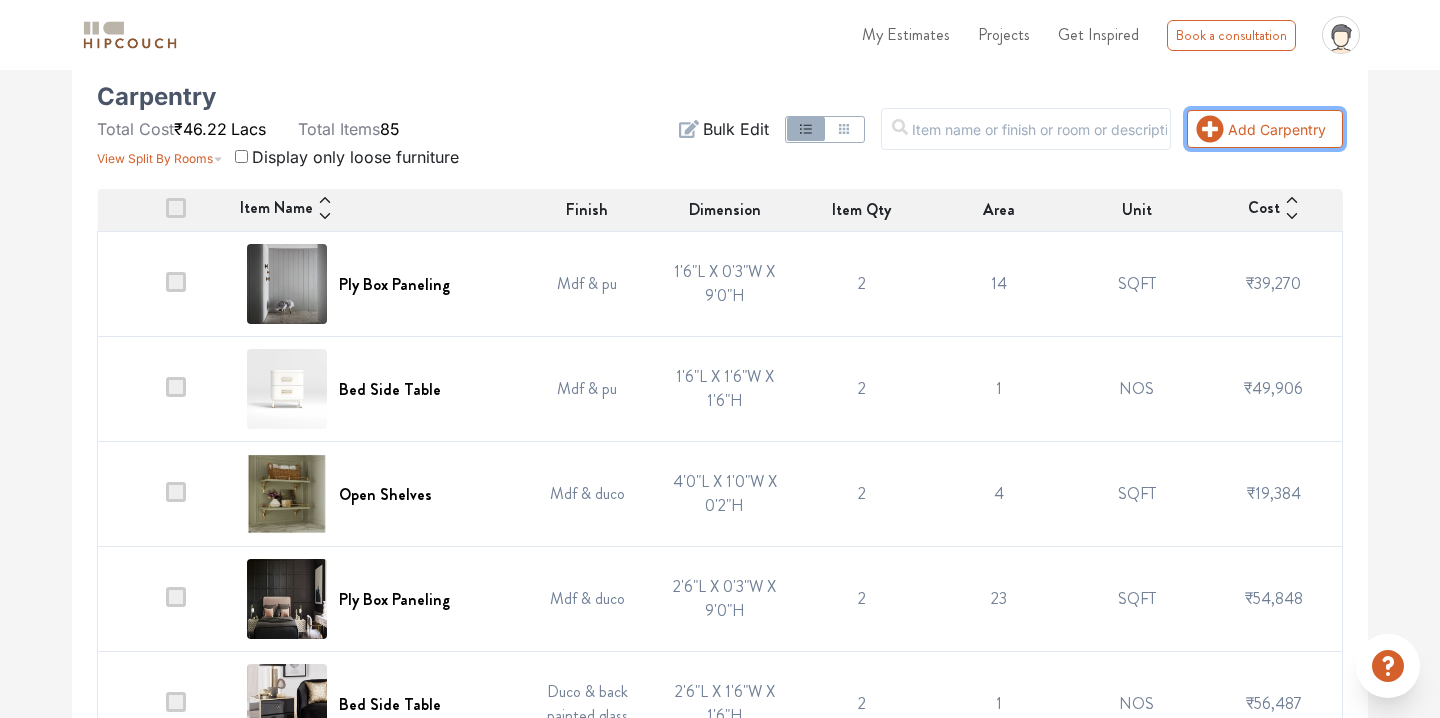 scroll, scrollTop: 0, scrollLeft: 0, axis: both 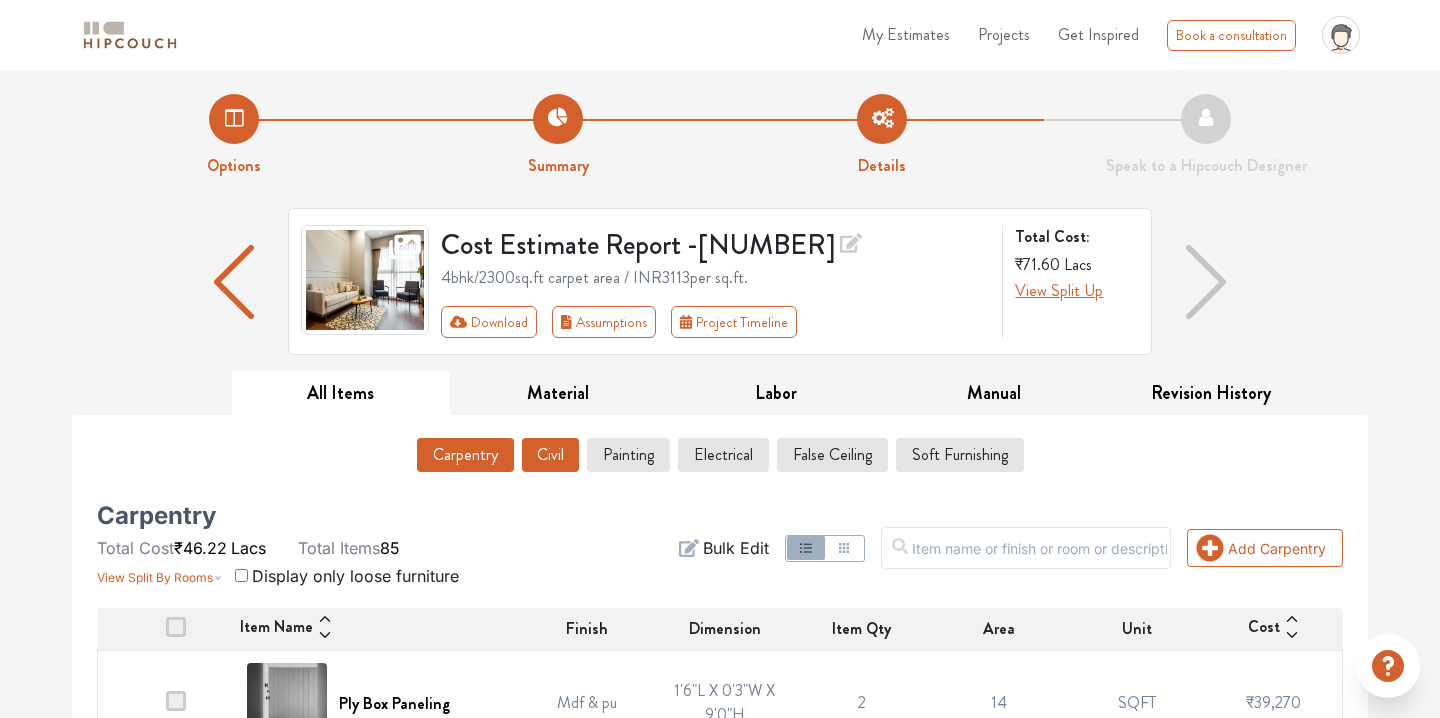 click on "Civil" at bounding box center [550, 455] 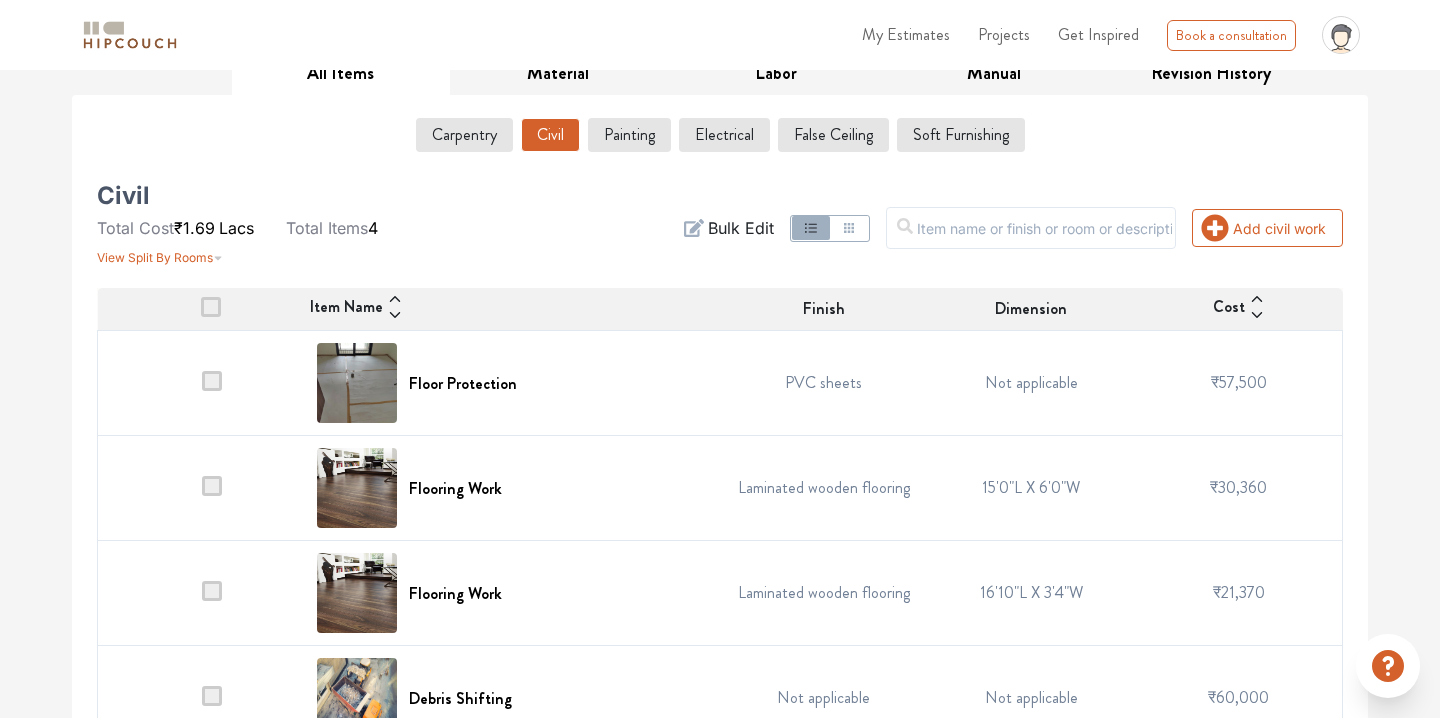 scroll, scrollTop: 368, scrollLeft: 0, axis: vertical 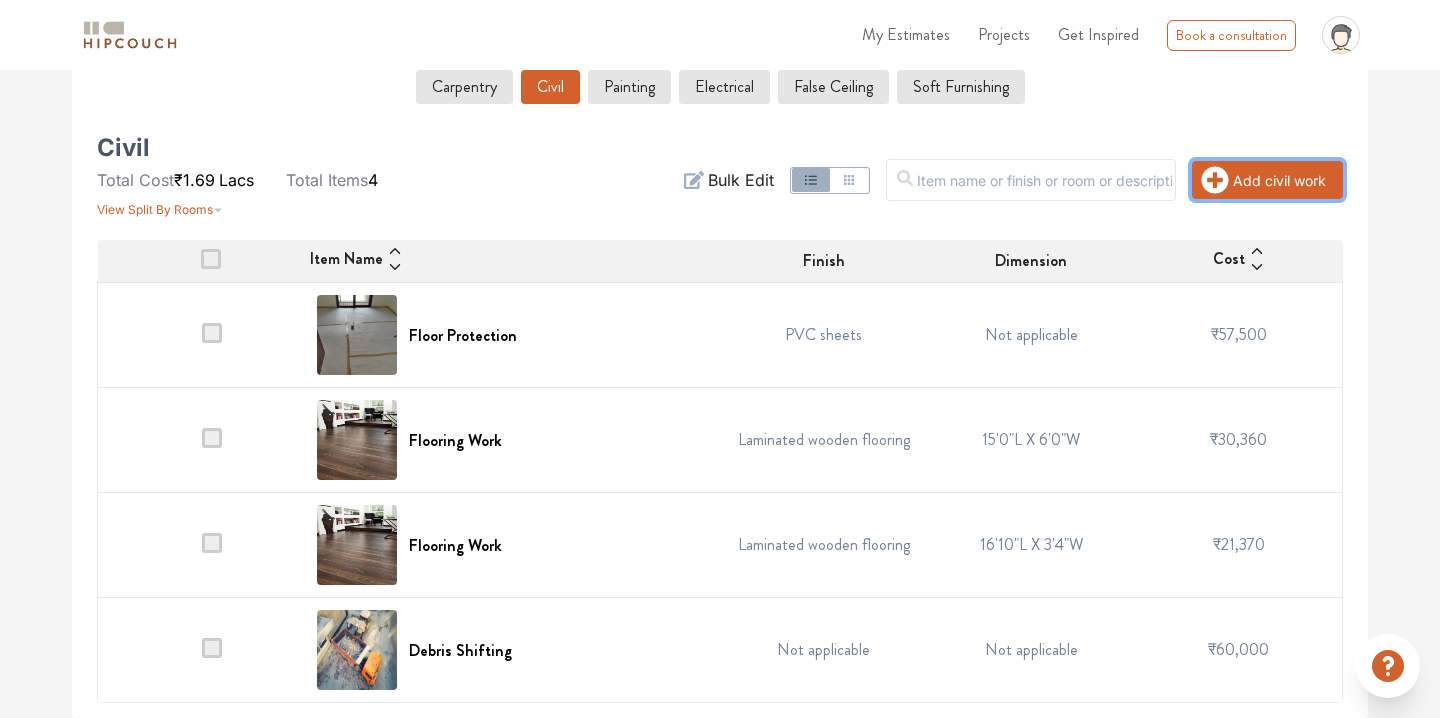 click on "Add civil work" at bounding box center (1267, 180) 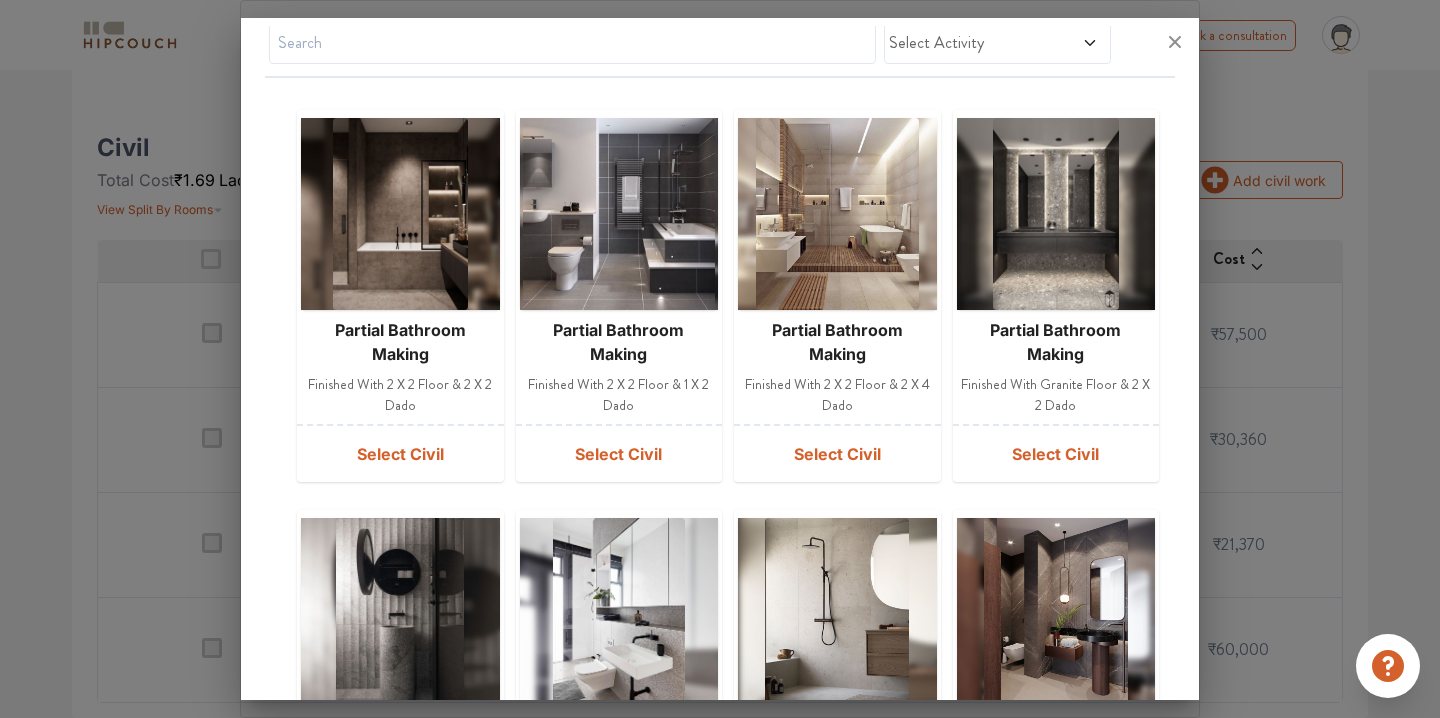 scroll, scrollTop: 0, scrollLeft: 0, axis: both 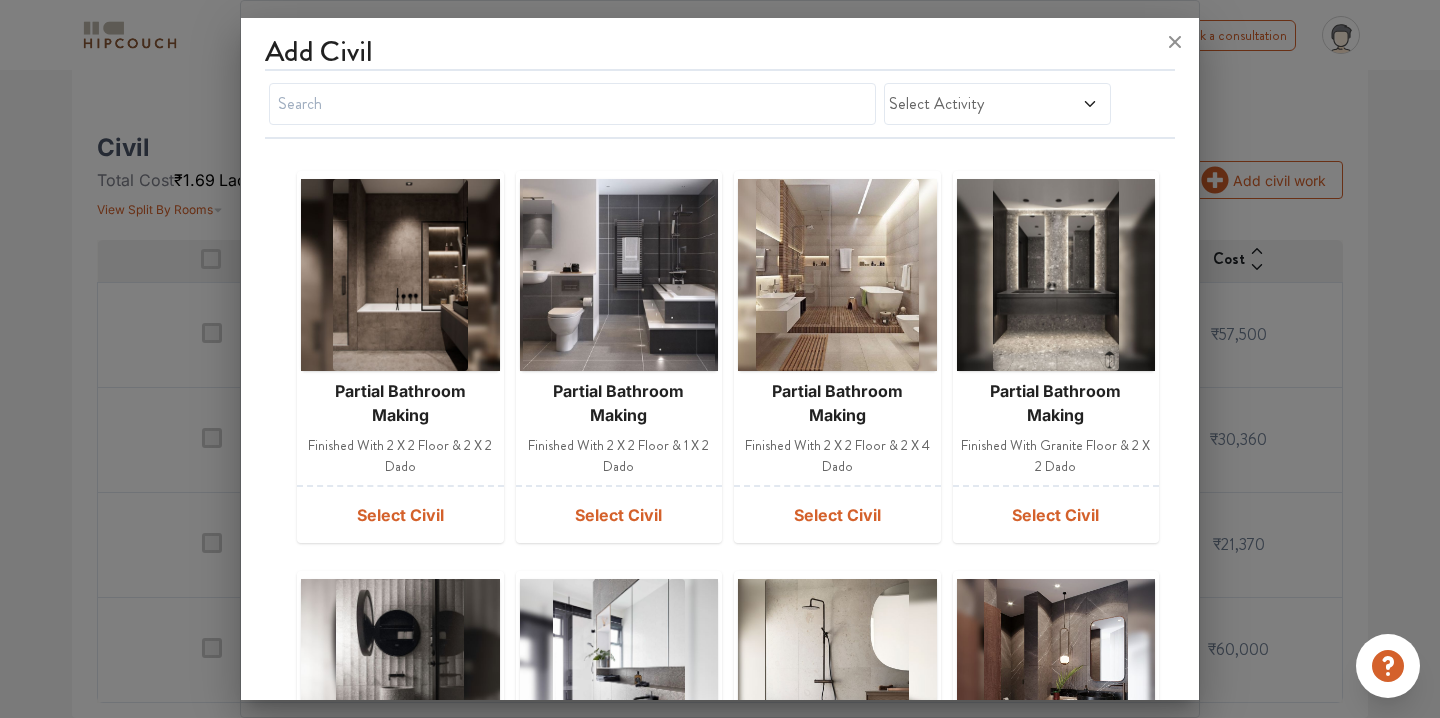 click on "Select Activity" at bounding box center [967, 104] 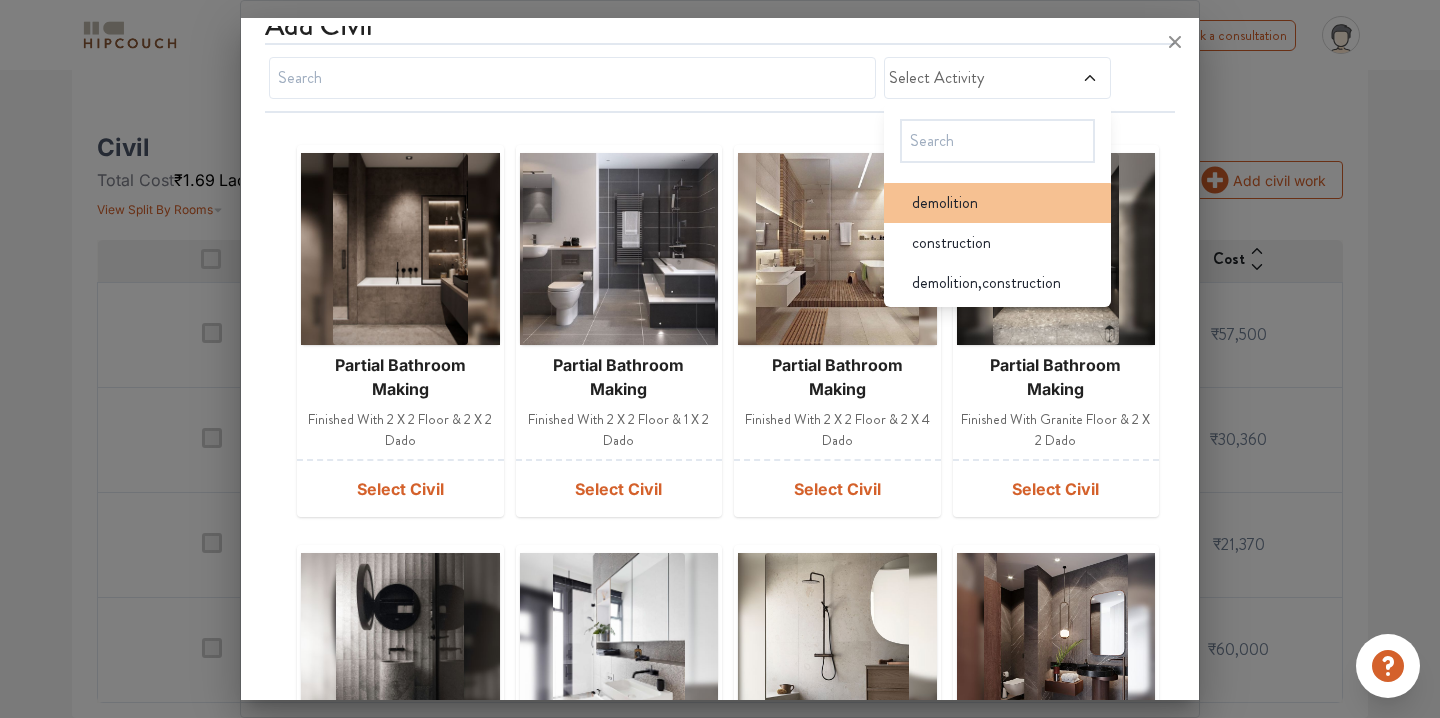 scroll, scrollTop: 28, scrollLeft: 0, axis: vertical 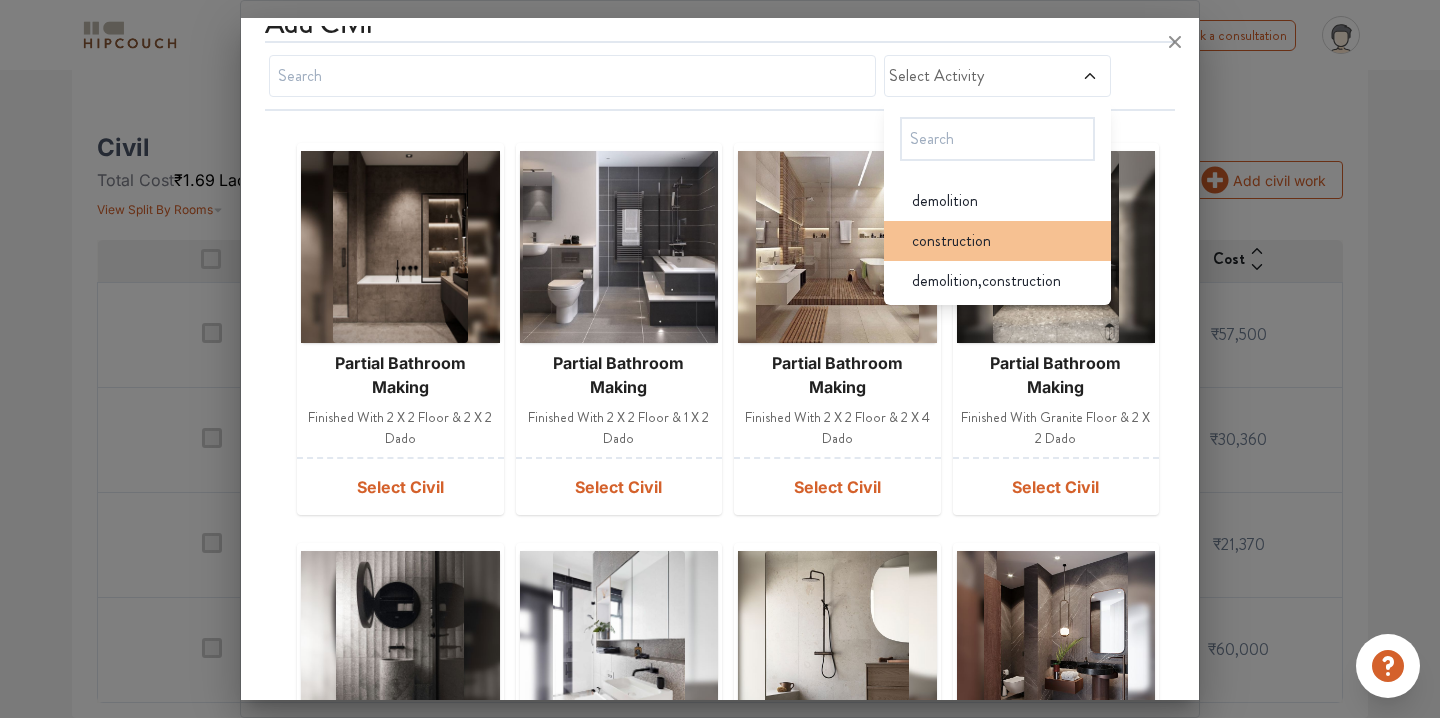 click on "construction" at bounding box center [1004, 241] 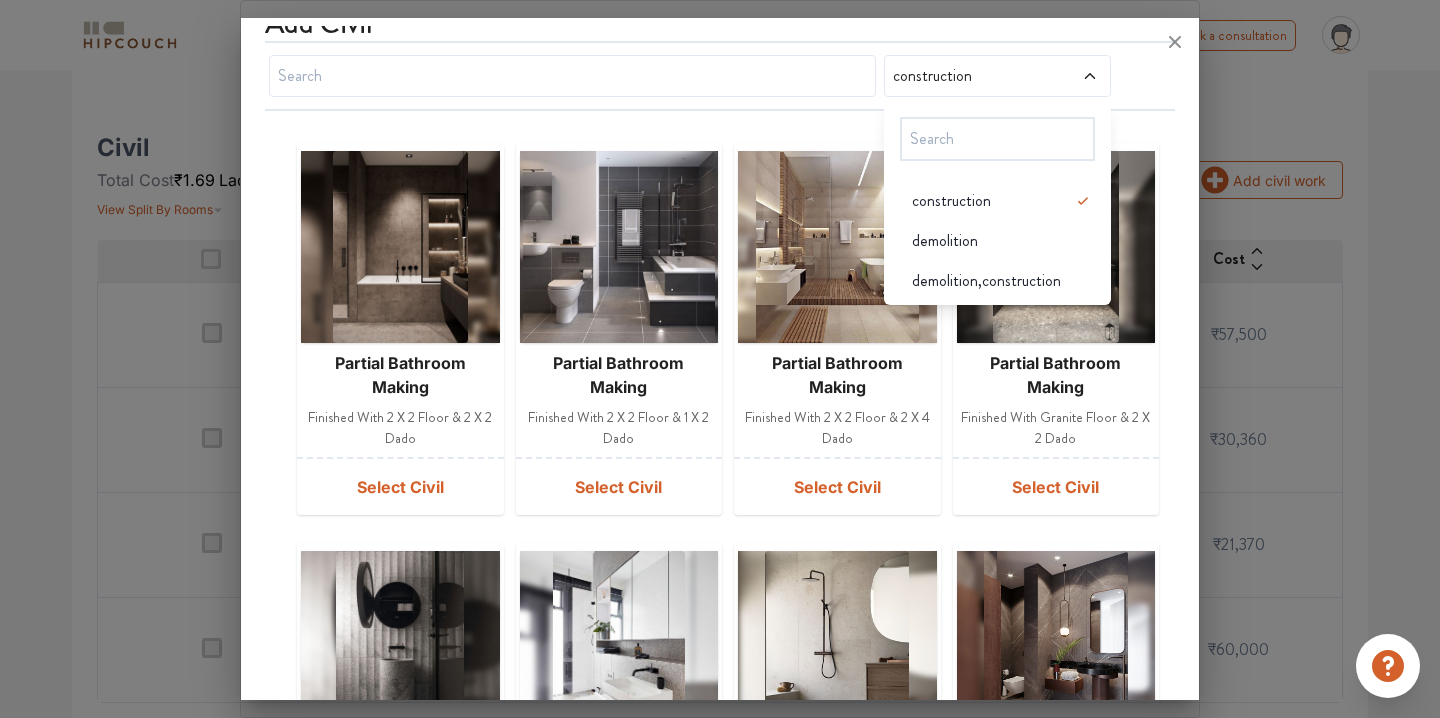 click on "construction construction demolition demolition,construction" at bounding box center (720, 76) 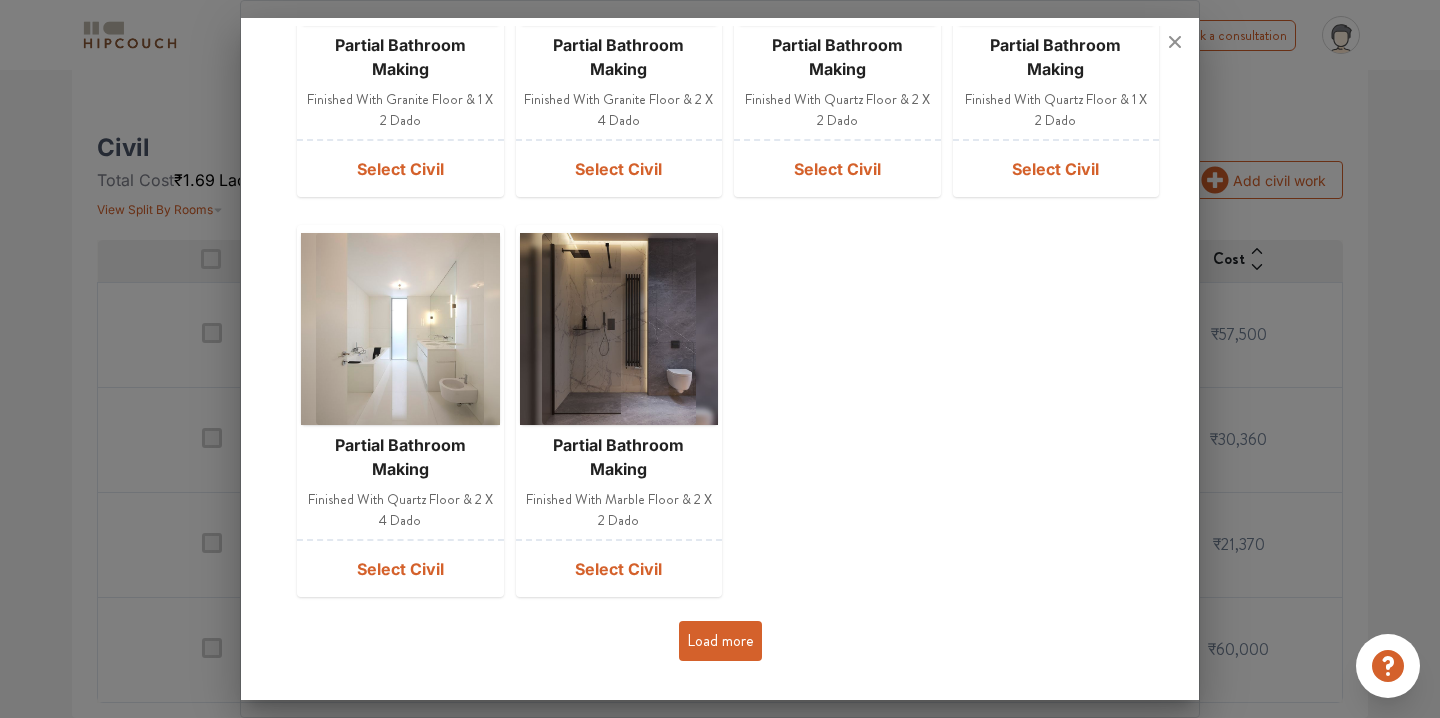 scroll, scrollTop: 747, scrollLeft: 0, axis: vertical 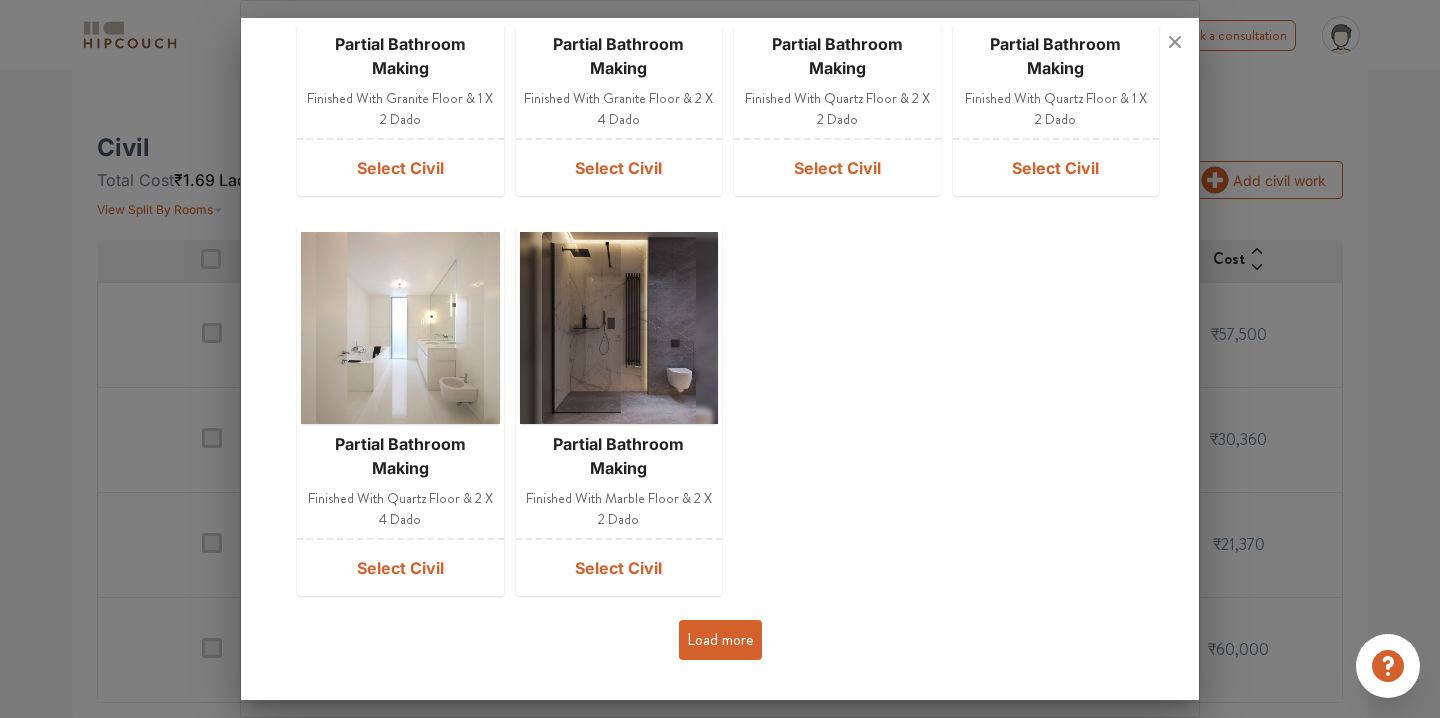 click on "partial bathroom making Finished with 2 x 2 floor & 2 x 2 dado Select Civil partial bathroom making Finished with 2 x 2 floor & 1 x 2 dado Select Civil partial bathroom making Finished with 2 x 2 floor & 2 x 4 dado Select Civil partial bathroom making Finished with granite floor & 2 x 2 dado Select Civil partial bathroom making Finished with granite floor & 1 x 2 dado Select Civil partial bathroom making Finished with granite floor & 2 x 4 dado Select Civil partial bathroom making Finished with quartz floor & 2 x 2 dado Select Civil partial bathroom making Finished with quartz floor & 1 x 2 dado Select Civil partial bathroom making Finished with quartz floor & 2 x 4 dado Select Civil partial bathroom making Finished with marble floor & 2 x 2 dado Select Civil" at bounding box center [720, 10] 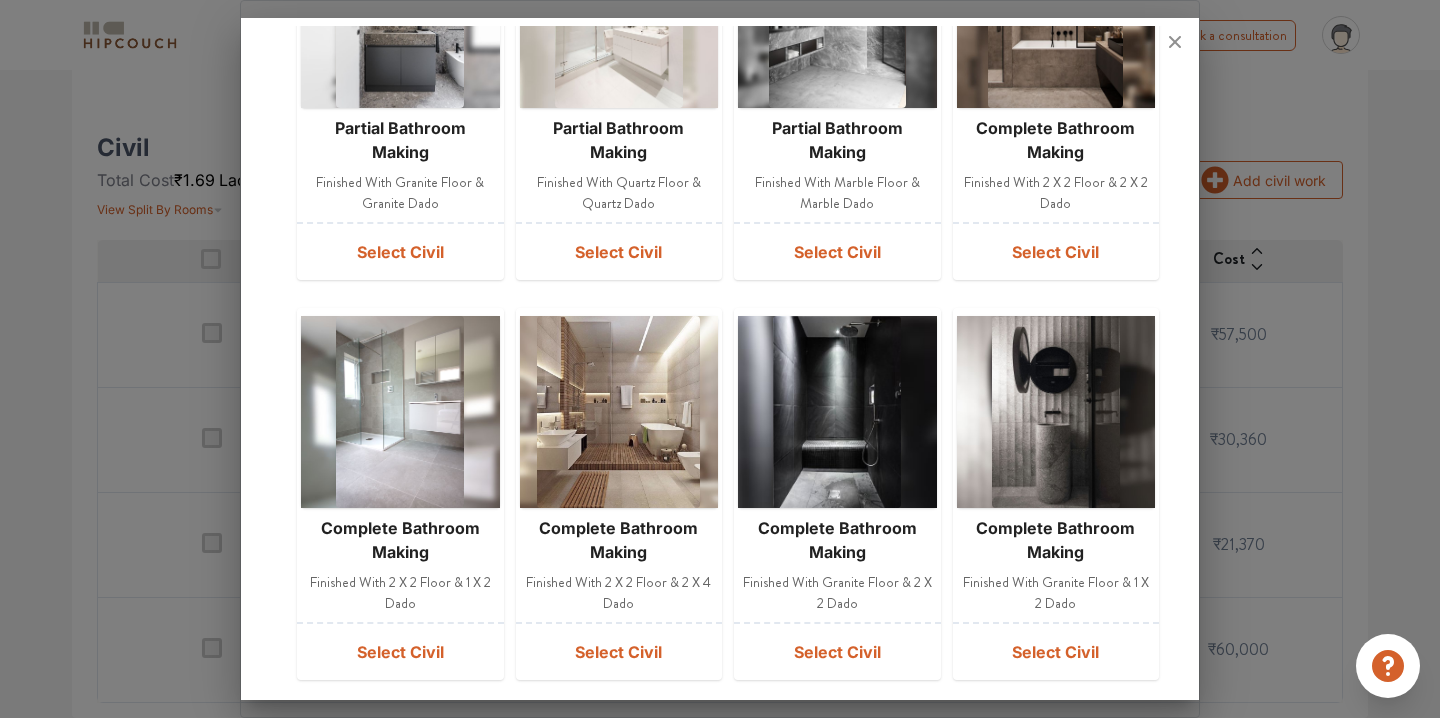 scroll, scrollTop: 1547, scrollLeft: 0, axis: vertical 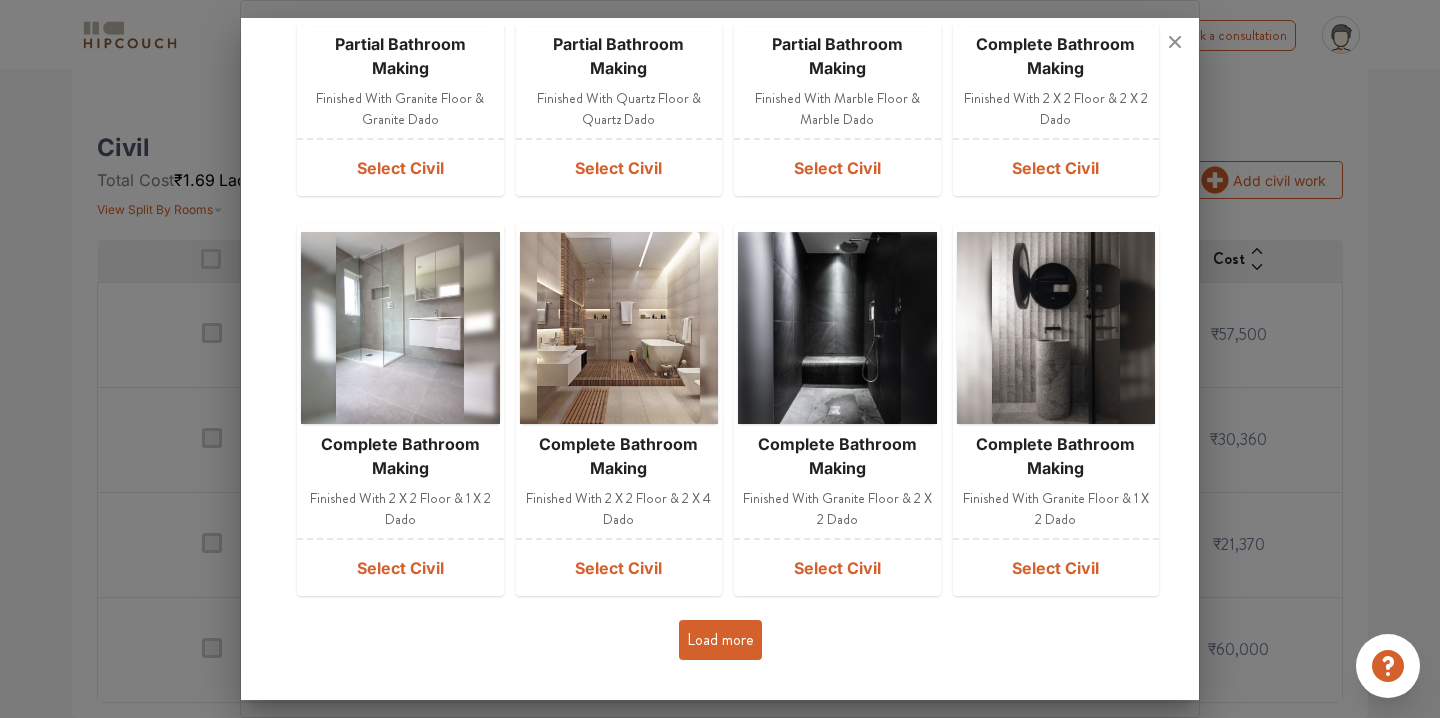 click on "Load more" at bounding box center (720, 640) 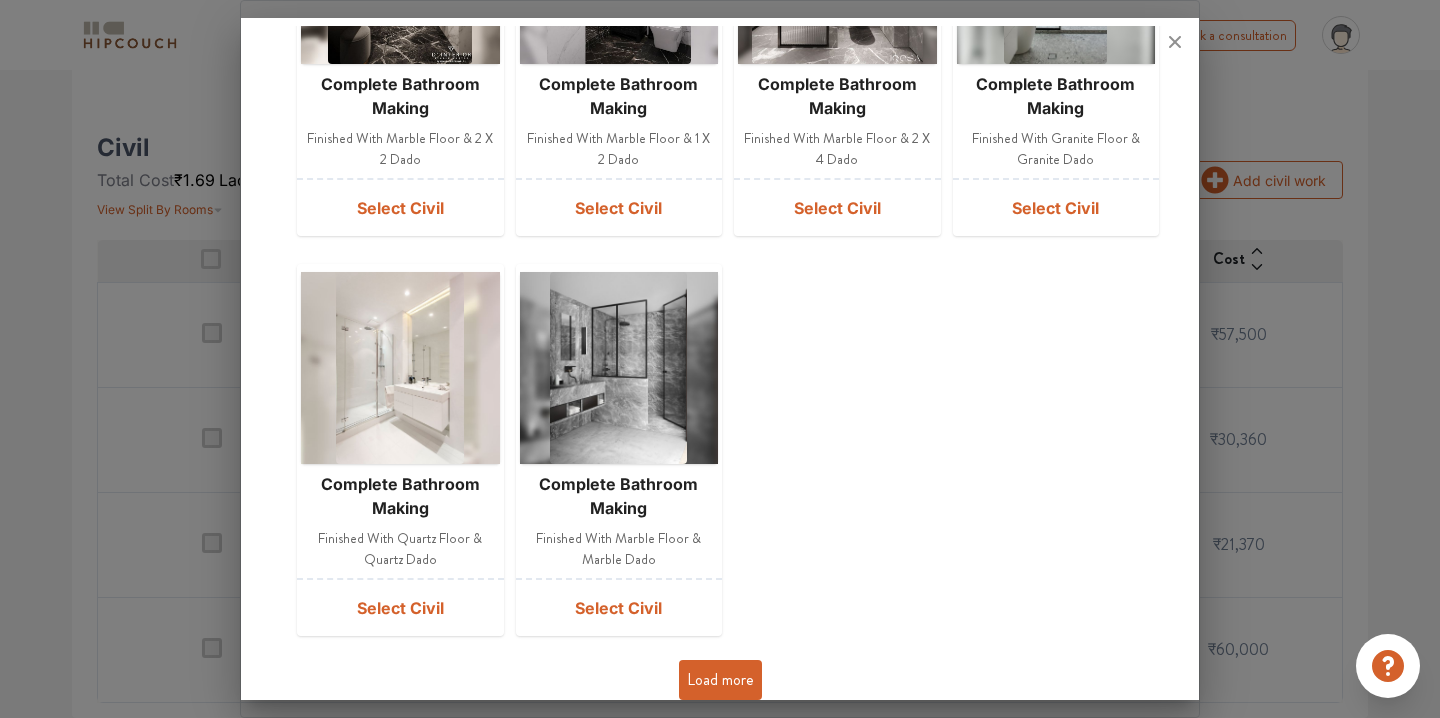 scroll, scrollTop: 2747, scrollLeft: 0, axis: vertical 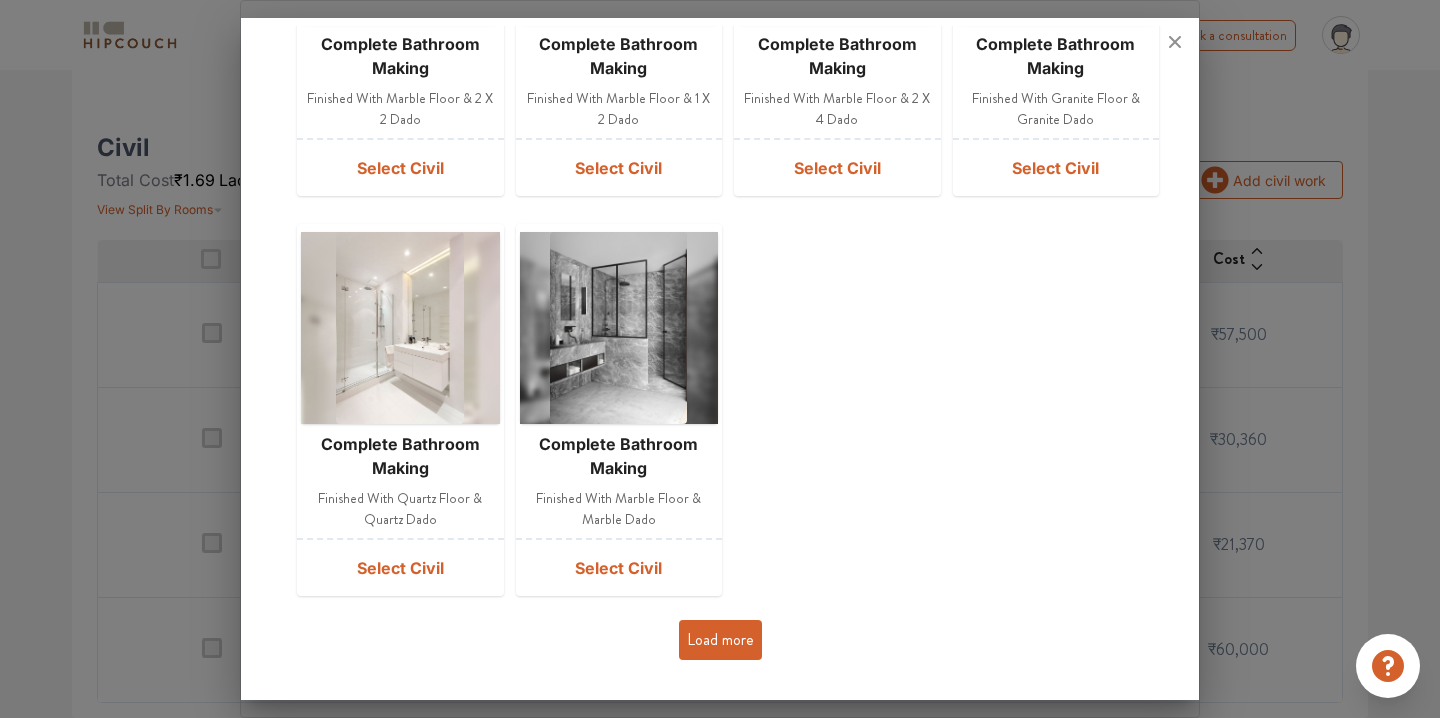 click on "Load more" at bounding box center (720, 640) 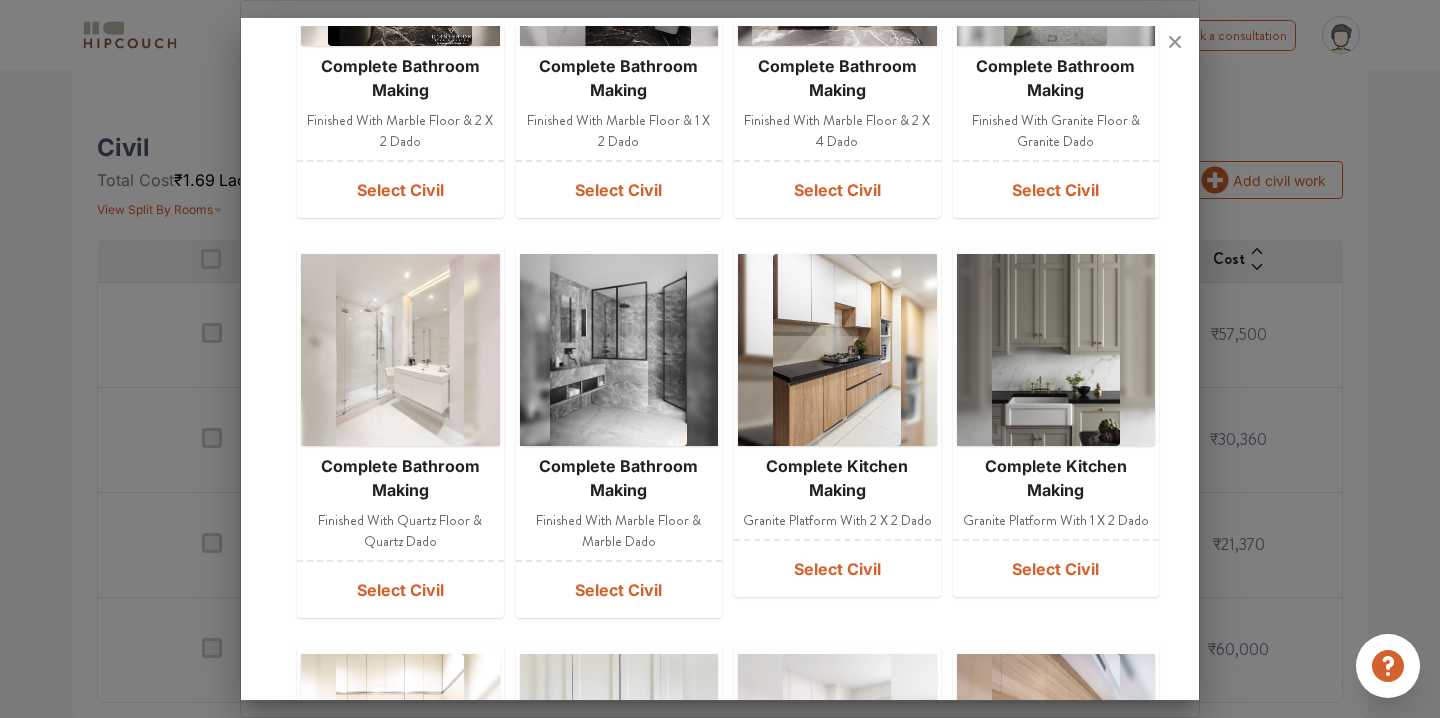 scroll, scrollTop: 2738, scrollLeft: 0, axis: vertical 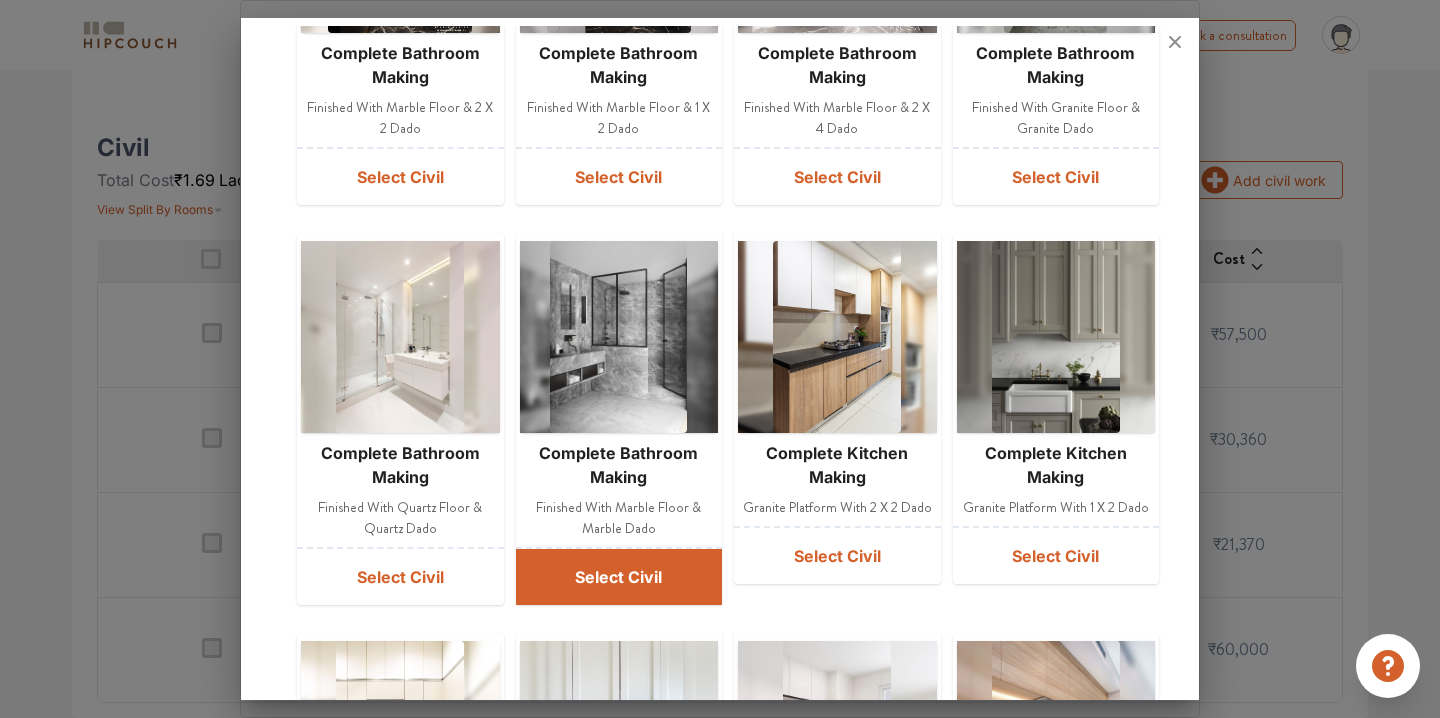 click on "Select Civil" at bounding box center (619, 577) 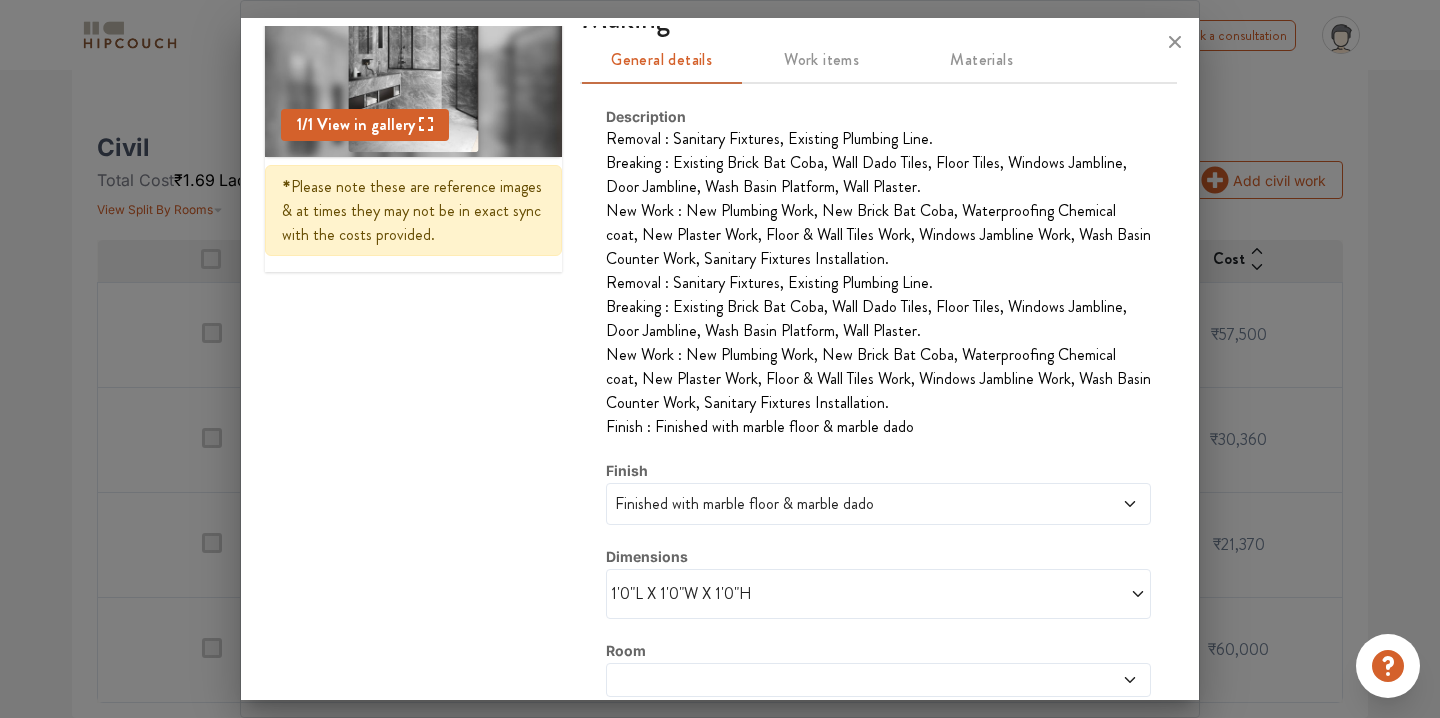 scroll, scrollTop: 190, scrollLeft: 0, axis: vertical 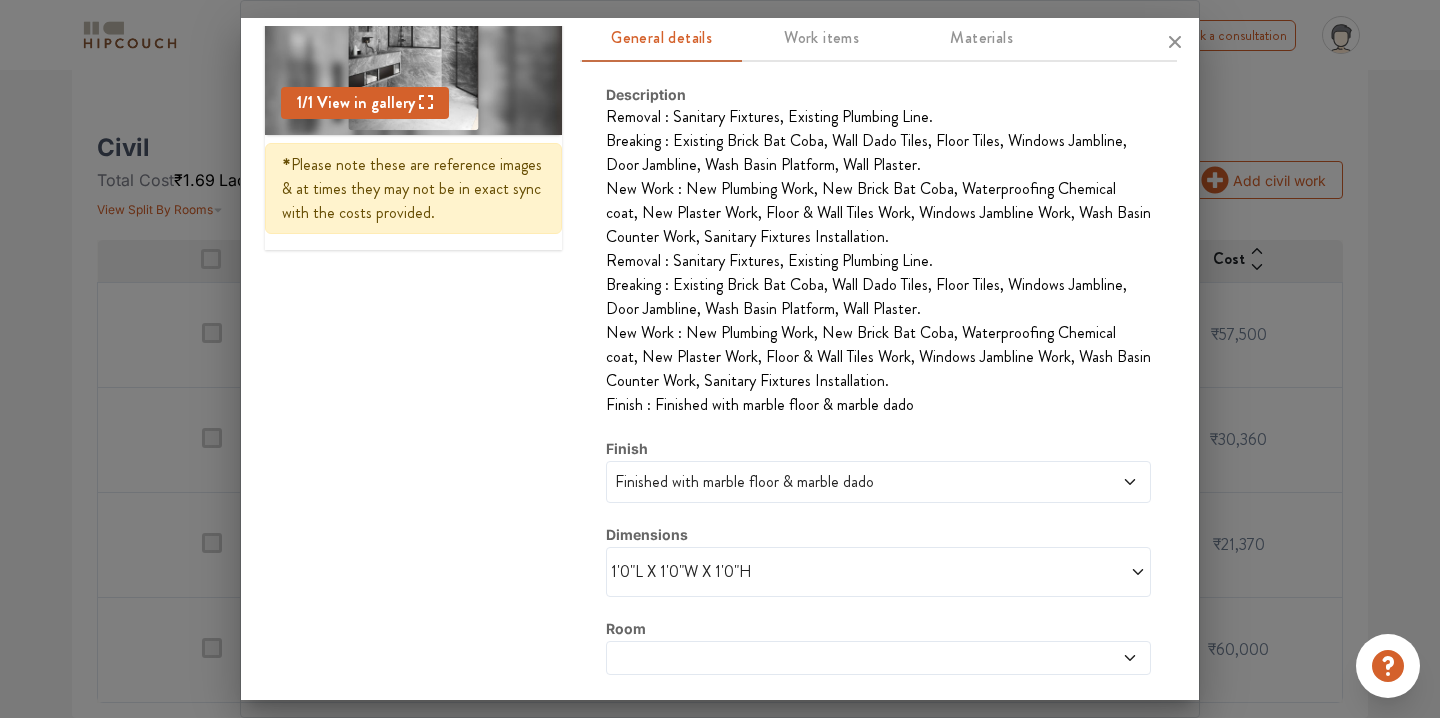 click on "Finished with marble floor & marble dado" at bounding box center (809, 482) 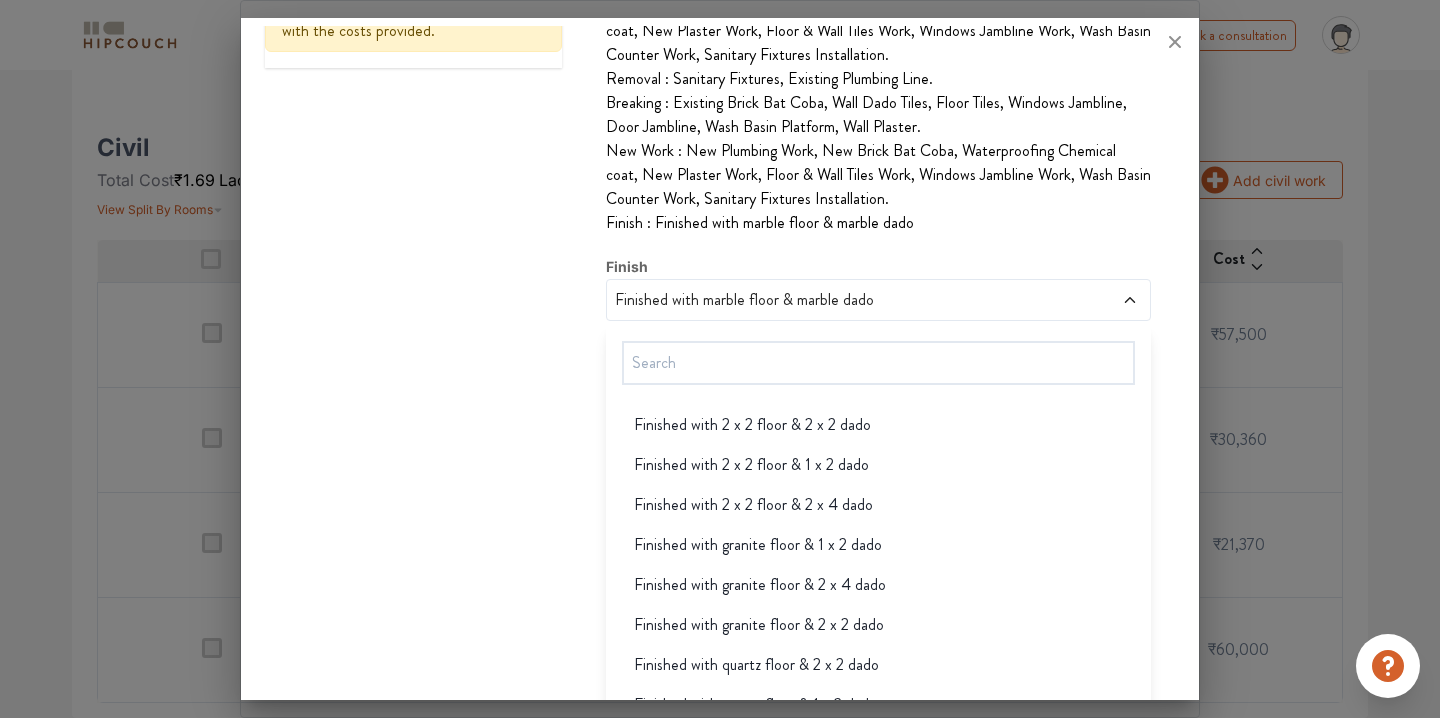 scroll, scrollTop: 385, scrollLeft: 0, axis: vertical 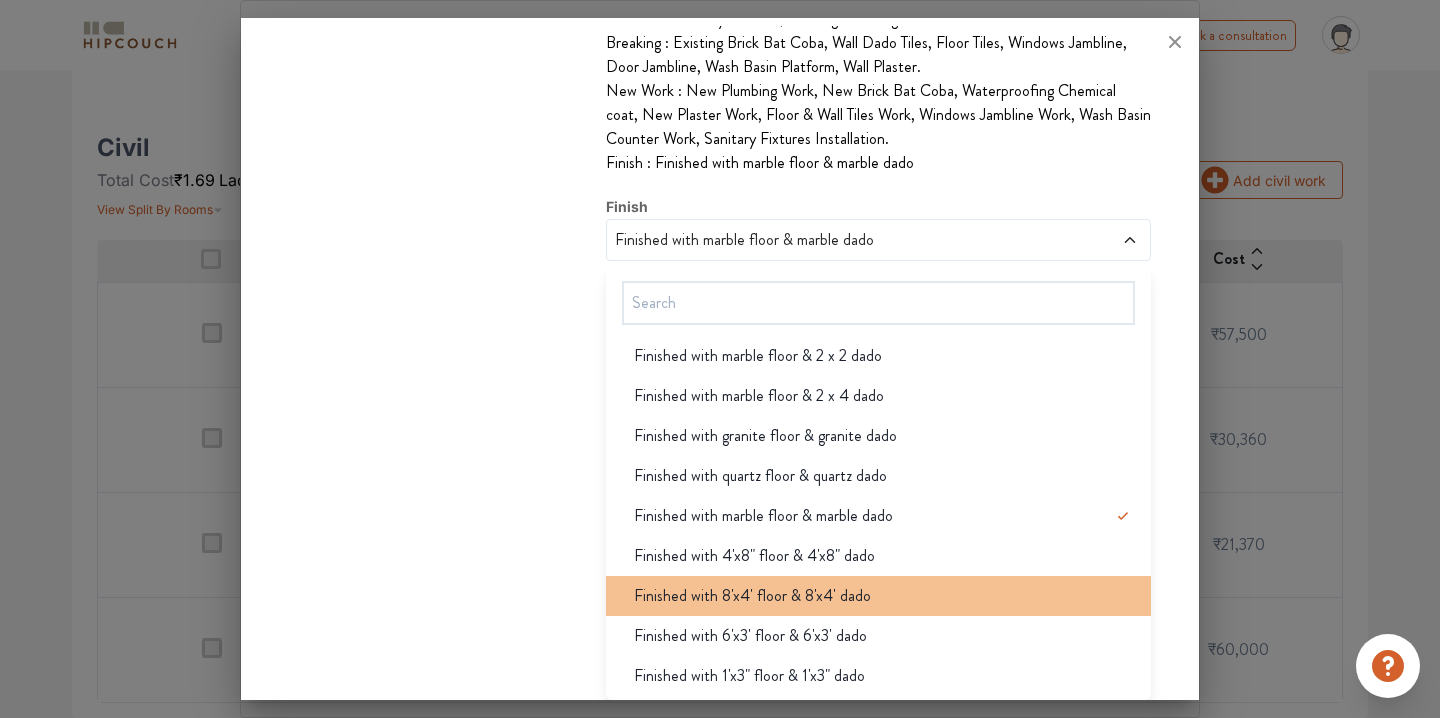 click on "Finished with 8'x4' floor & 8'x4' dado" at bounding box center [884, 596] 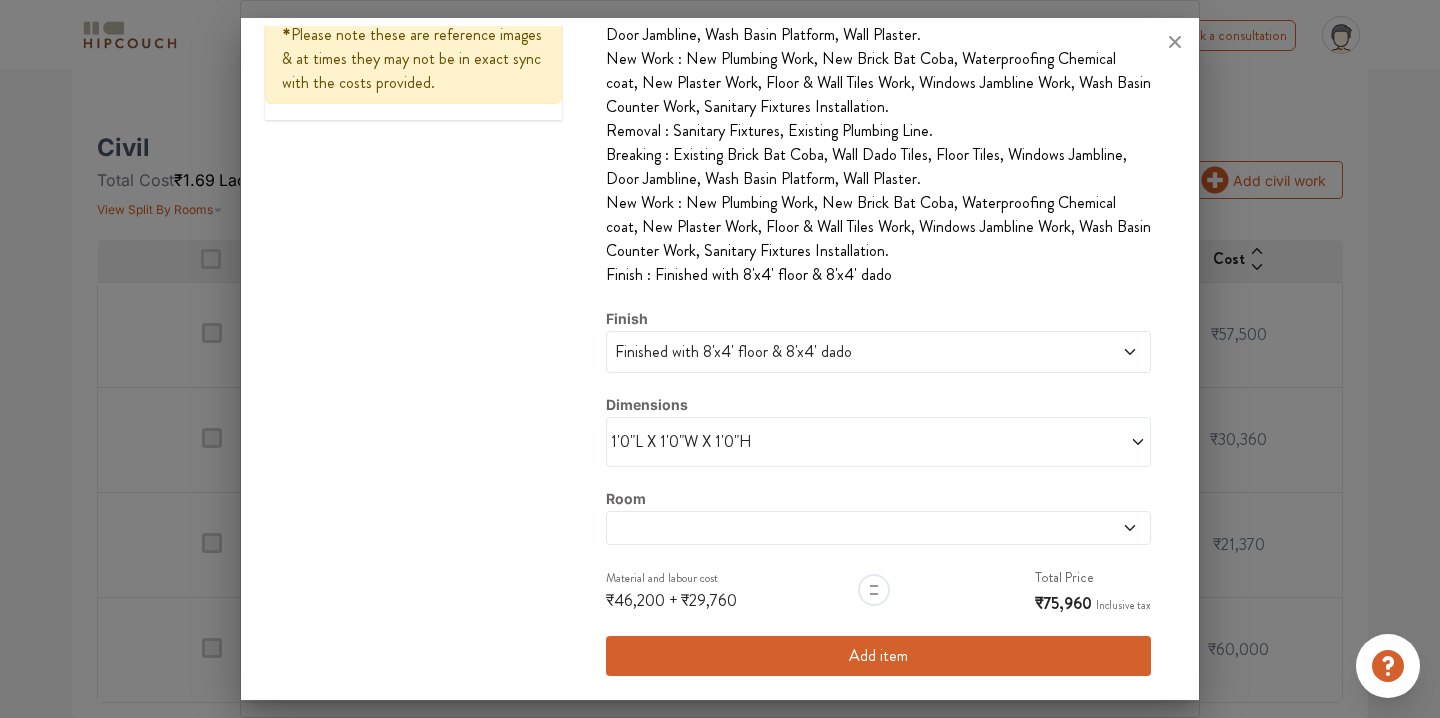 scroll, scrollTop: 328, scrollLeft: 0, axis: vertical 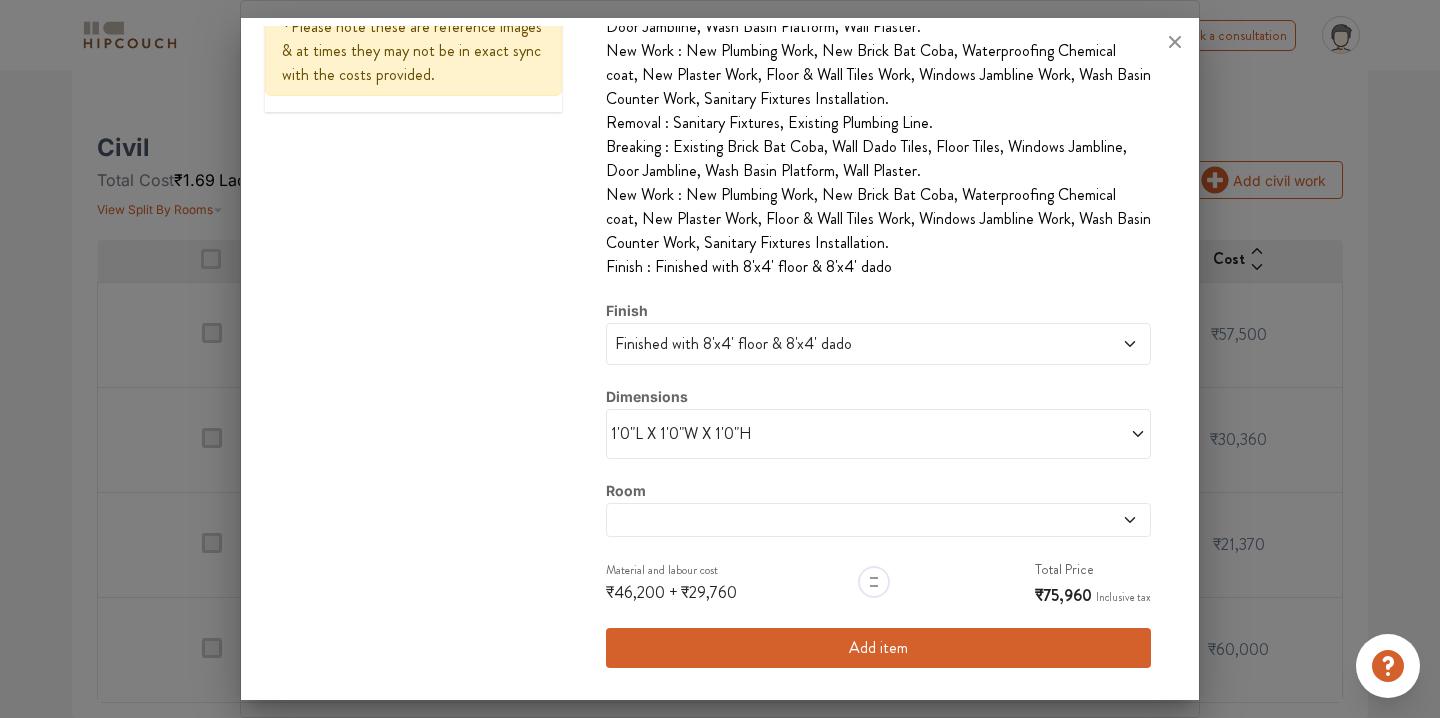 click at bounding box center [809, 520] 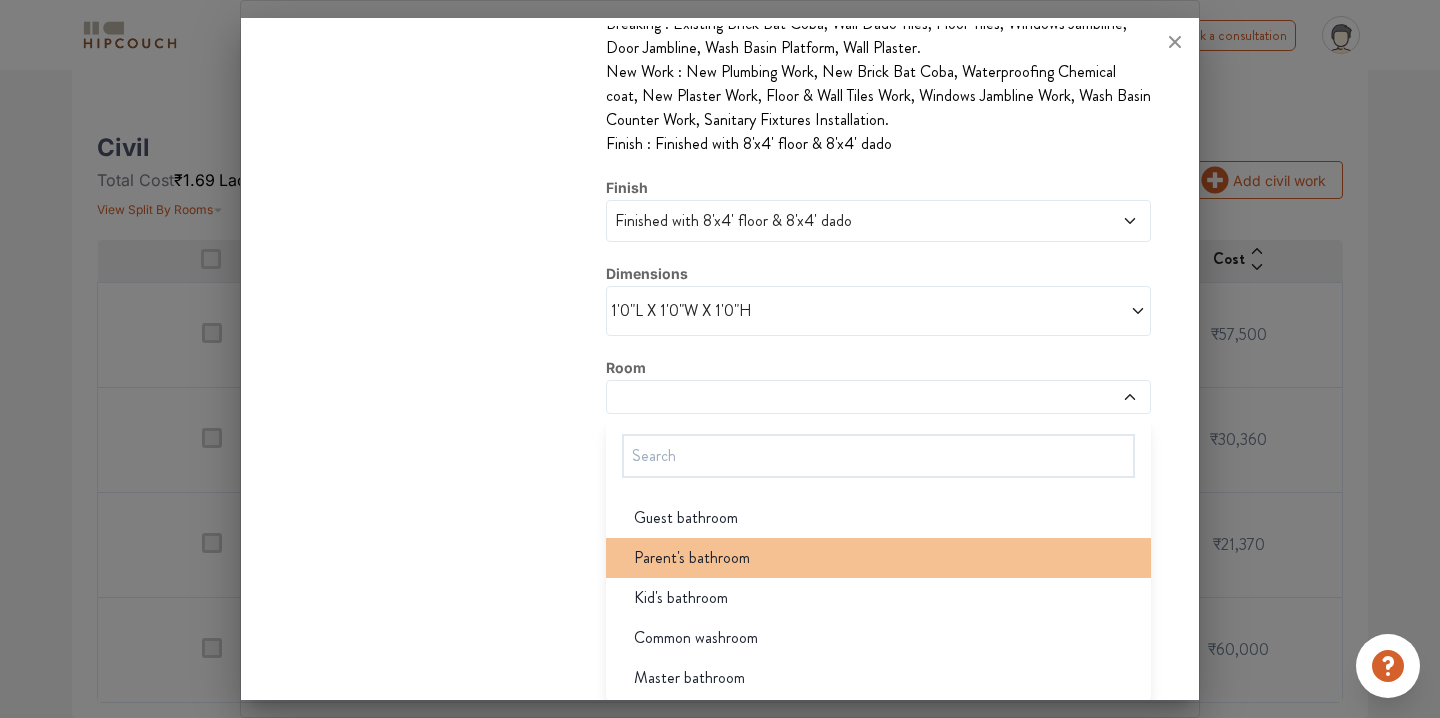 scroll, scrollTop: 453, scrollLeft: 0, axis: vertical 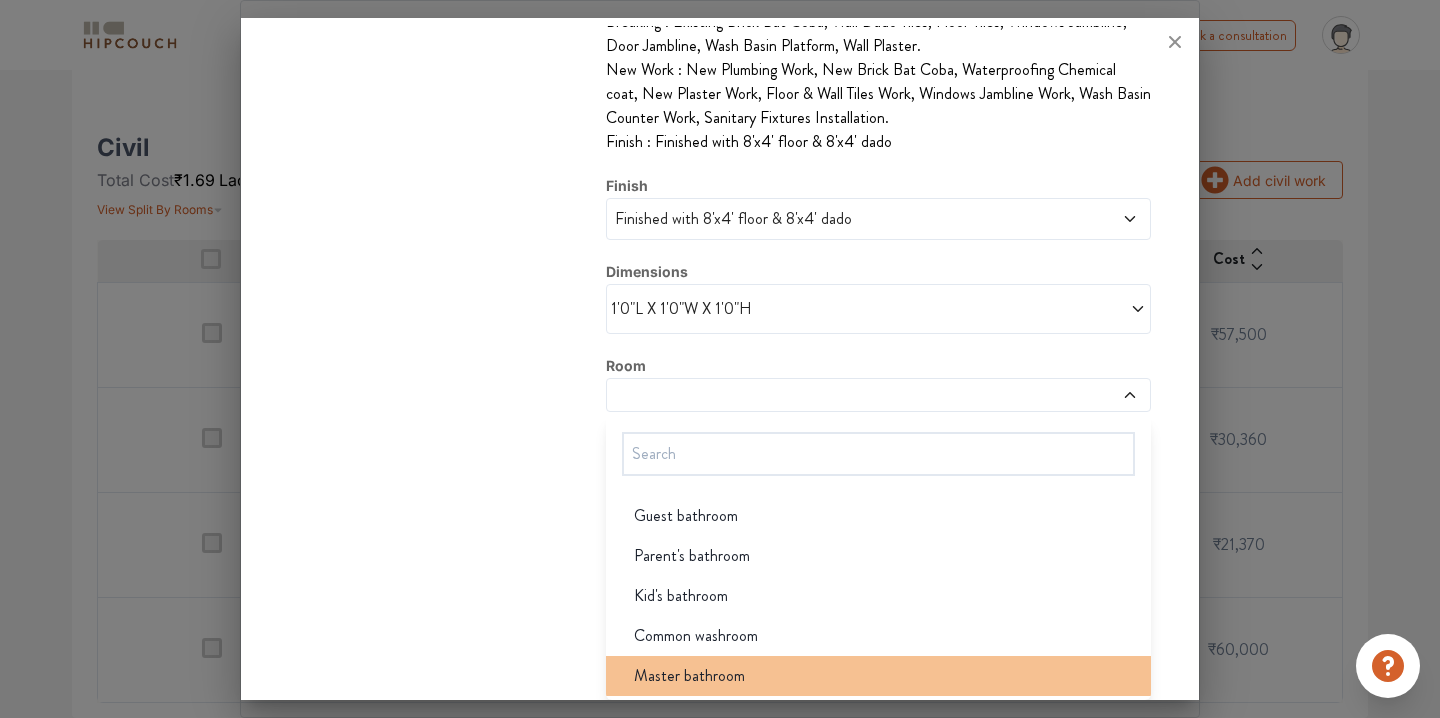 click on "Master bathroom" at bounding box center [884, 676] 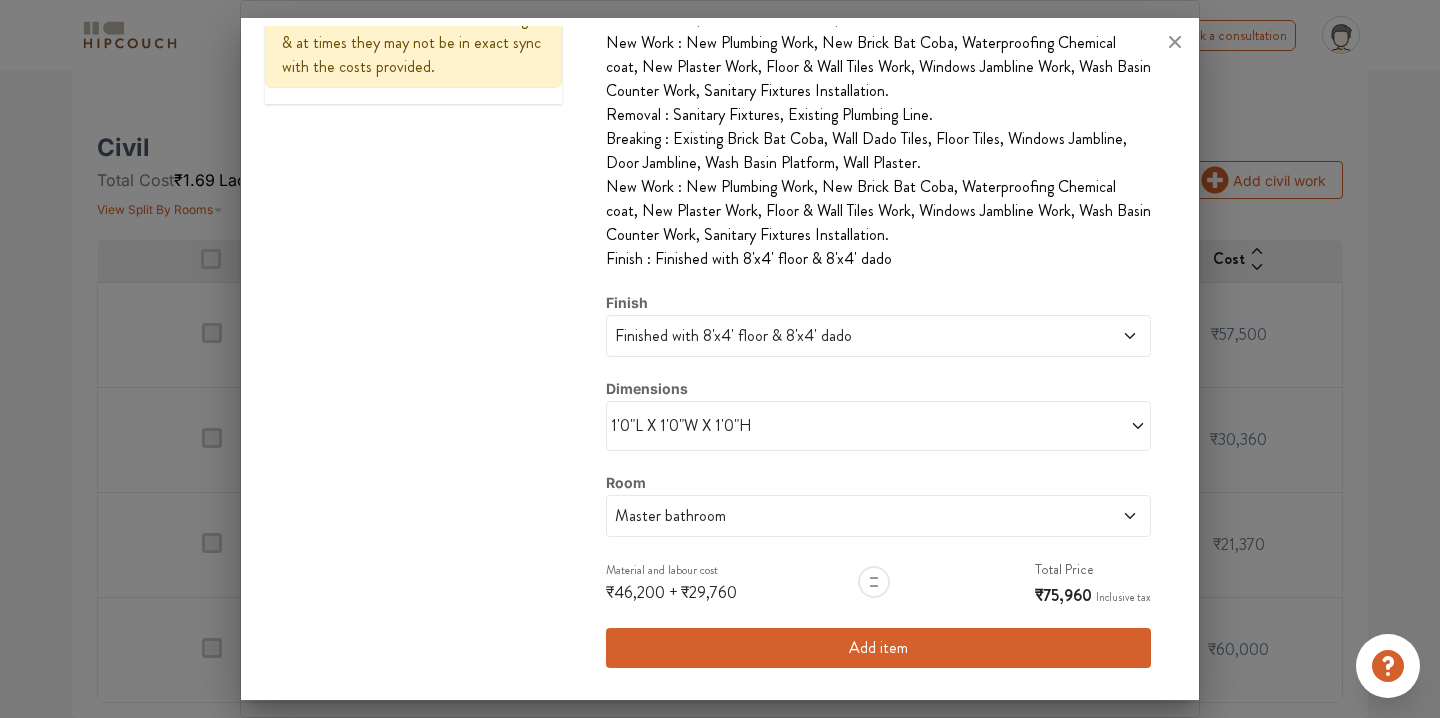 click on "Add item" at bounding box center (878, 648) 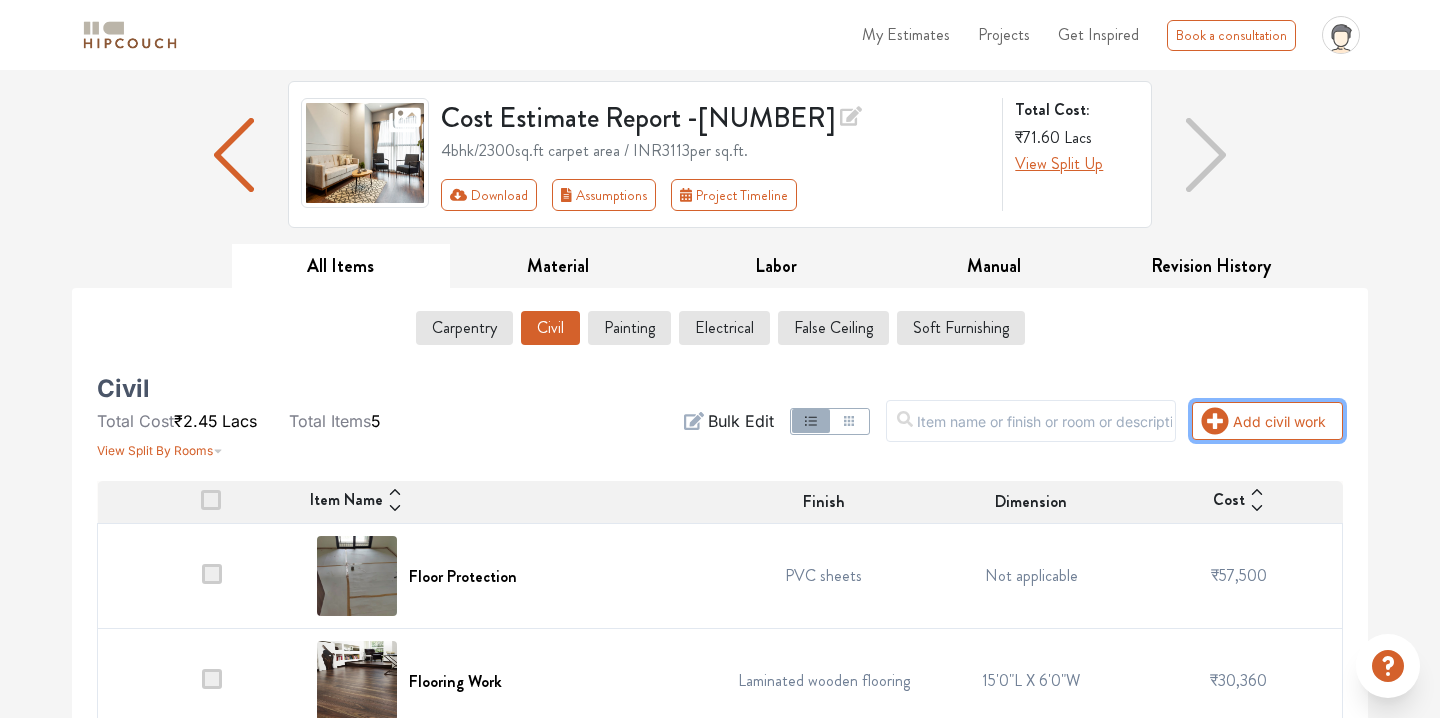 scroll, scrollTop: 207, scrollLeft: 0, axis: vertical 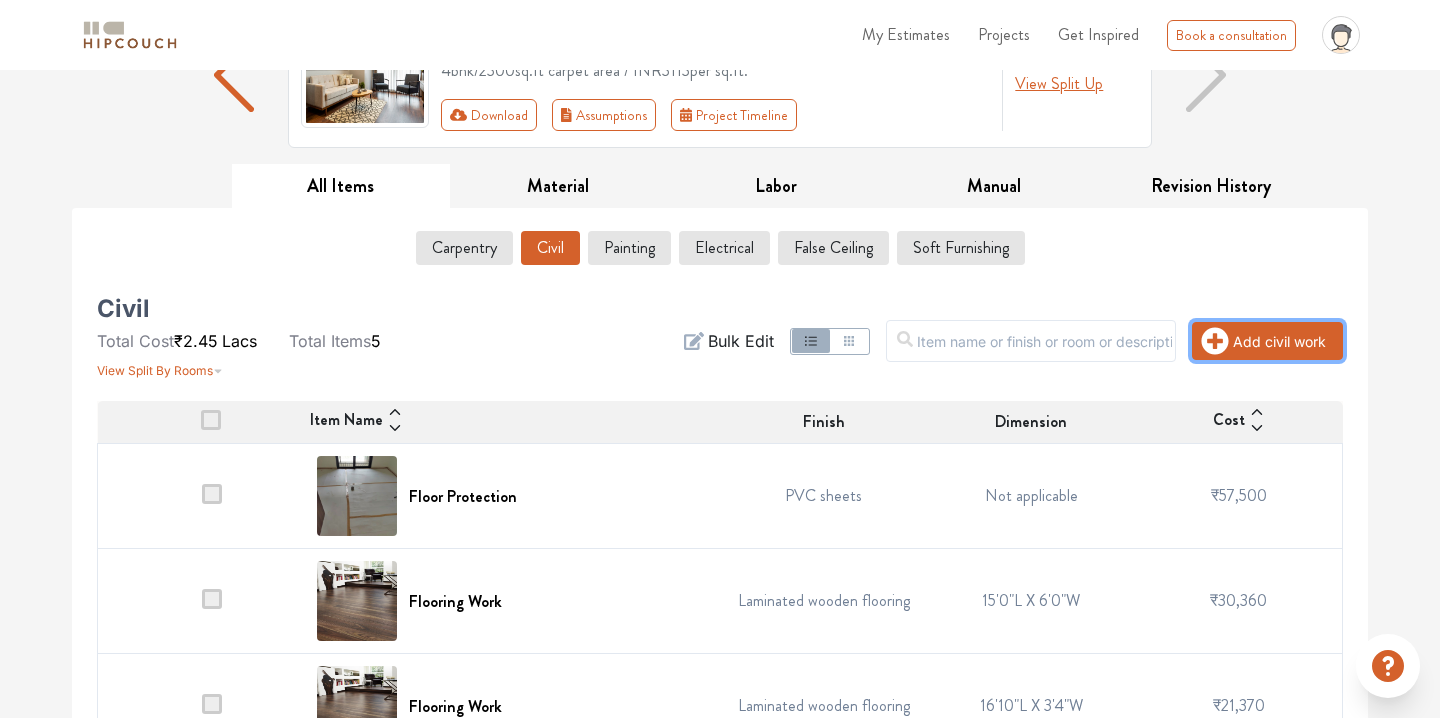 click on "Add civil work" at bounding box center [1267, 341] 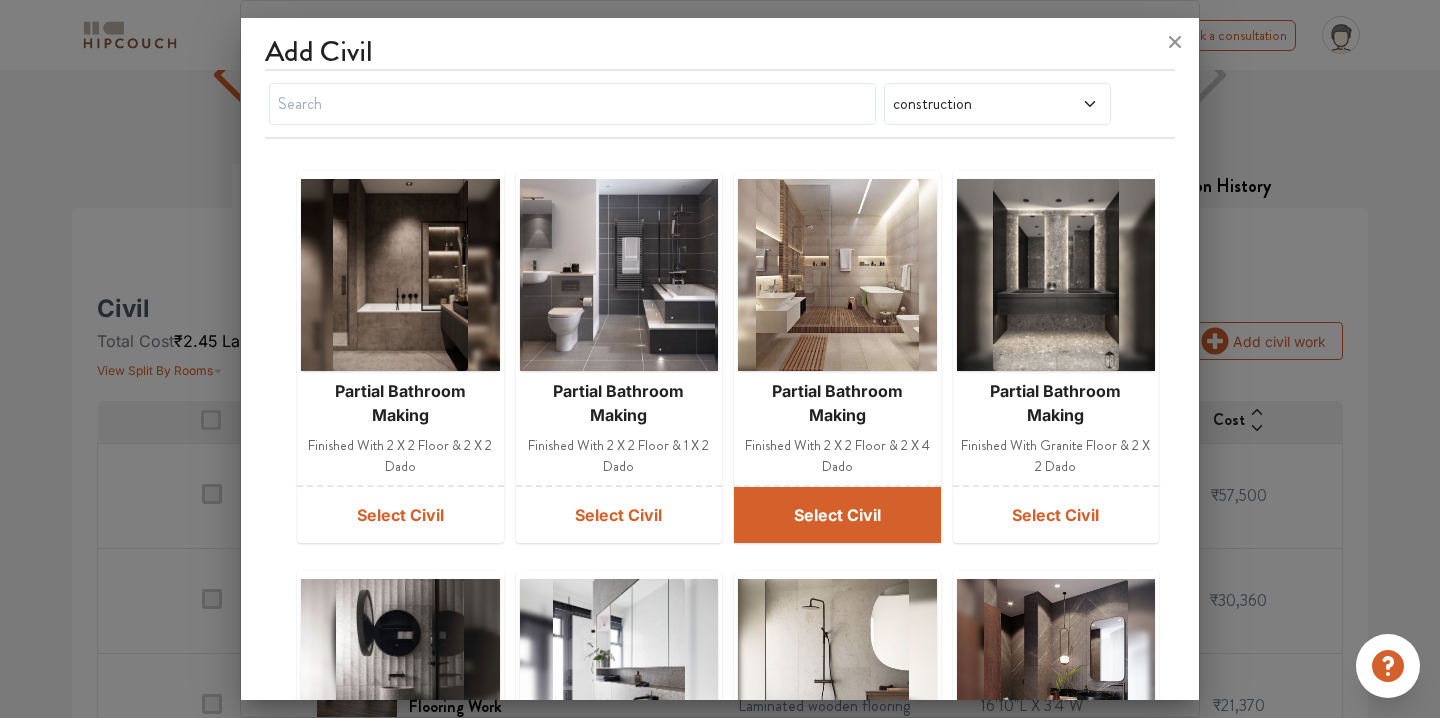 scroll, scrollTop: 747, scrollLeft: 0, axis: vertical 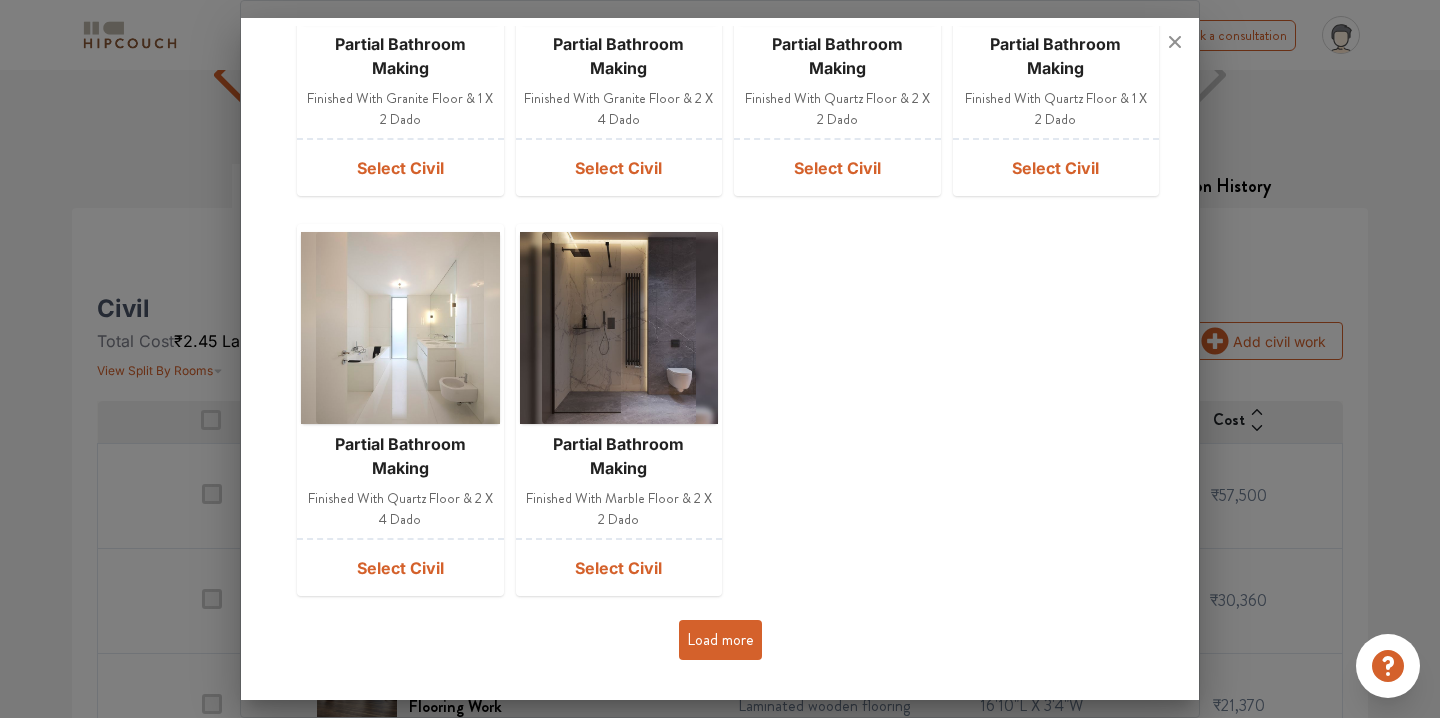 click on "Load more" at bounding box center [720, 640] 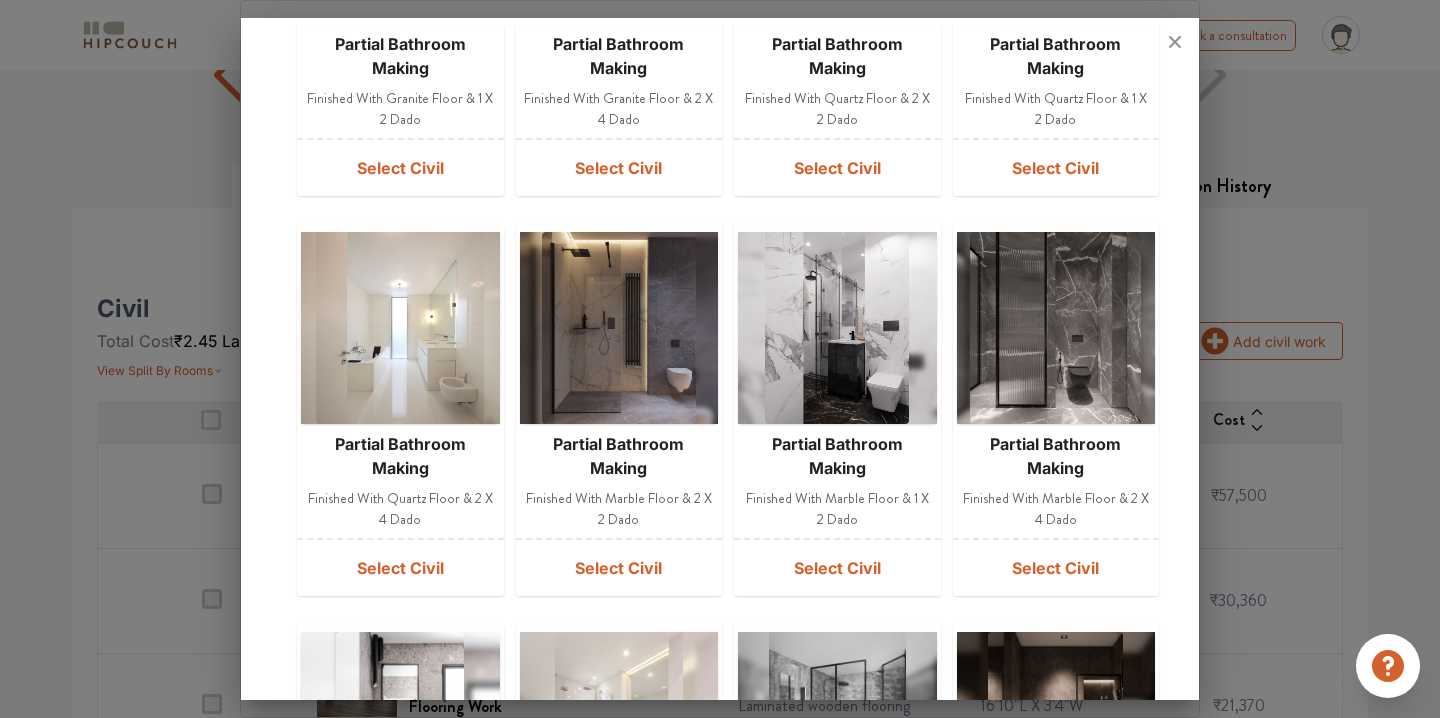 scroll, scrollTop: 1547, scrollLeft: 0, axis: vertical 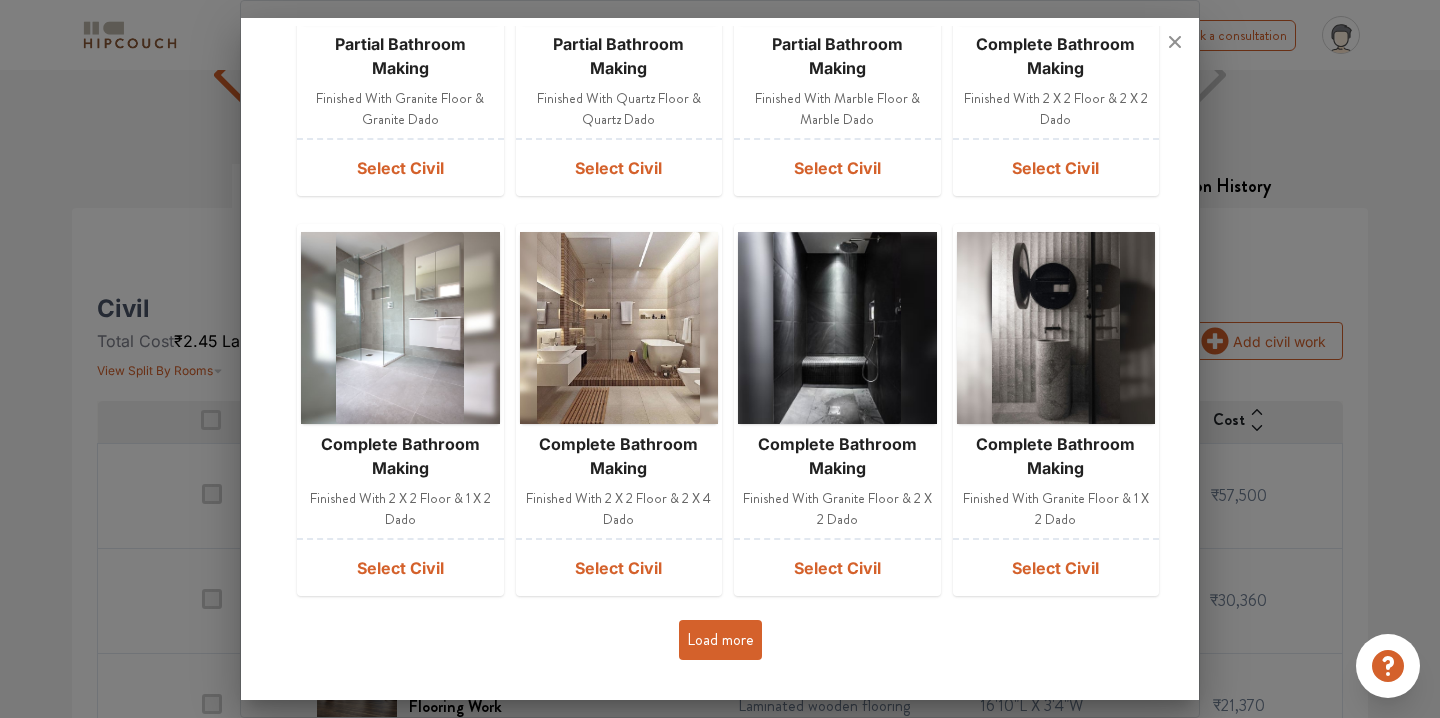 click on "Load more" at bounding box center (720, 640) 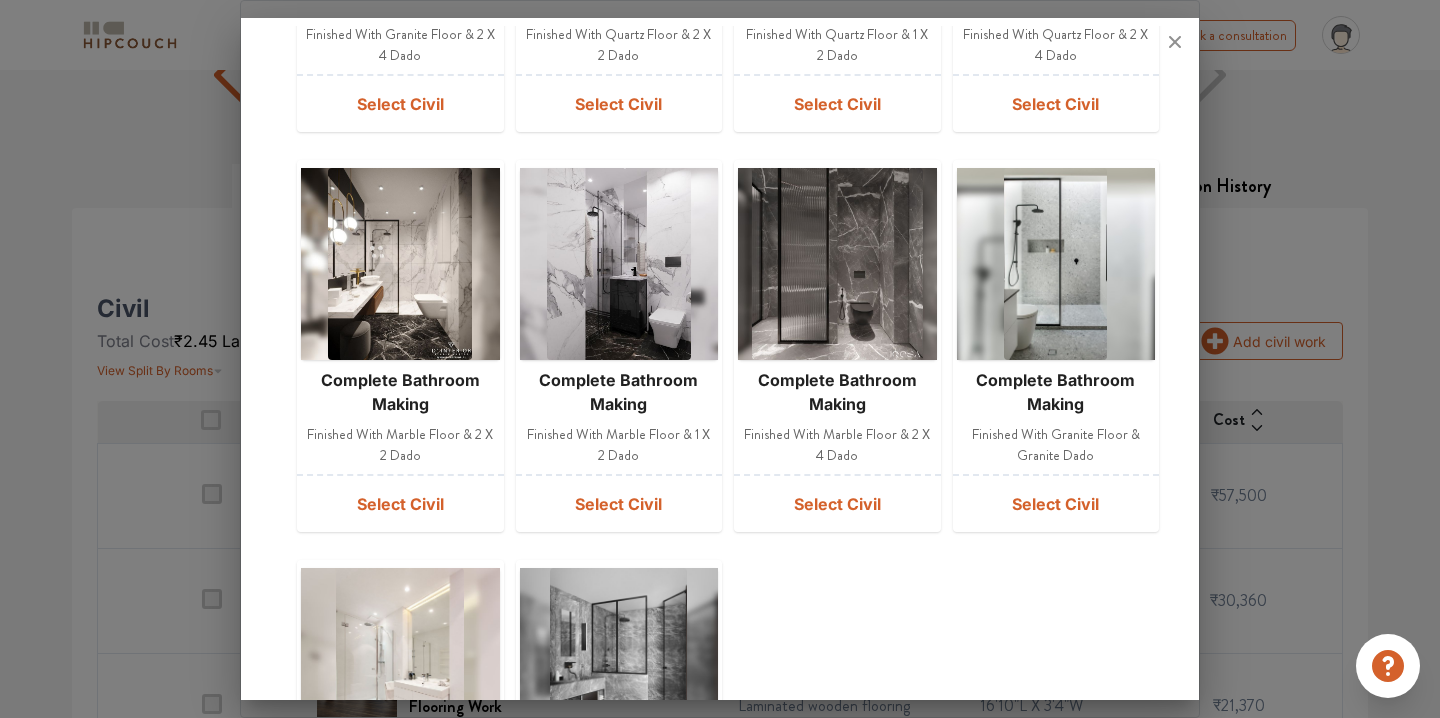 scroll, scrollTop: 2747, scrollLeft: 0, axis: vertical 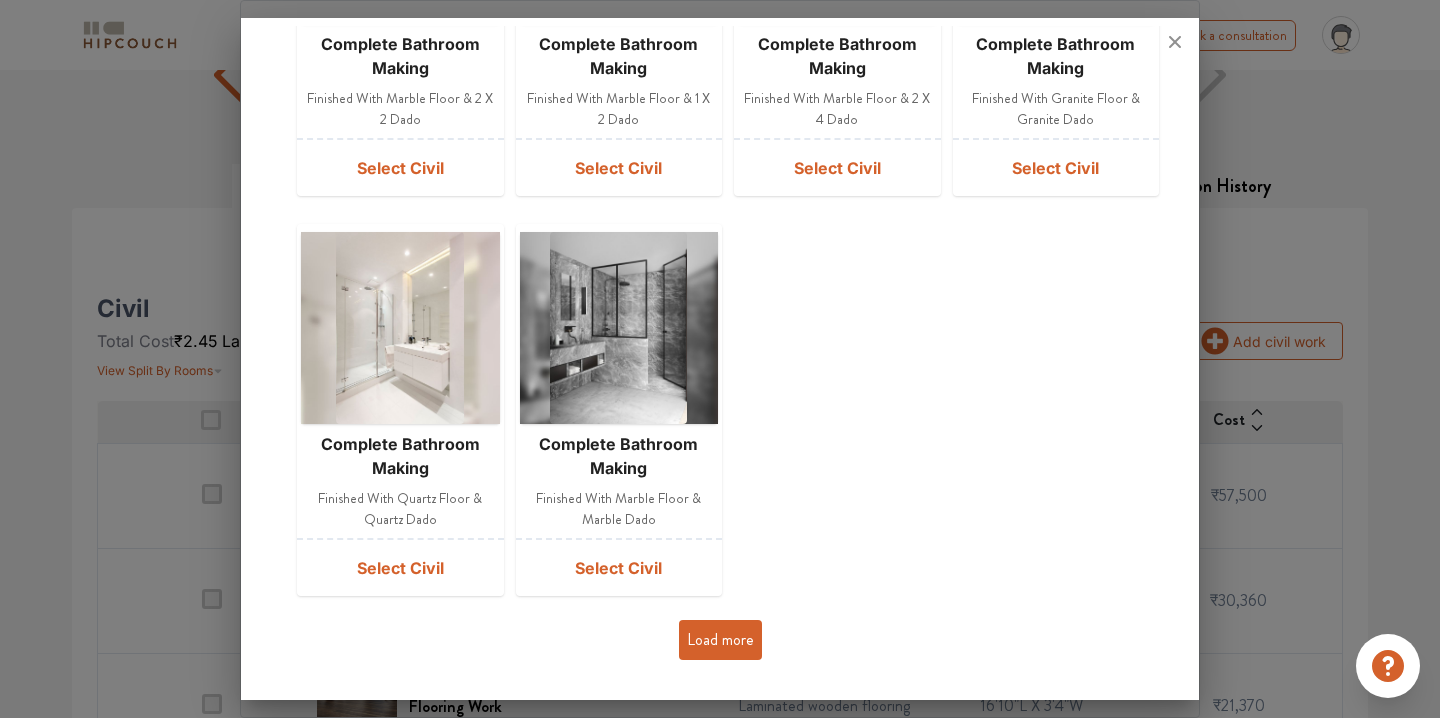click on "Load more" at bounding box center [720, 640] 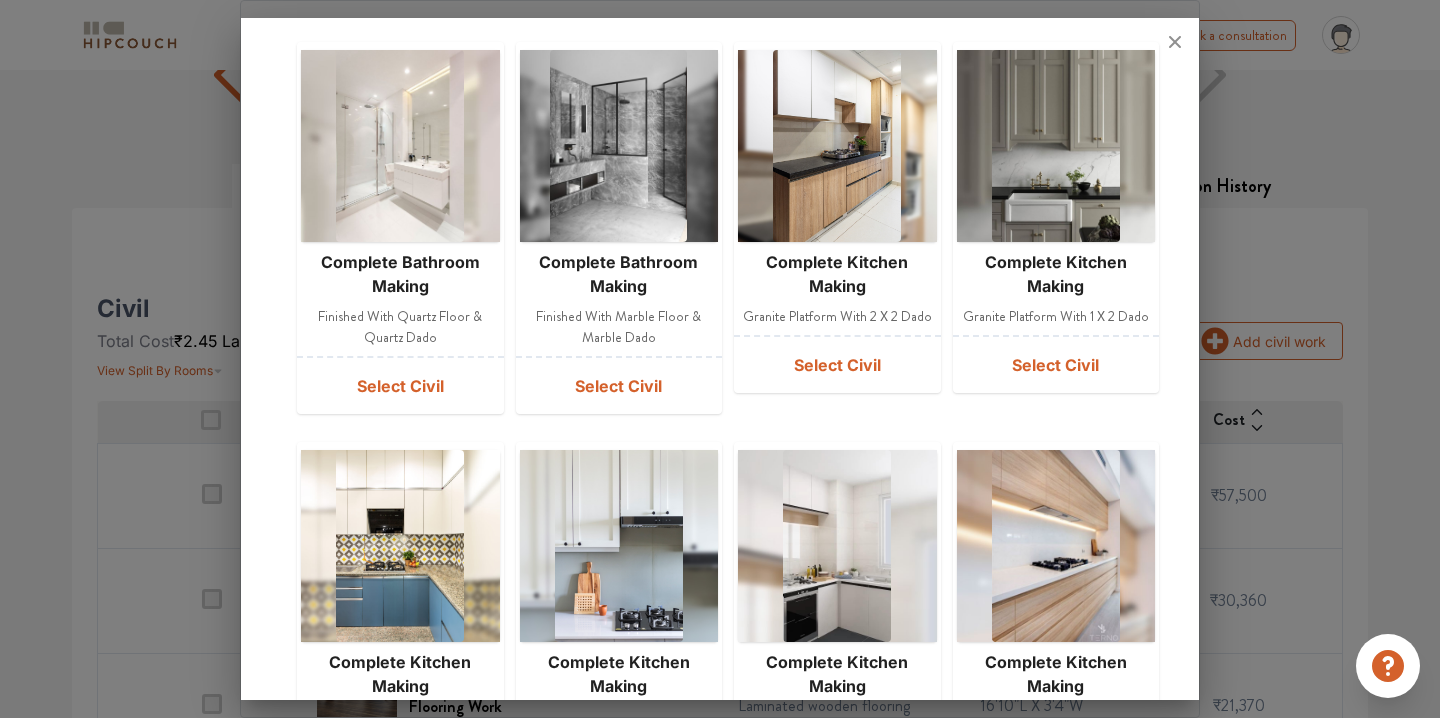 scroll, scrollTop: 2924, scrollLeft: 0, axis: vertical 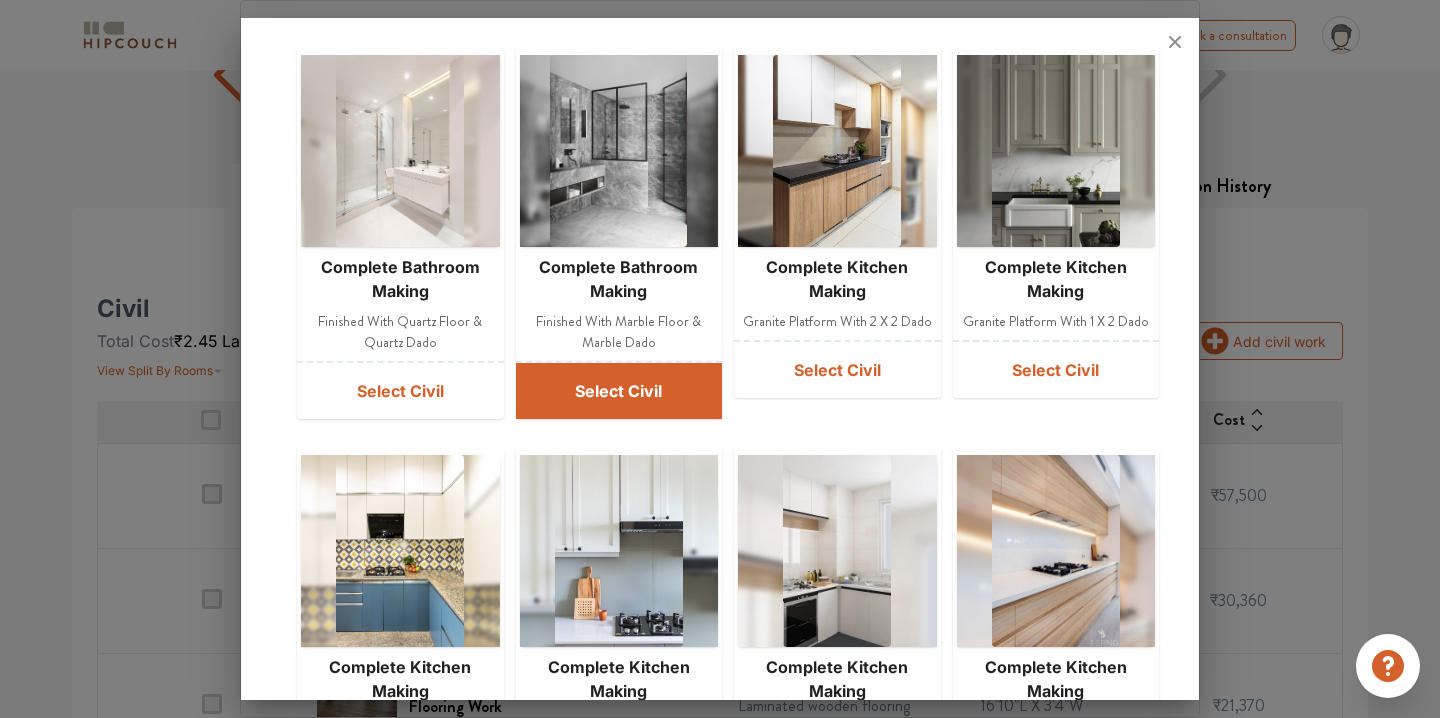 click on "Select Civil" at bounding box center (619, 391) 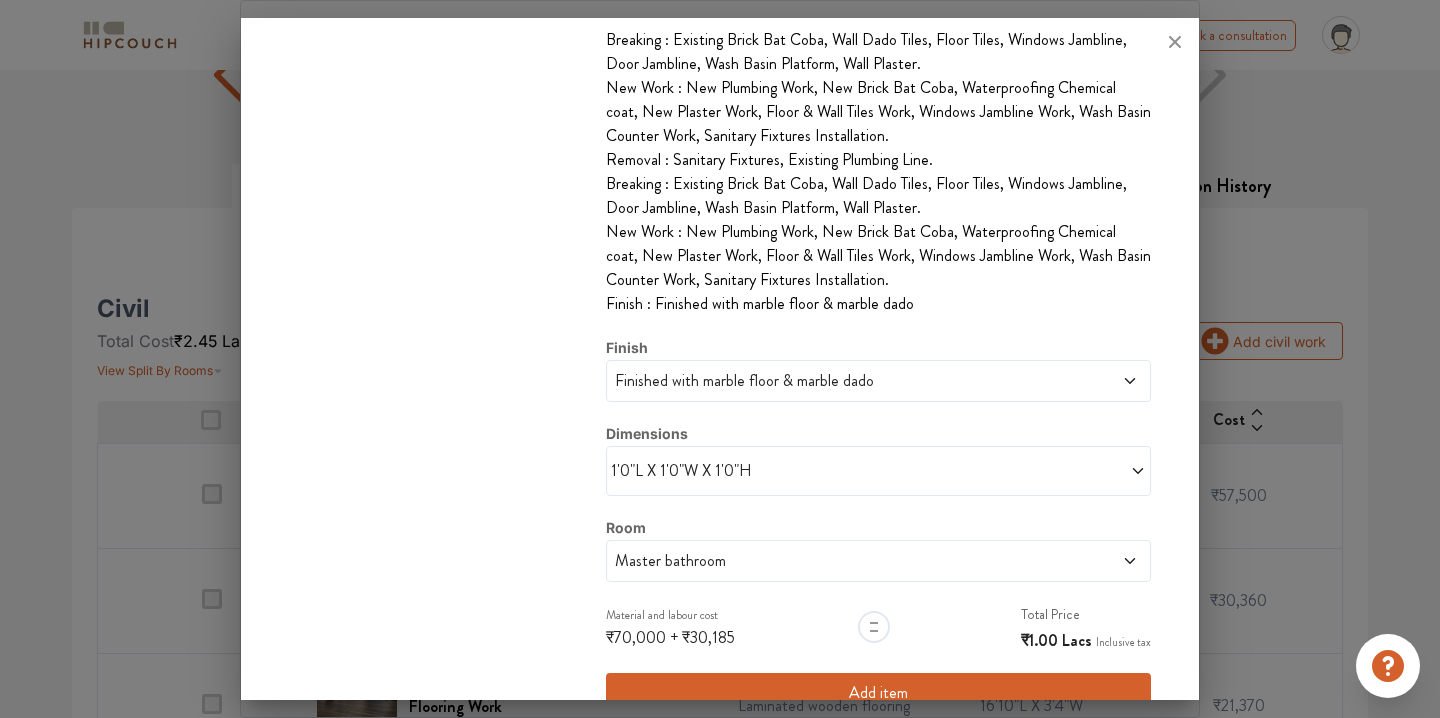 scroll, scrollTop: 476, scrollLeft: 0, axis: vertical 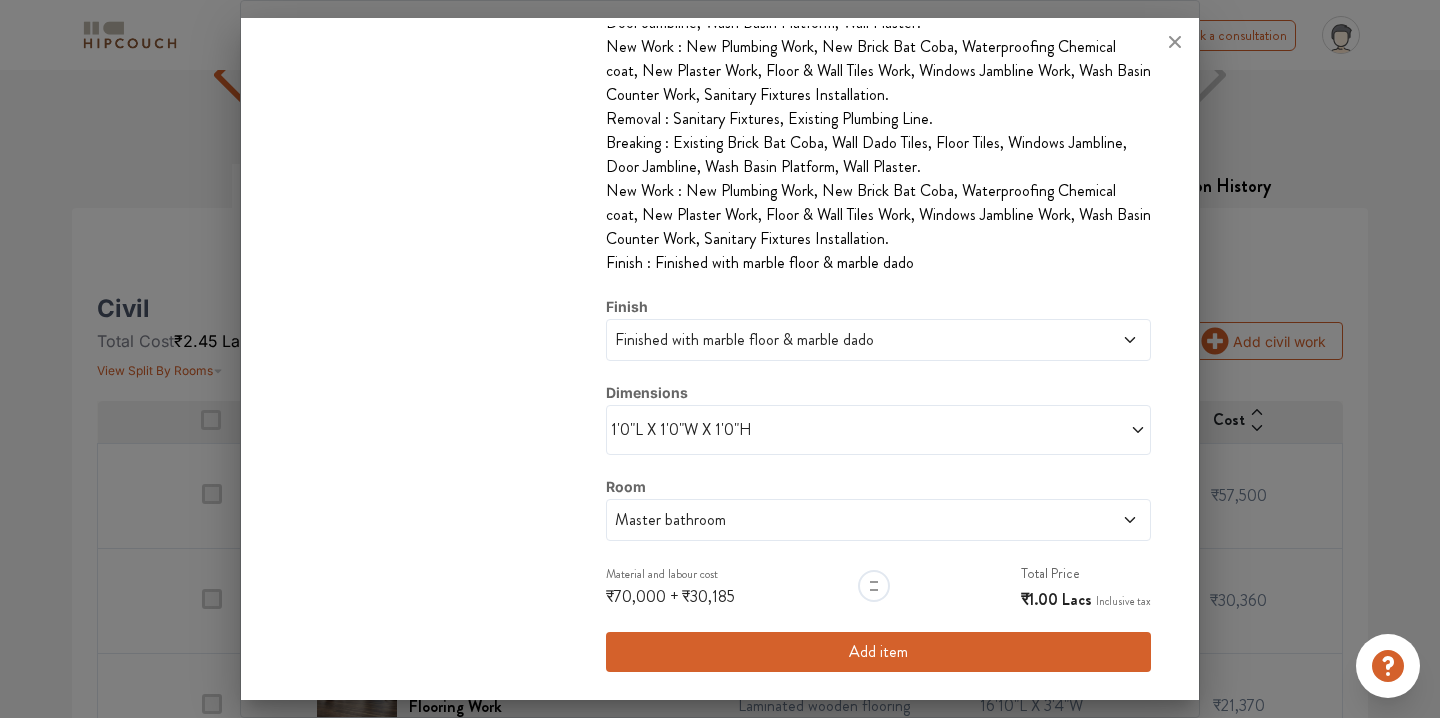 click on "Finished with marble floor & marble dado" at bounding box center [809, 340] 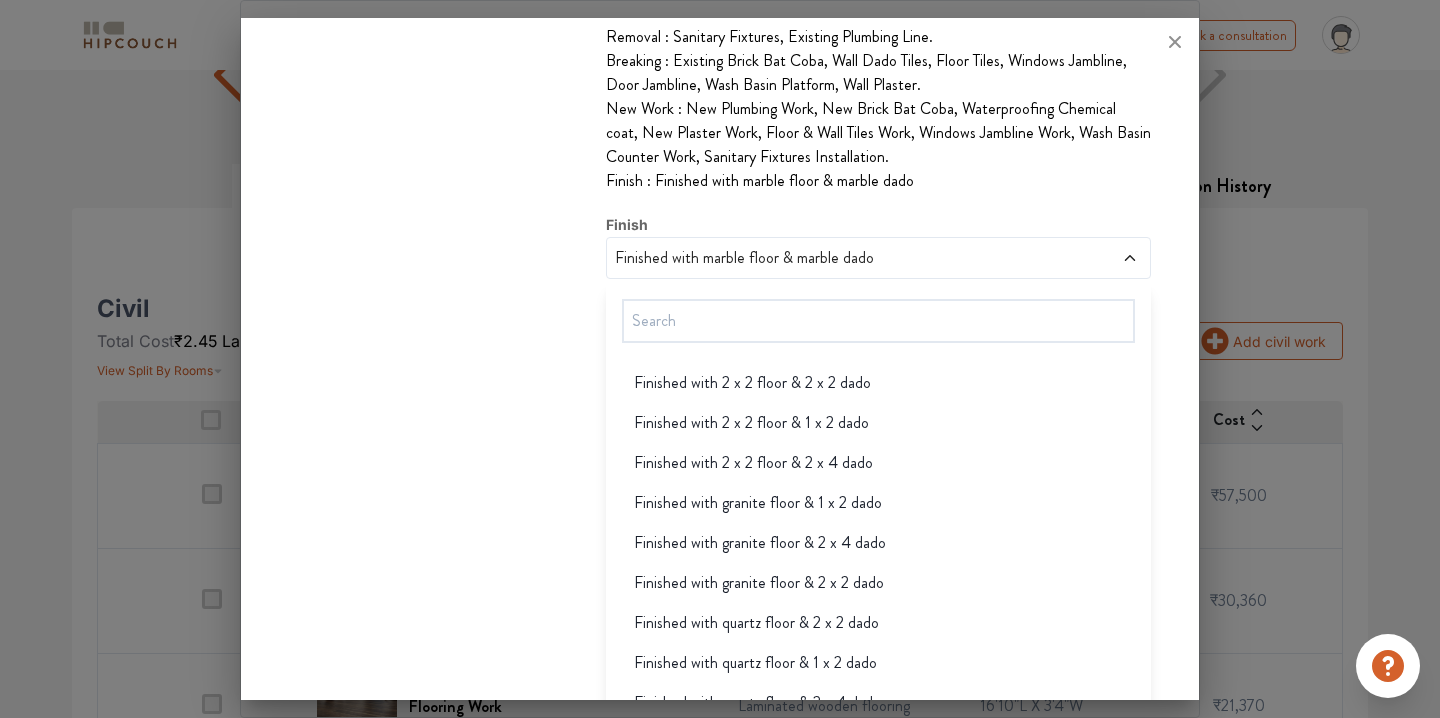 scroll, scrollTop: 576, scrollLeft: 0, axis: vertical 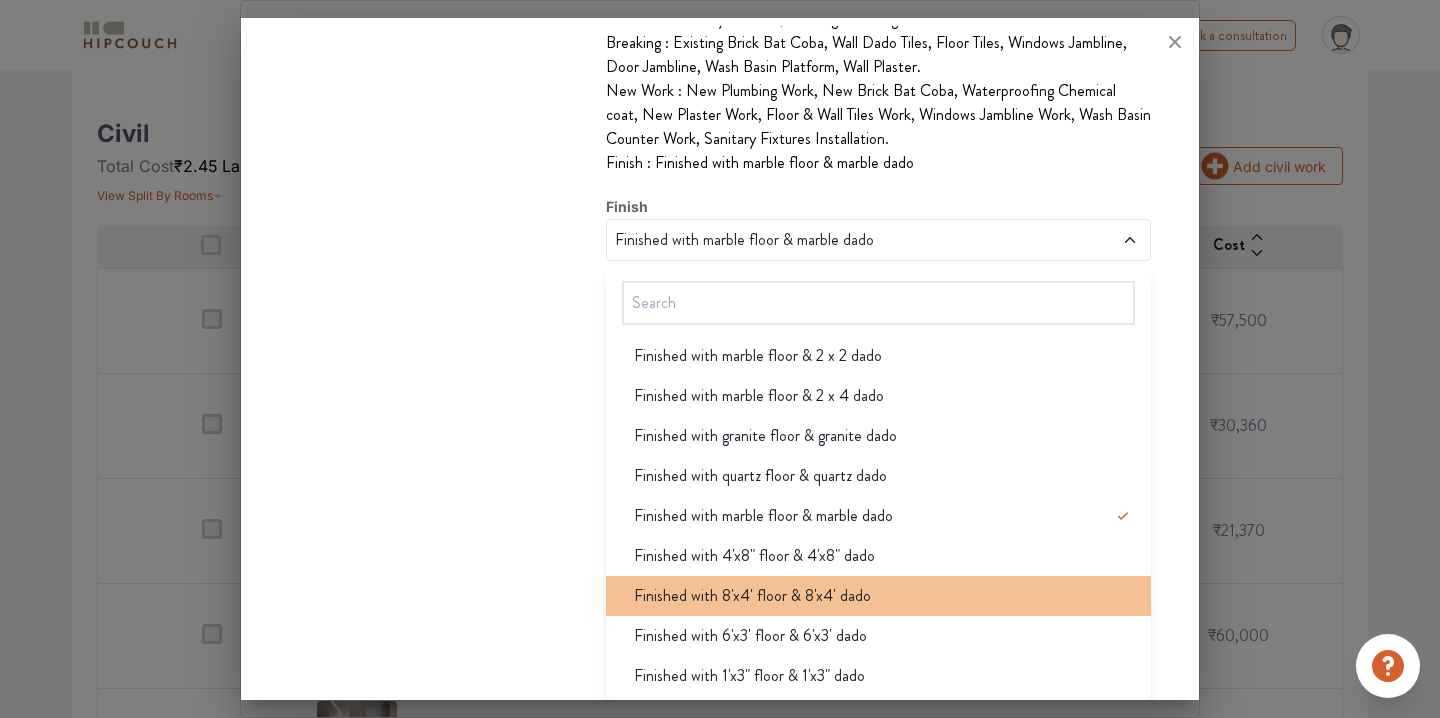 click on "Finished with 8'x4' floor & 8'x4' dado" at bounding box center [752, 596] 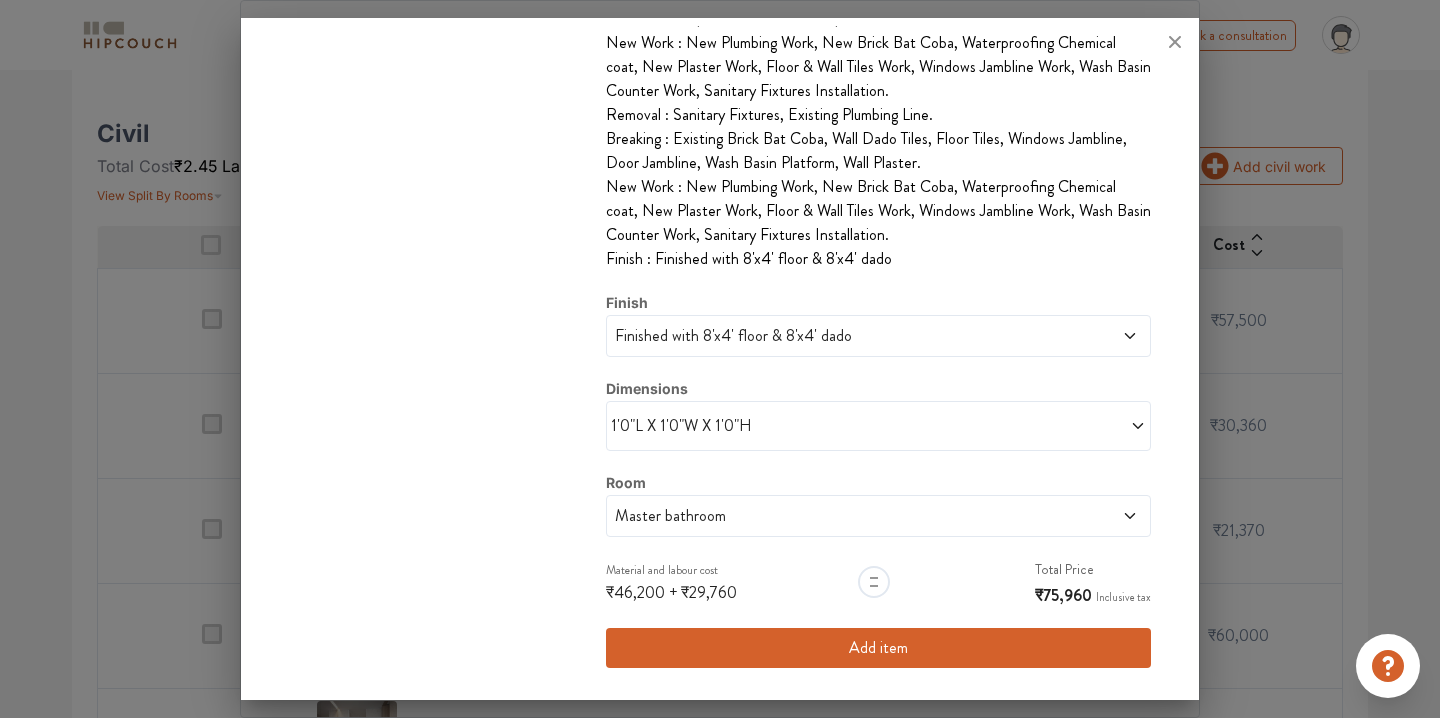 scroll, scrollTop: 480, scrollLeft: 0, axis: vertical 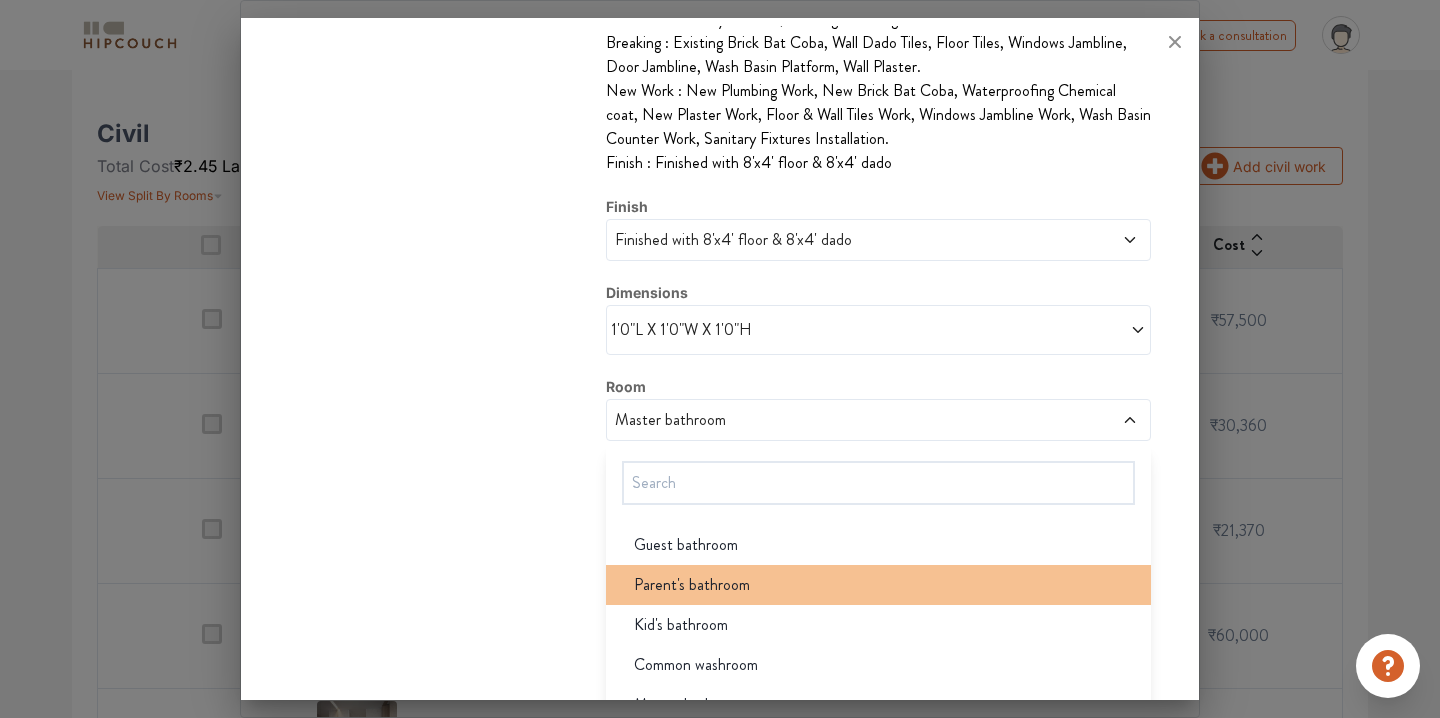 click on "Parent's bathroom" at bounding box center [878, 585] 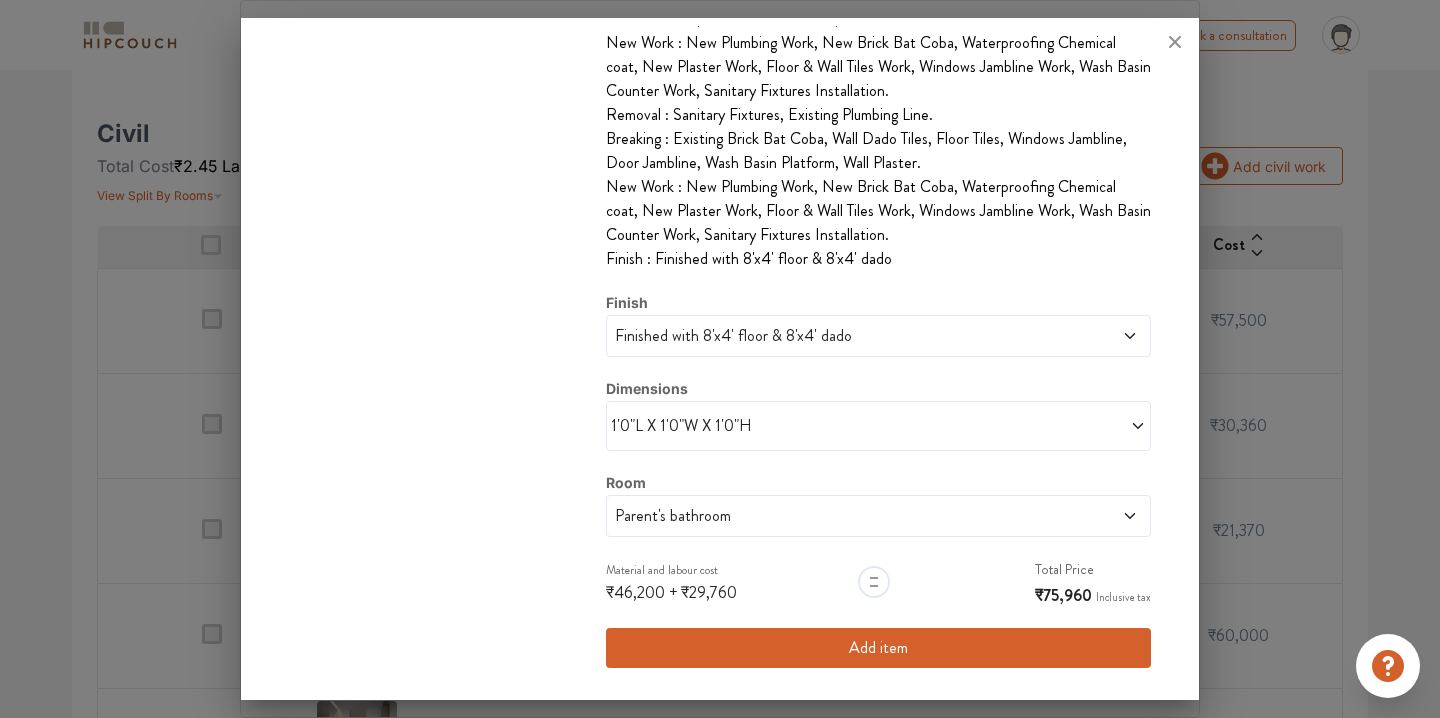 scroll, scrollTop: 480, scrollLeft: 0, axis: vertical 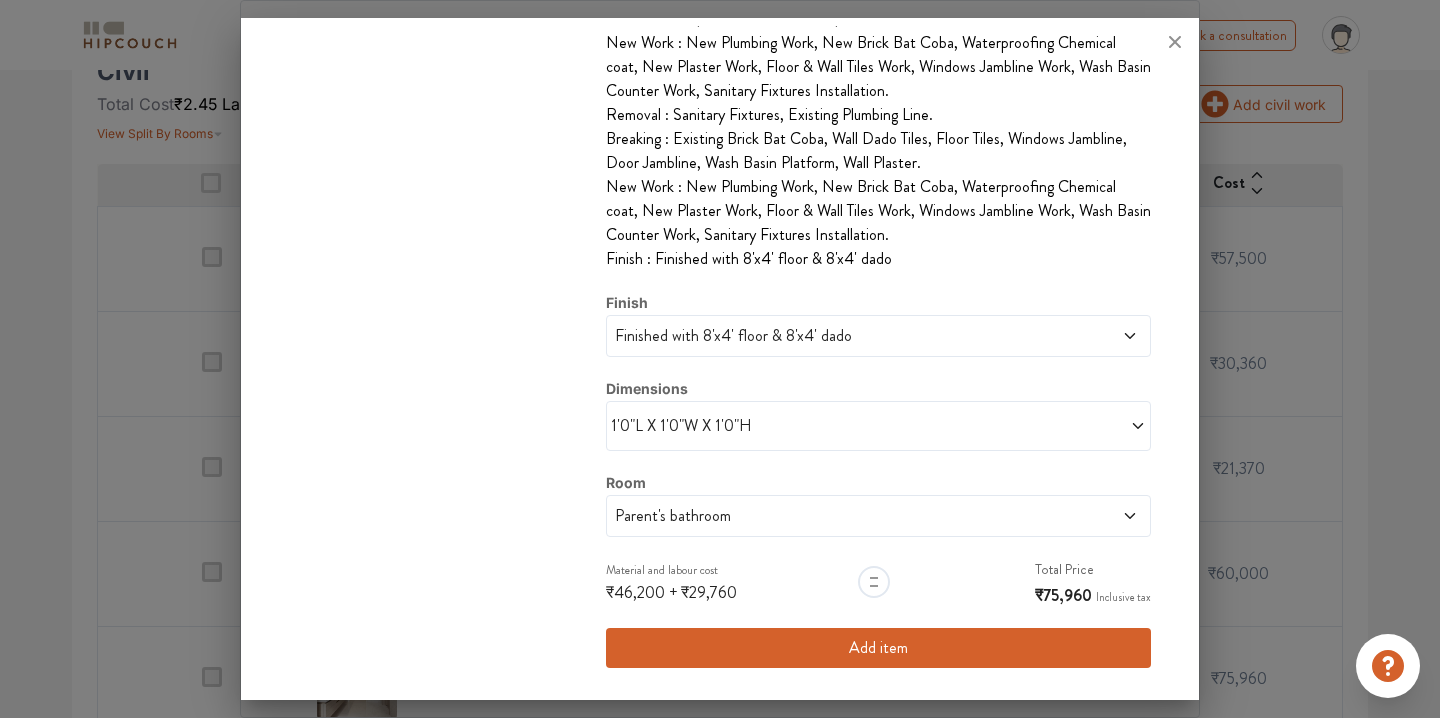 click on "Add item" at bounding box center [878, 648] 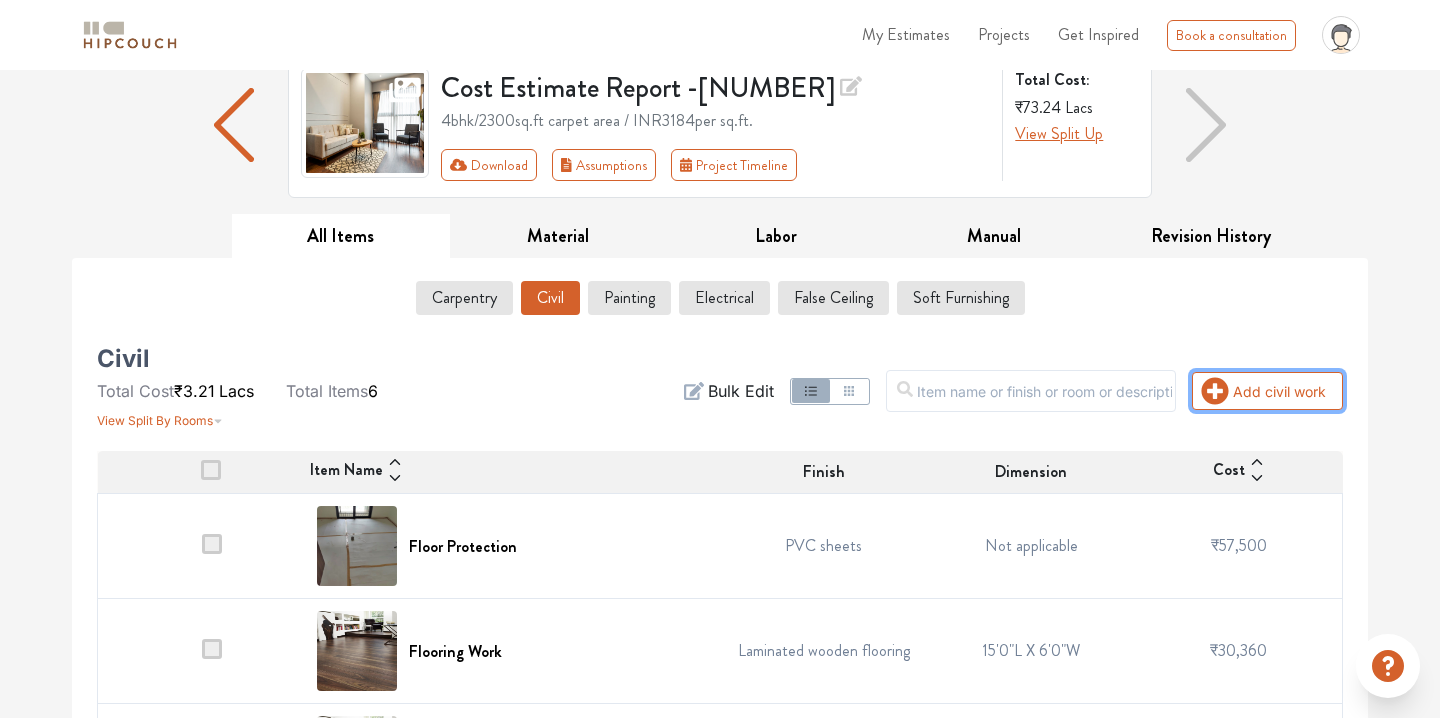 scroll, scrollTop: 153, scrollLeft: 0, axis: vertical 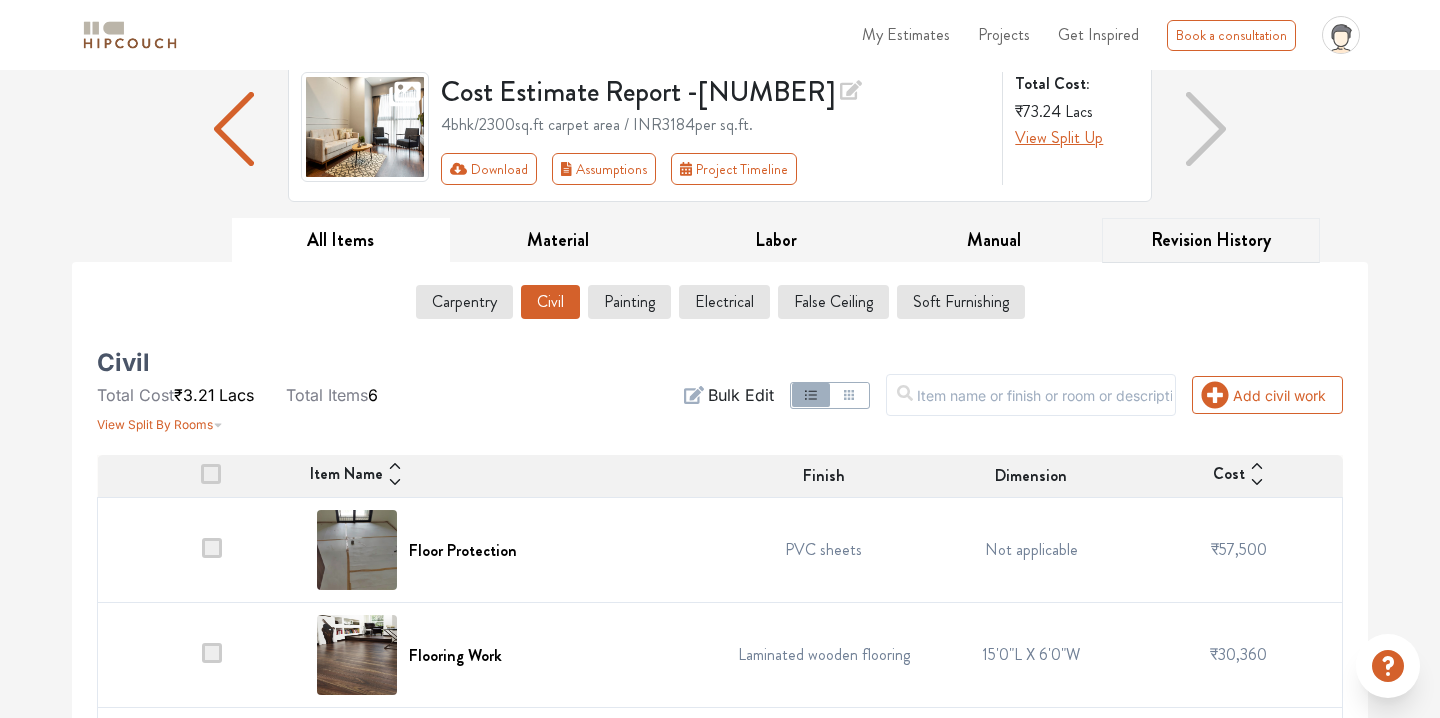 click on "Revision History" at bounding box center (1211, 240) 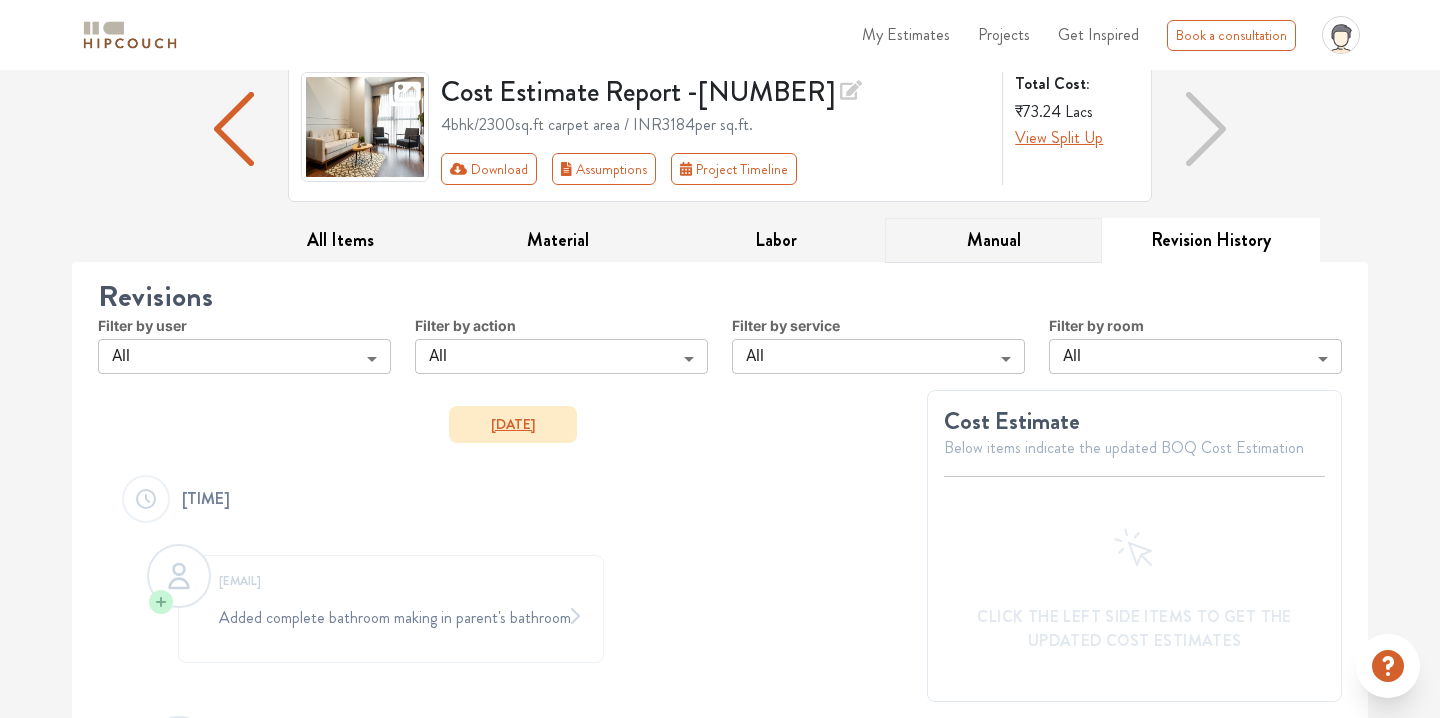 click on "Manual" at bounding box center [994, 240] 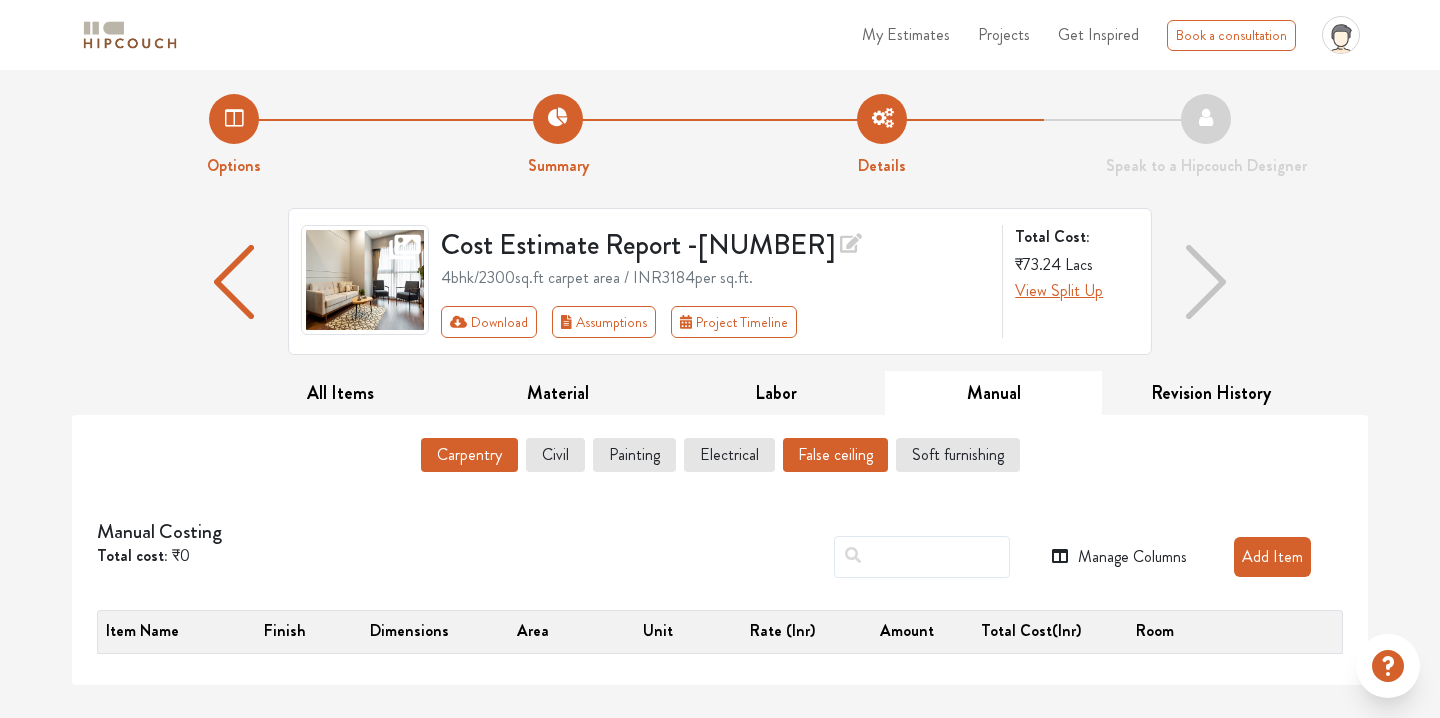 click on "False ceiling" at bounding box center (835, 455) 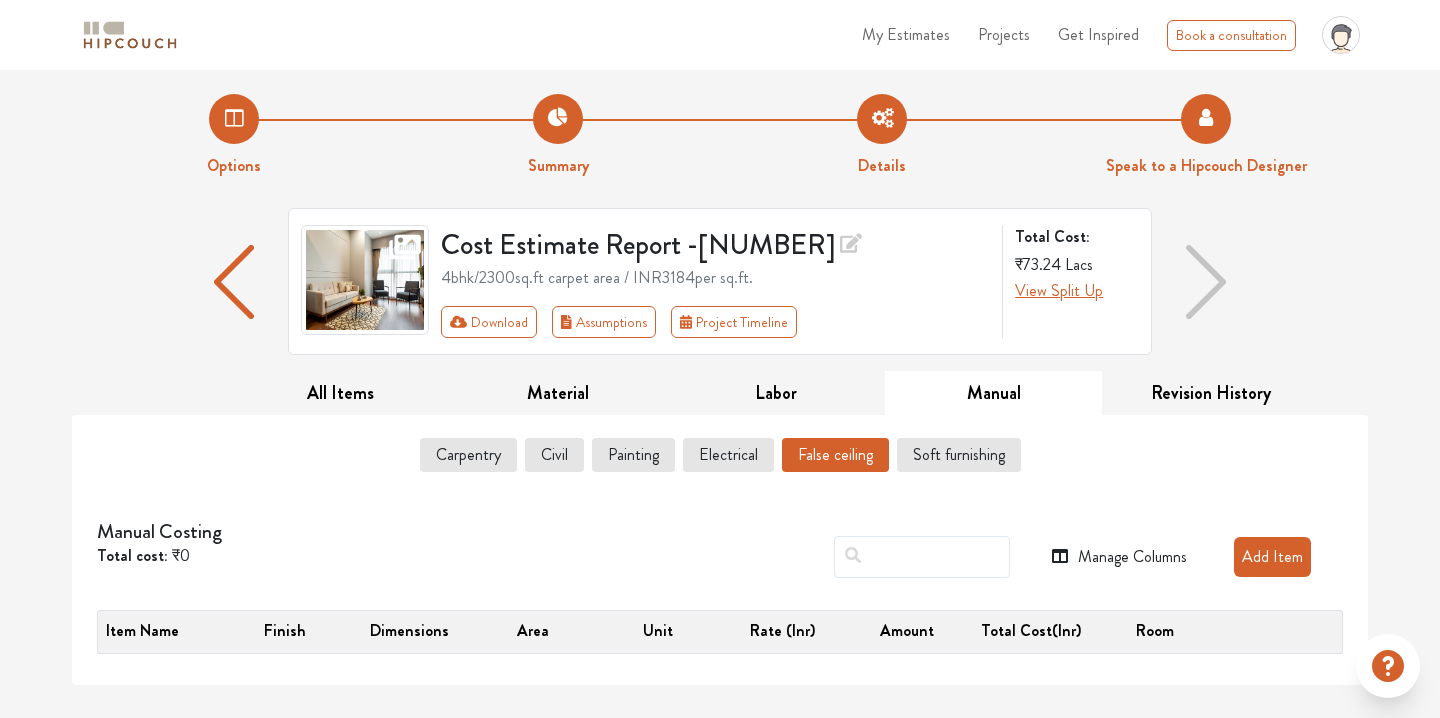 click on "Speak to a Hipcouch Designer" at bounding box center [1206, 136] 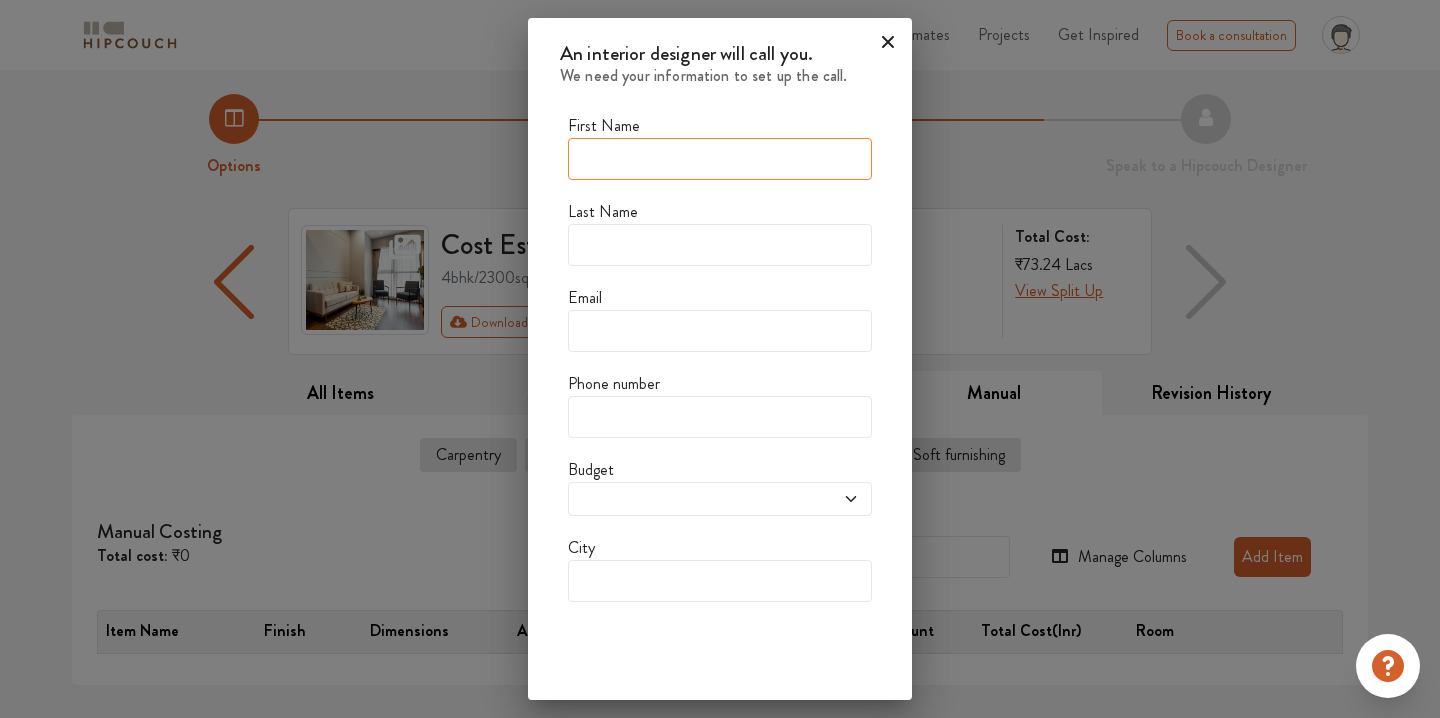 click at bounding box center [720, 159] 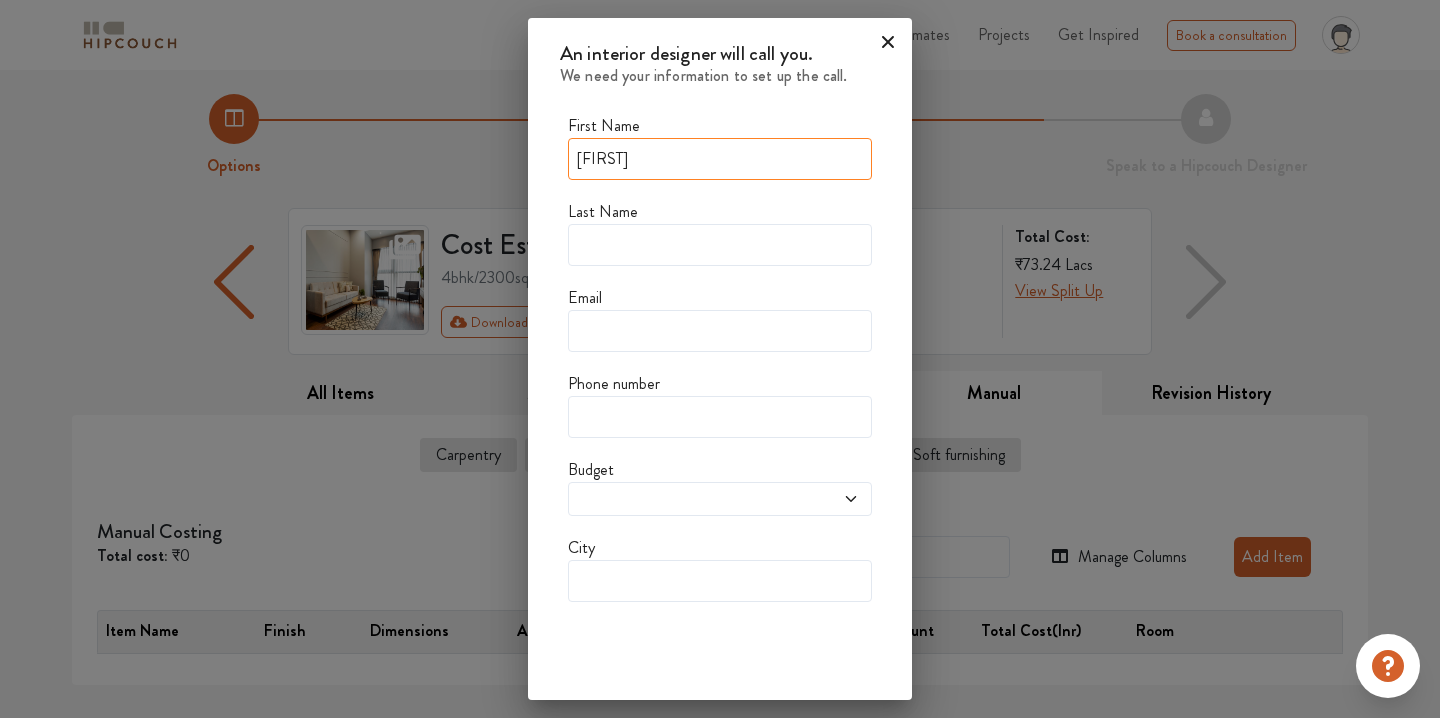 type on "[FIRST]" 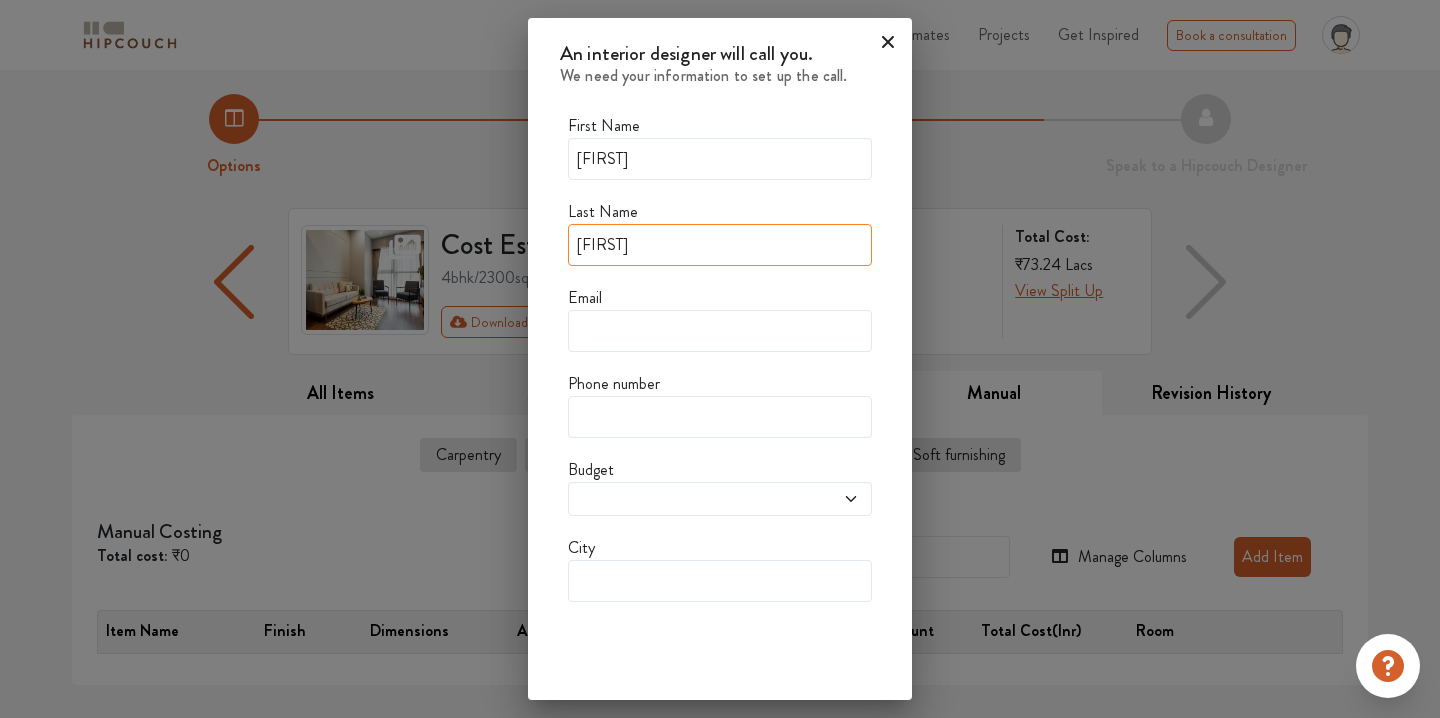 type on "[FIRST]" 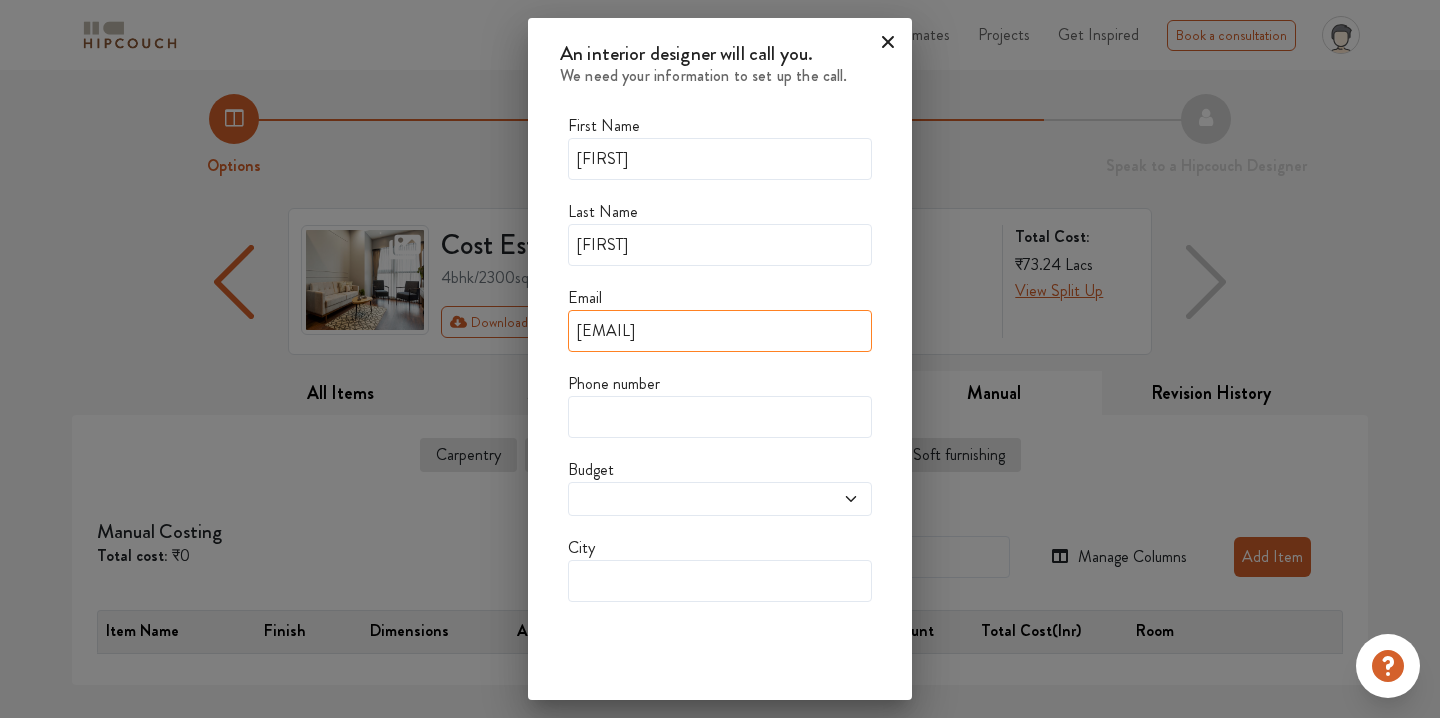 type on "[EMAIL]" 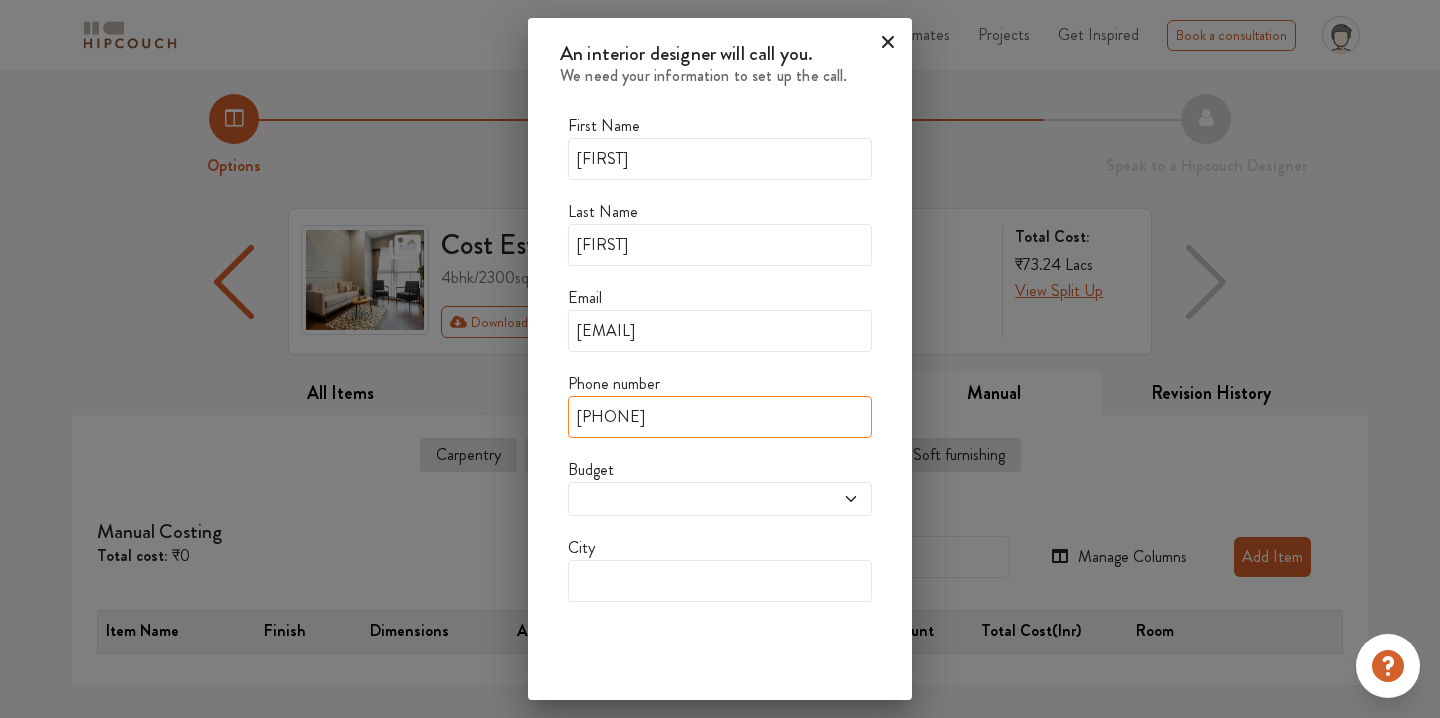type on "[PHONE]" 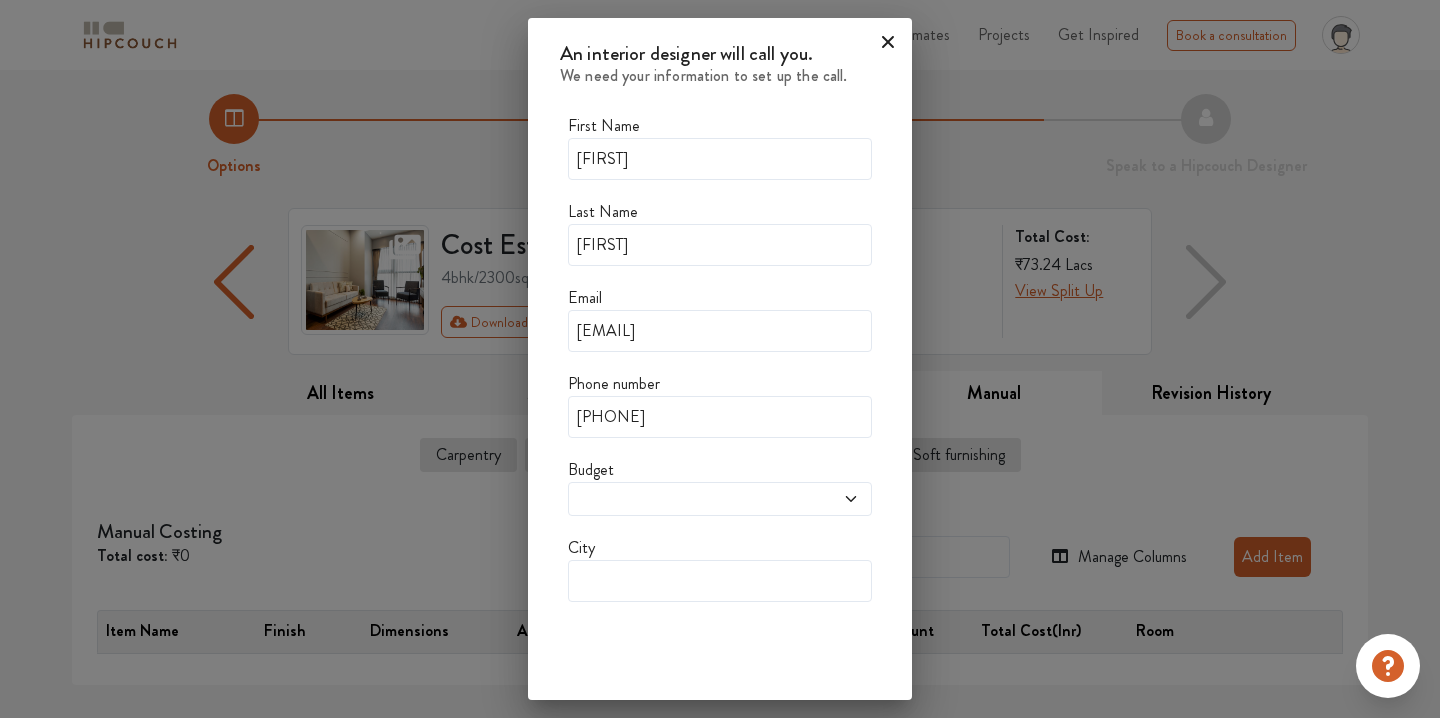 click at bounding box center [680, 499] 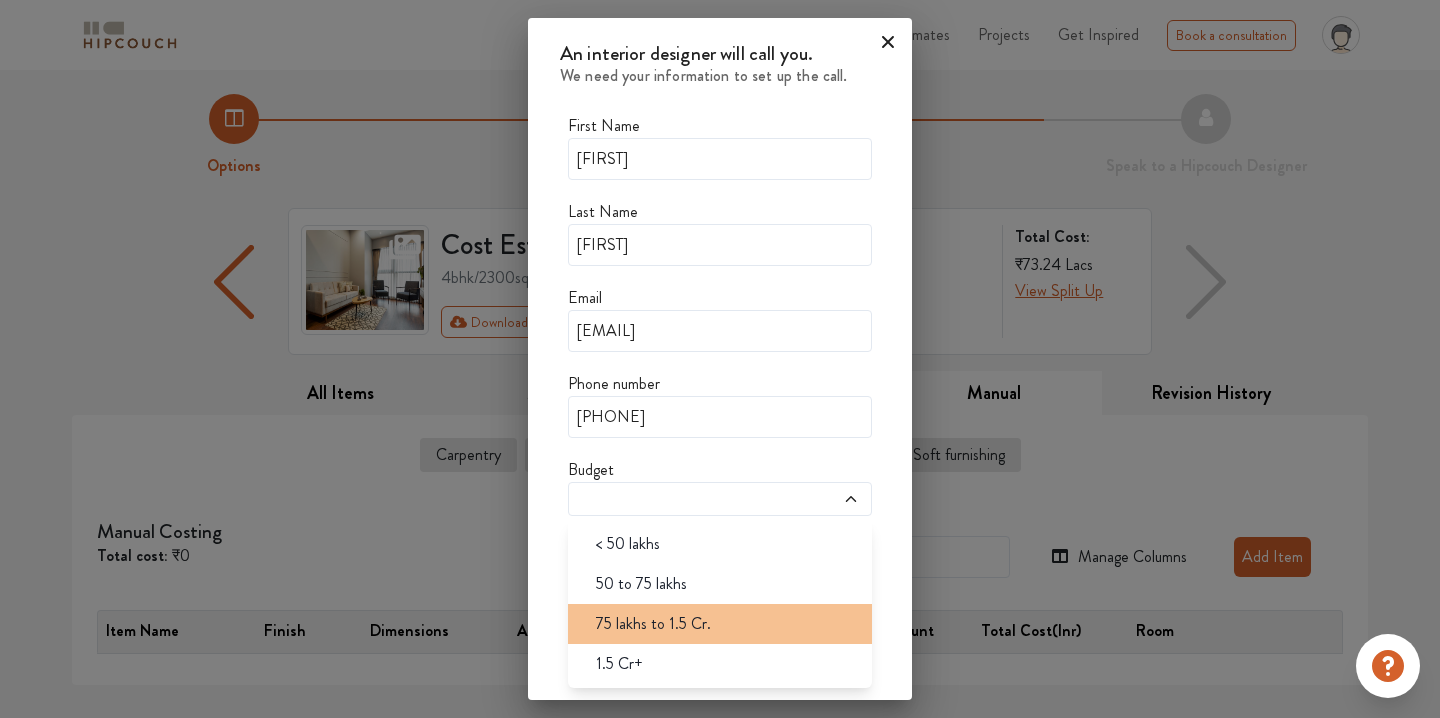 click on "75 lakhs to 1.5 Cr." at bounding box center [653, 624] 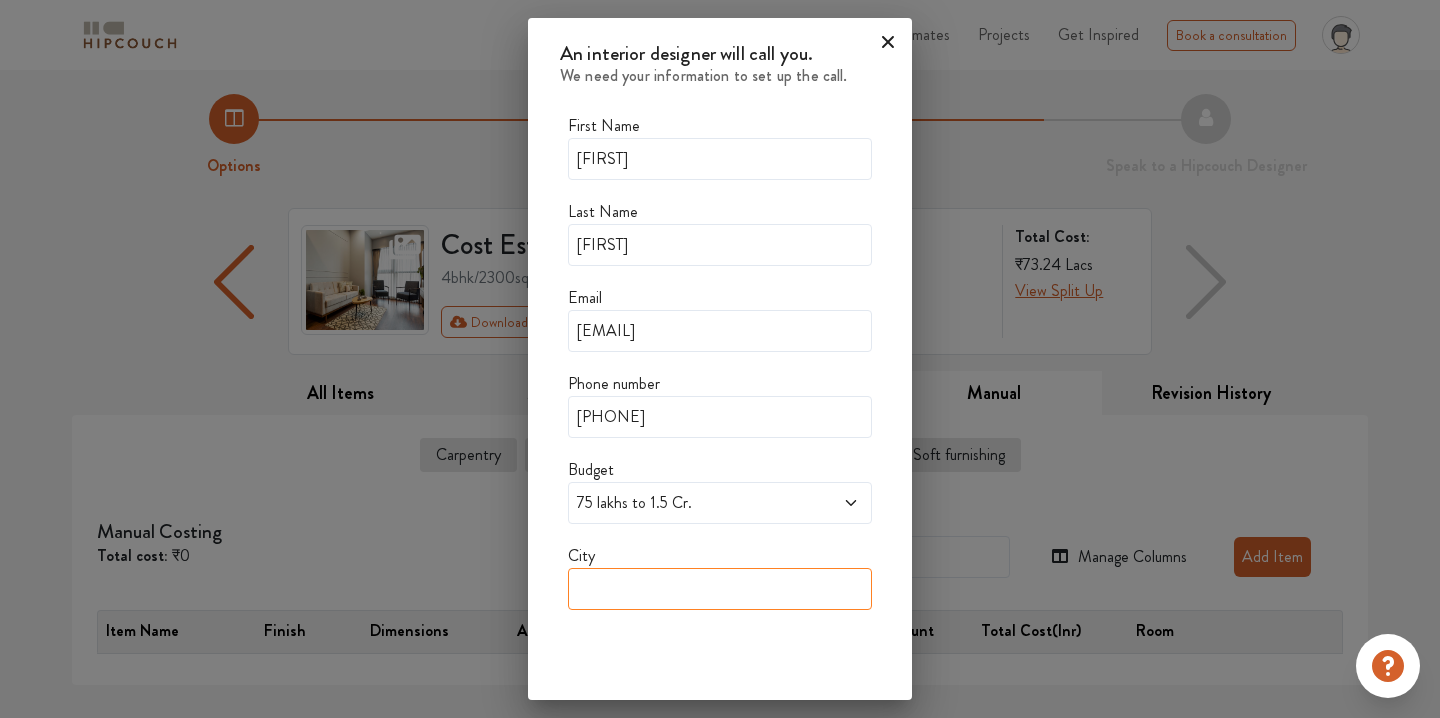 click at bounding box center (720, 589) 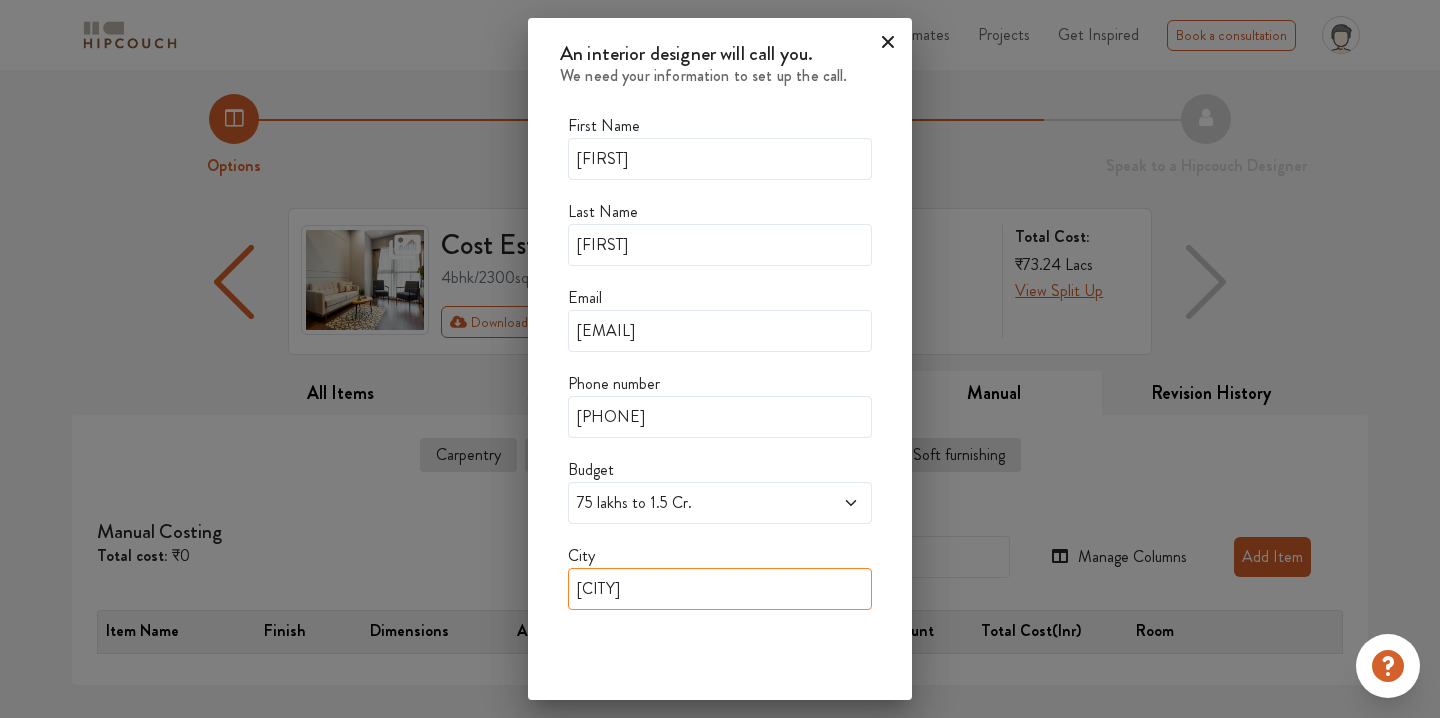 scroll, scrollTop: 92, scrollLeft: 0, axis: vertical 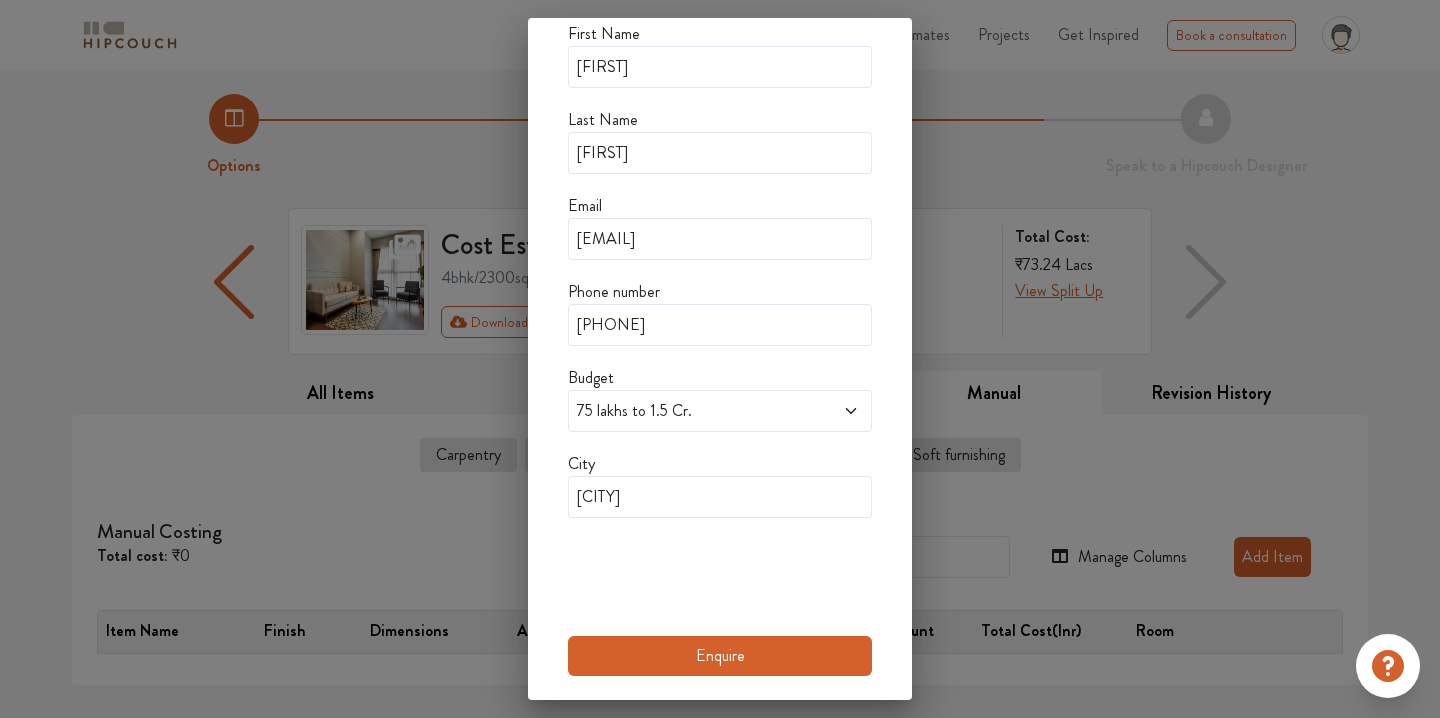 click on "Enquire" at bounding box center [720, 656] 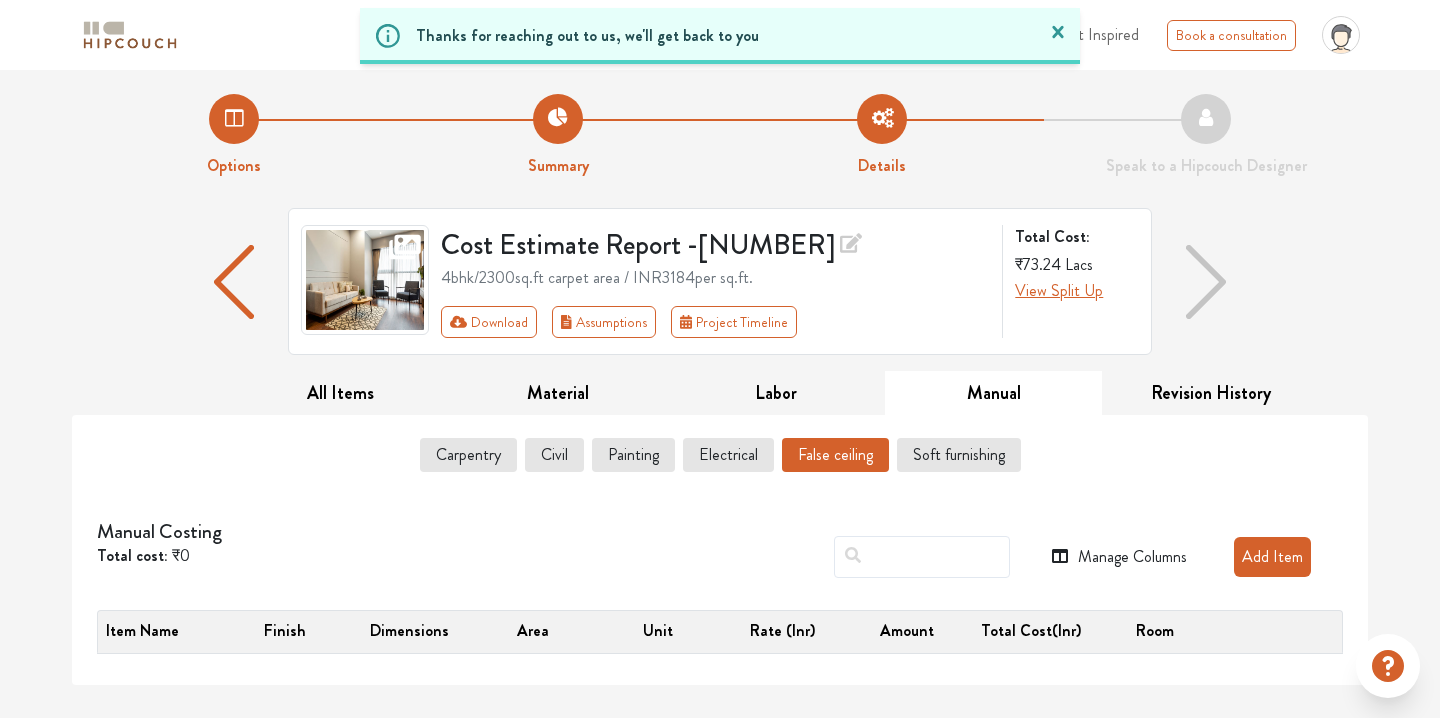 scroll, scrollTop: 84, scrollLeft: 0, axis: vertical 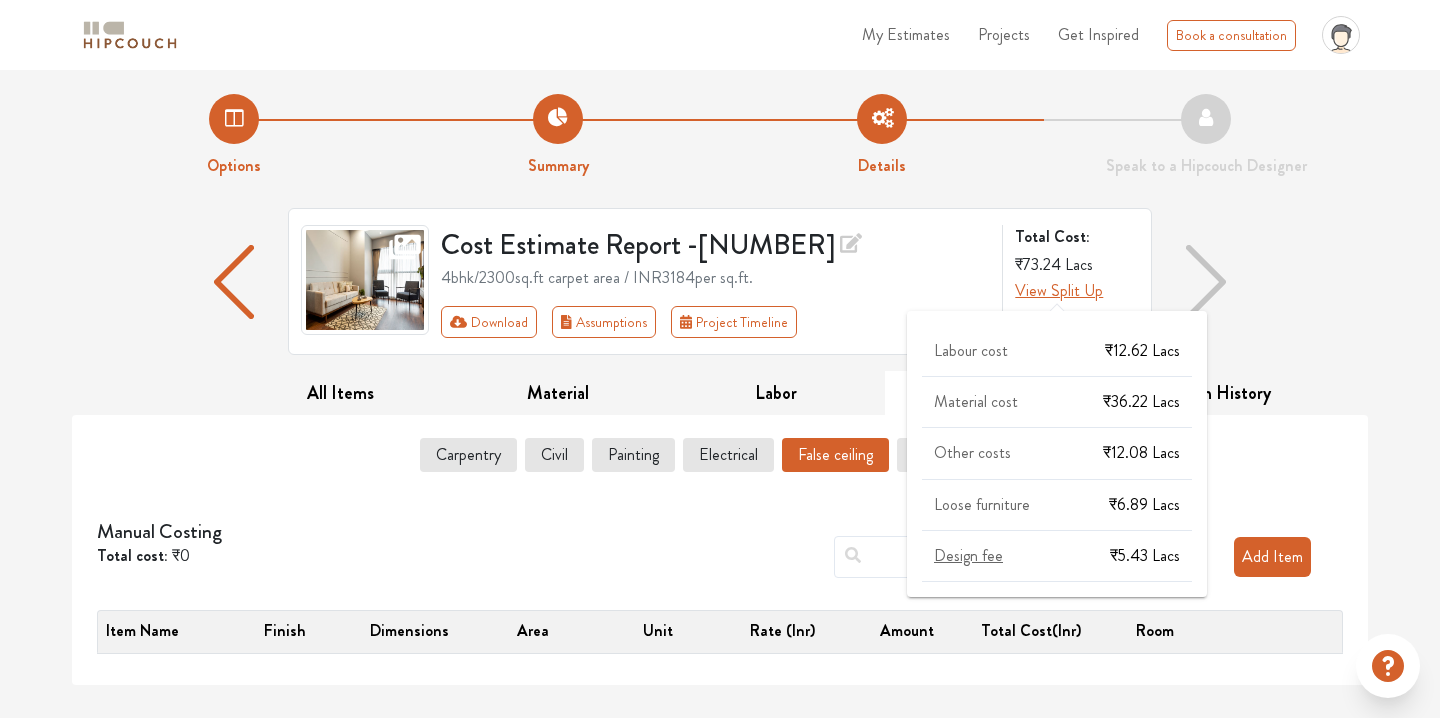 click on "View Split Up" at bounding box center (1059, 290) 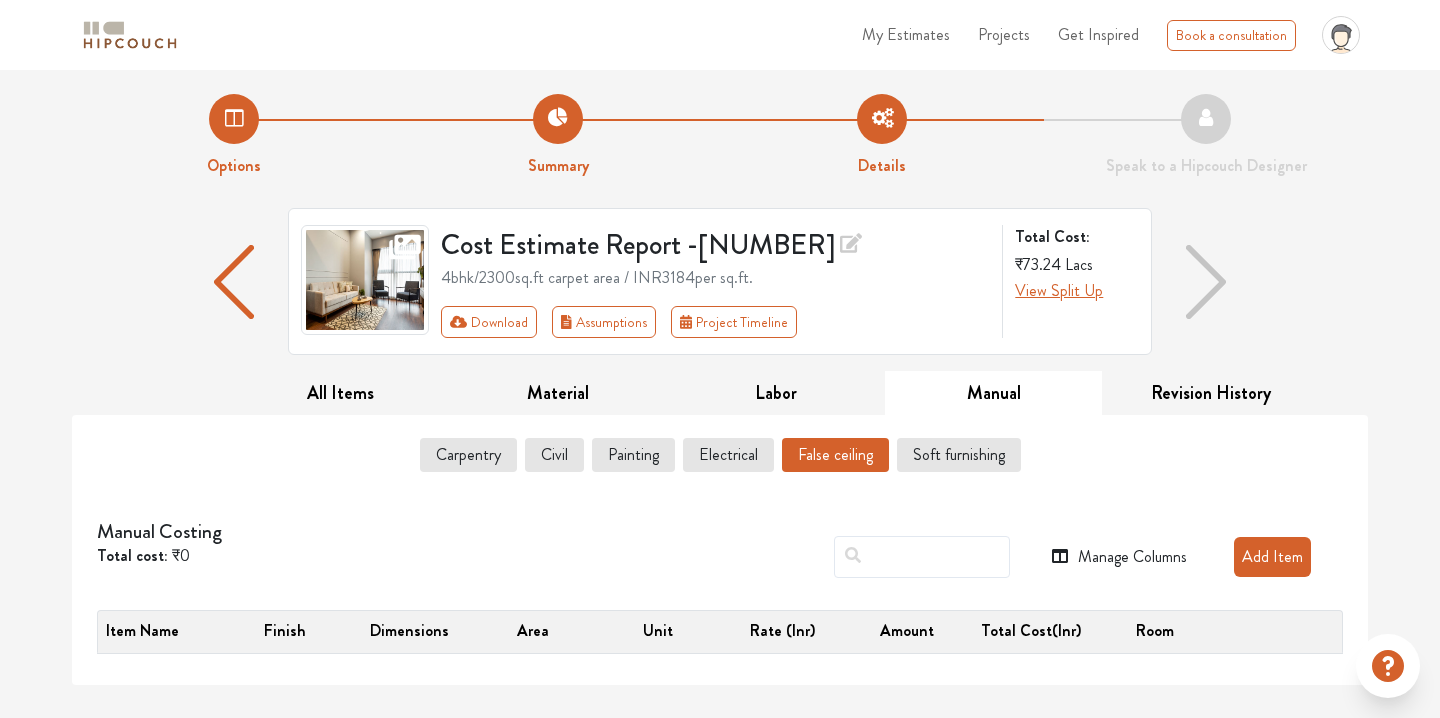 click on "Cost Estimate Report - 93951 4bhk / 2300 sq.ft carpet area / INR 3184 per sq.ft. Download Assumptions Project Timeline Total Cost: ₹73.24 Lacs View Split Up" at bounding box center (720, 289) 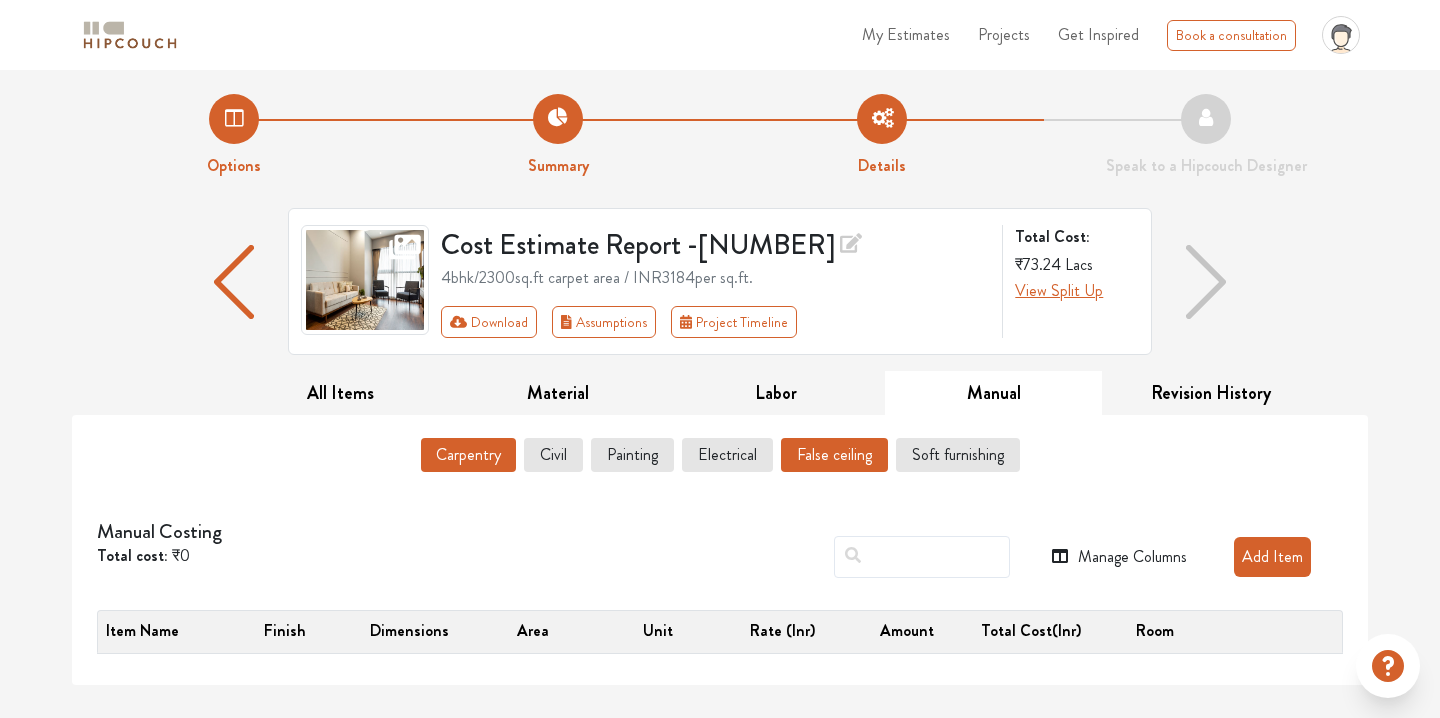 click on "Carpentry" at bounding box center (468, 455) 